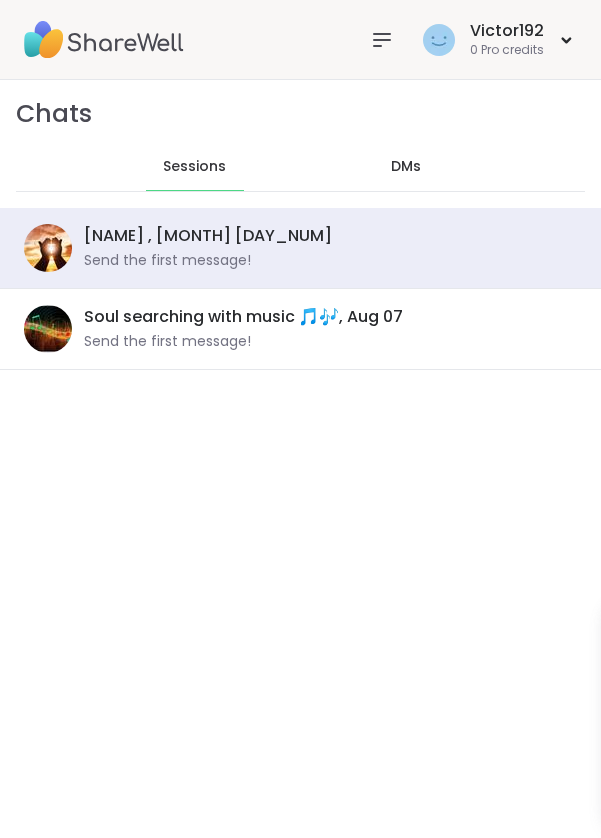 scroll, scrollTop: 0, scrollLeft: 0, axis: both 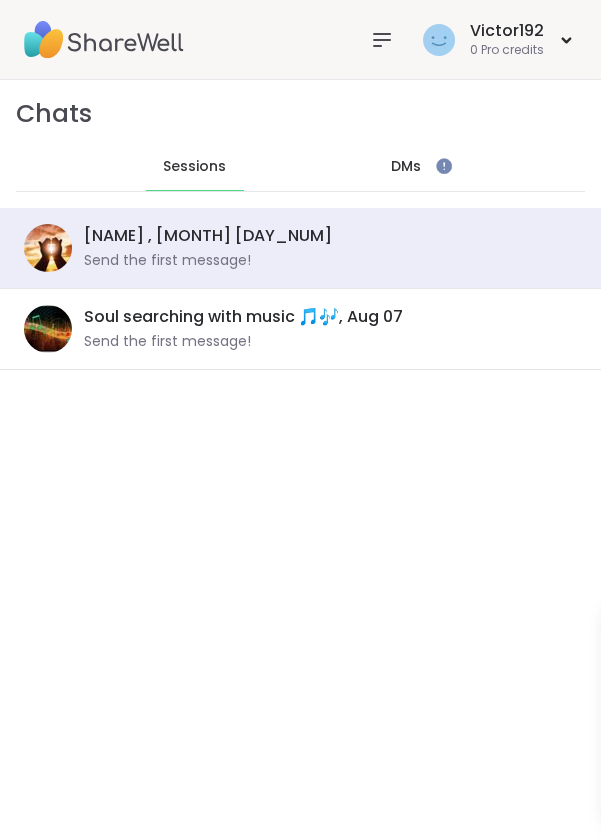 click 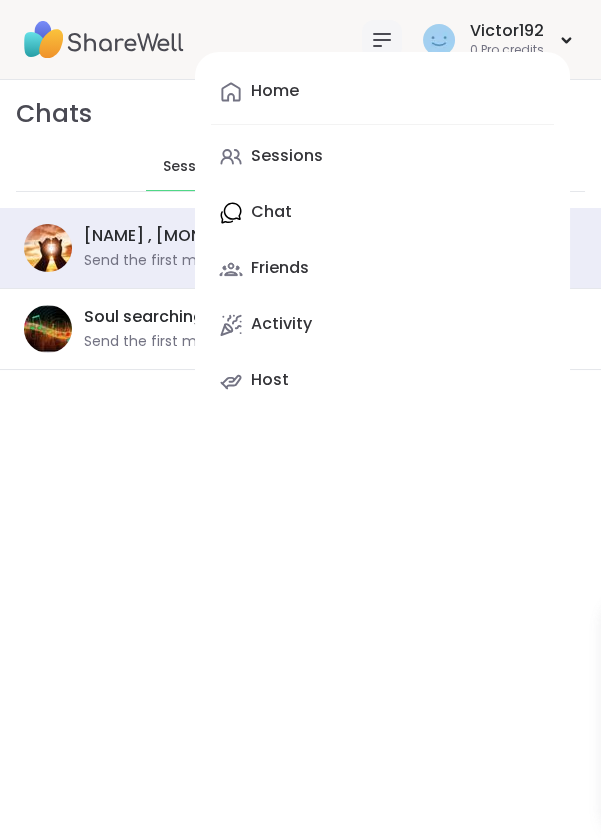 click on "Sessions" at bounding box center (287, 156) 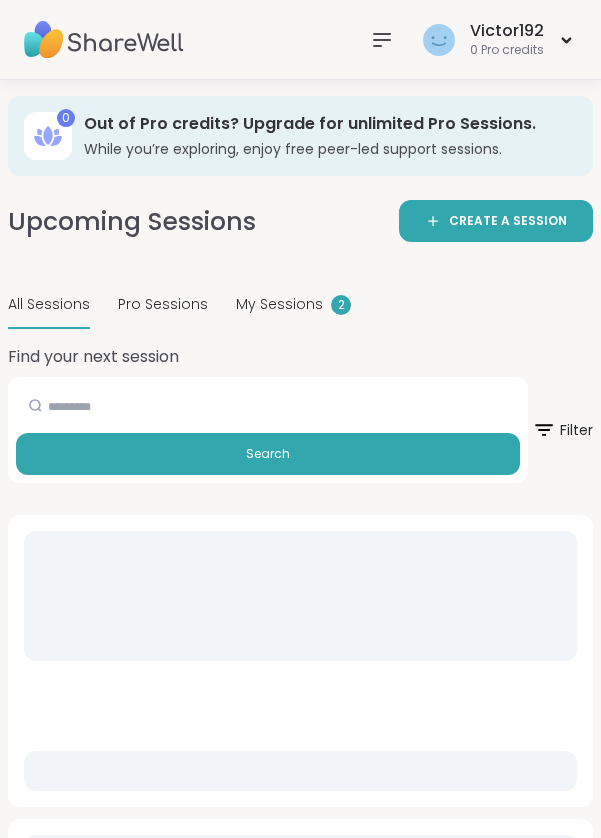 click on "My Sessions" at bounding box center [279, 304] 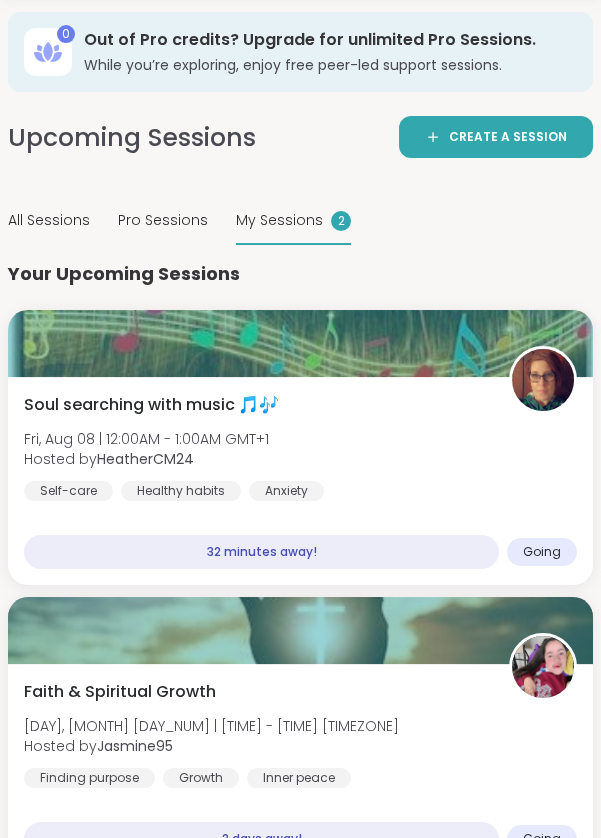 scroll, scrollTop: 106, scrollLeft: 0, axis: vertical 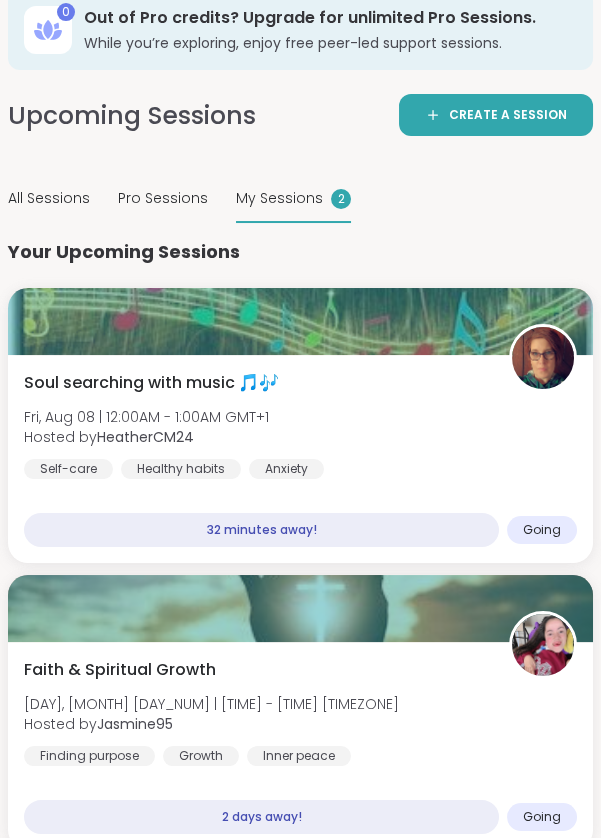 click on "All Sessions" at bounding box center (49, 198) 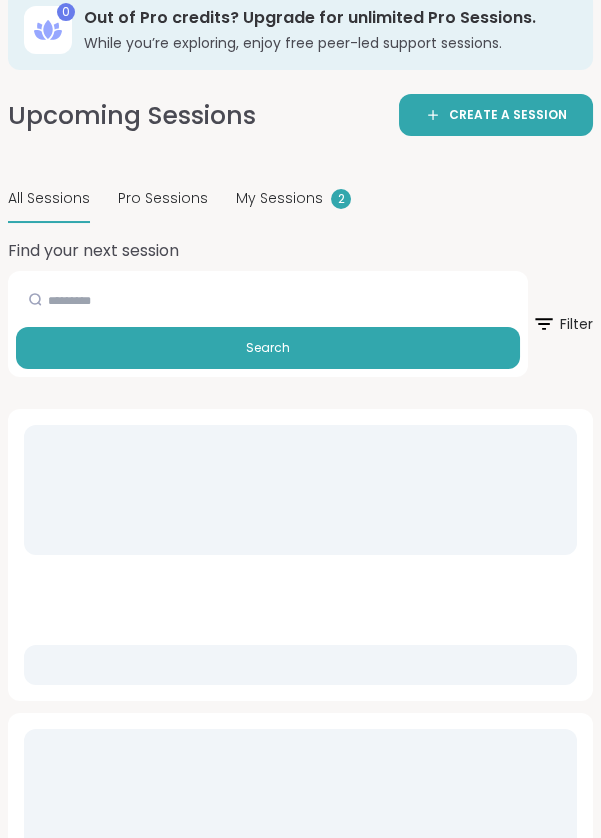 scroll, scrollTop: 0, scrollLeft: 0, axis: both 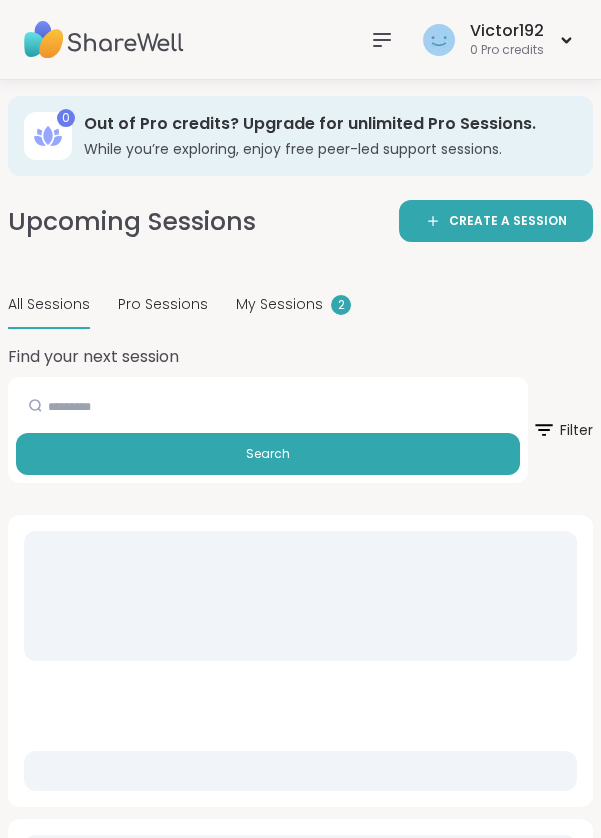 click on "My Sessions" at bounding box center (279, 304) 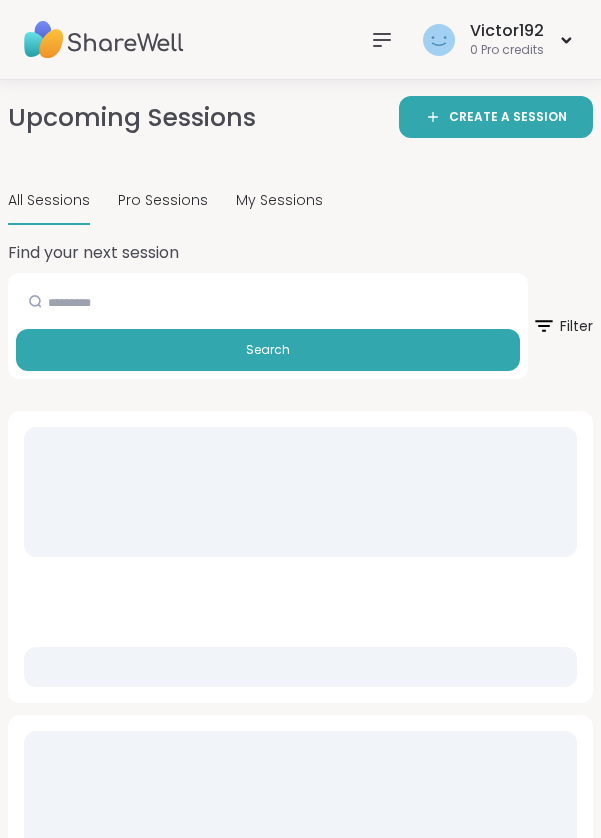 scroll, scrollTop: 20, scrollLeft: 0, axis: vertical 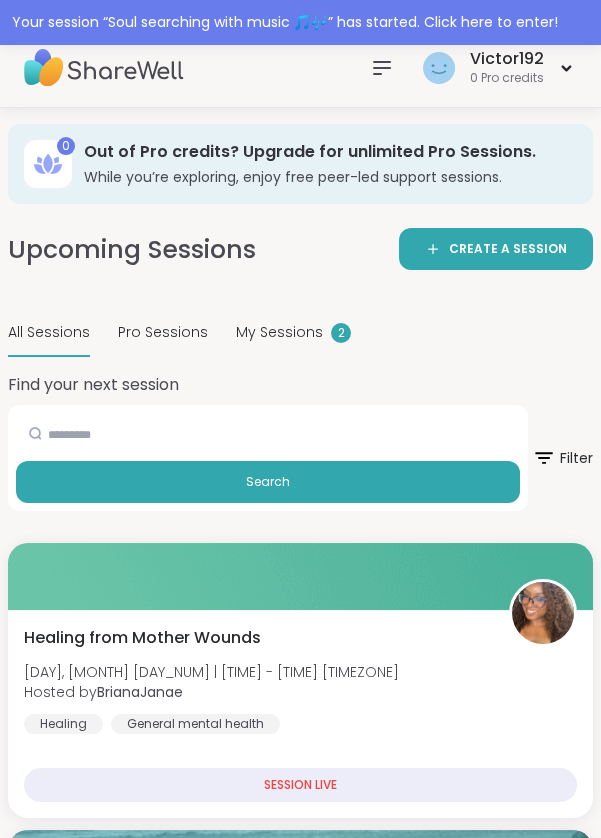 click on "My Sessions 2" at bounding box center (293, 333) 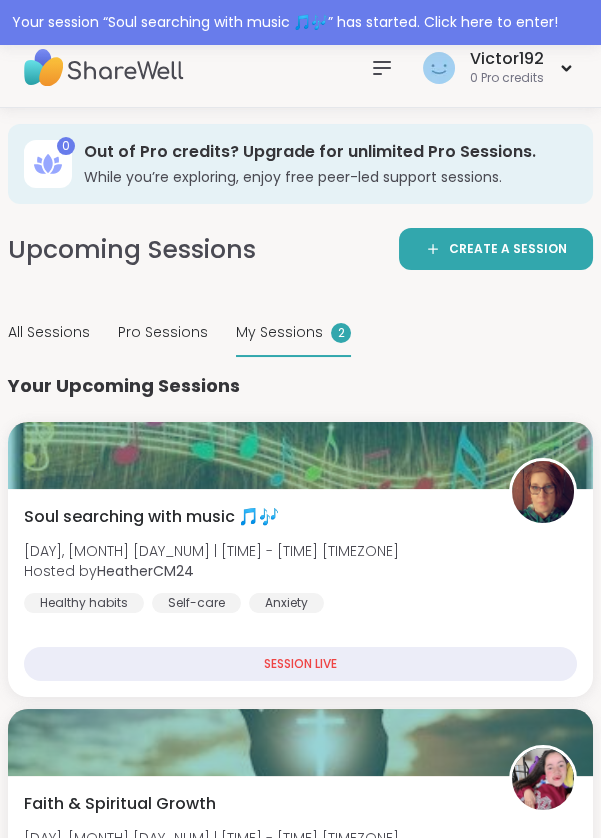 scroll, scrollTop: 0, scrollLeft: 0, axis: both 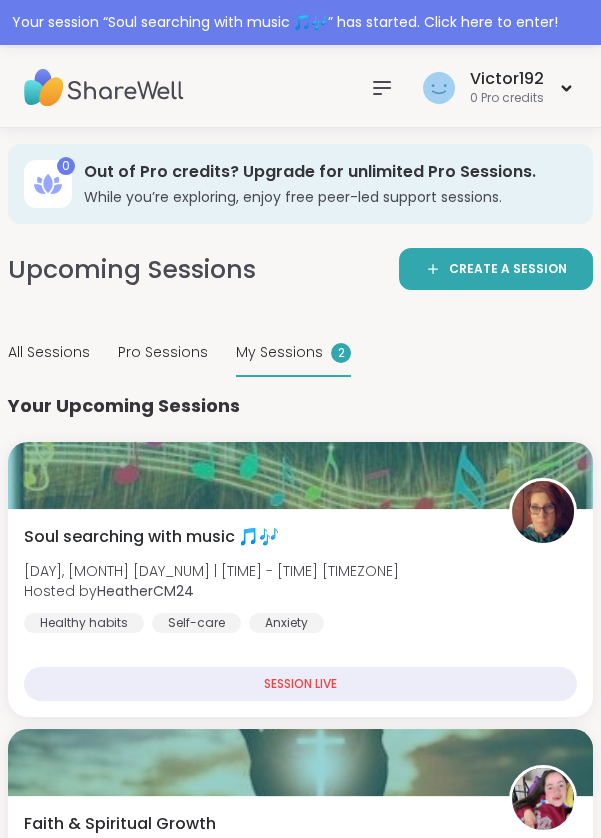 click on "Soul searching with music  🎵🎶" at bounding box center (151, 537) 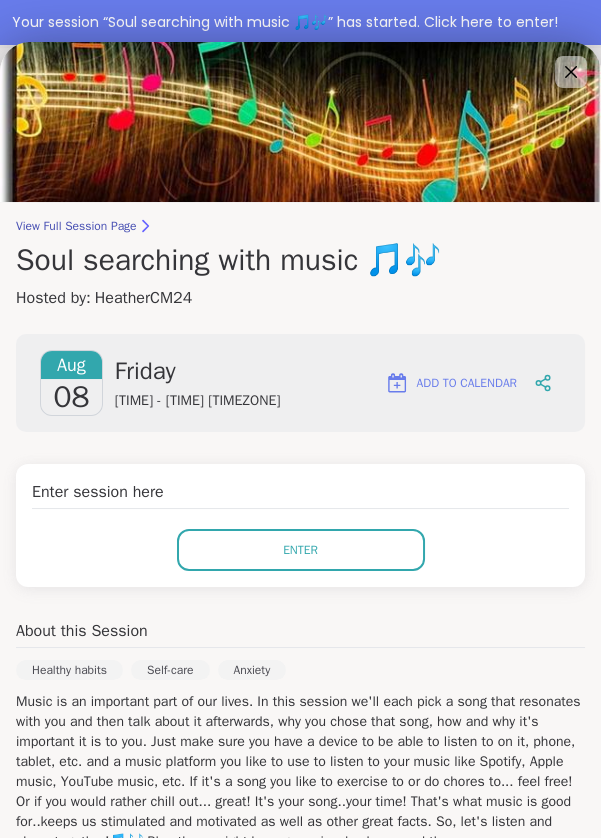 click on "Enter" at bounding box center (301, 550) 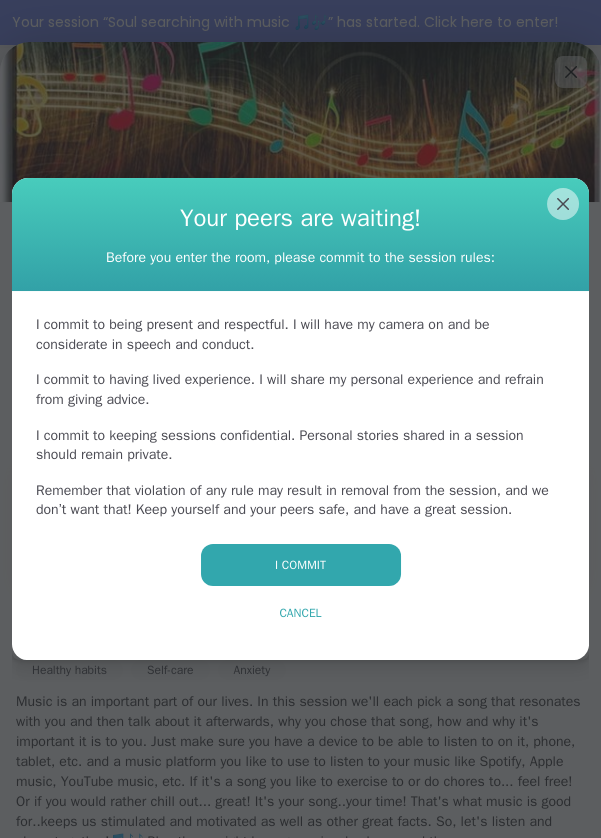 click on "I commit" at bounding box center (301, 565) 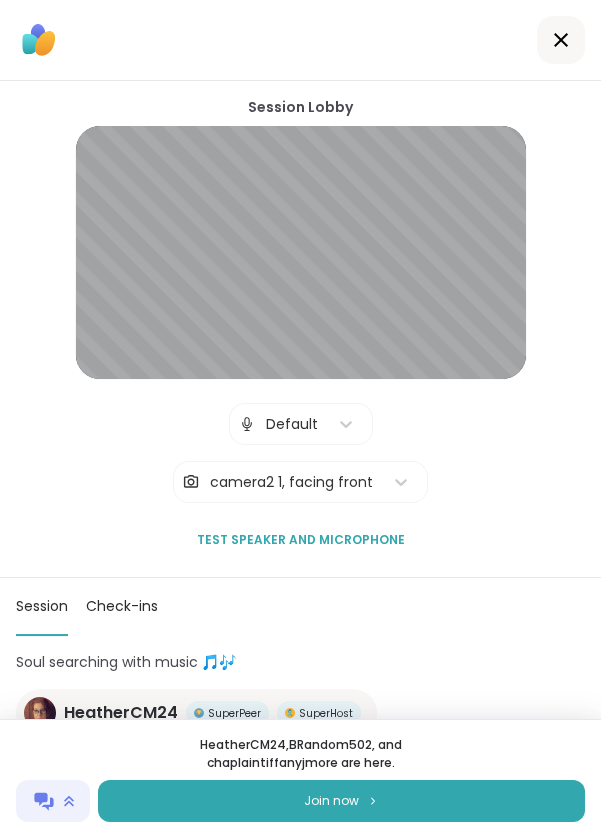 click on "Join now" at bounding box center (341, 801) 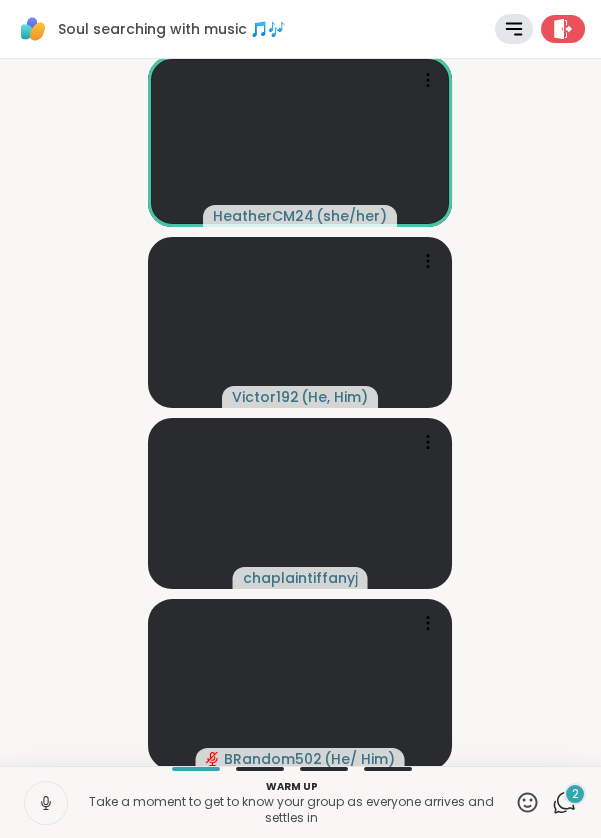 click at bounding box center [300, 322] 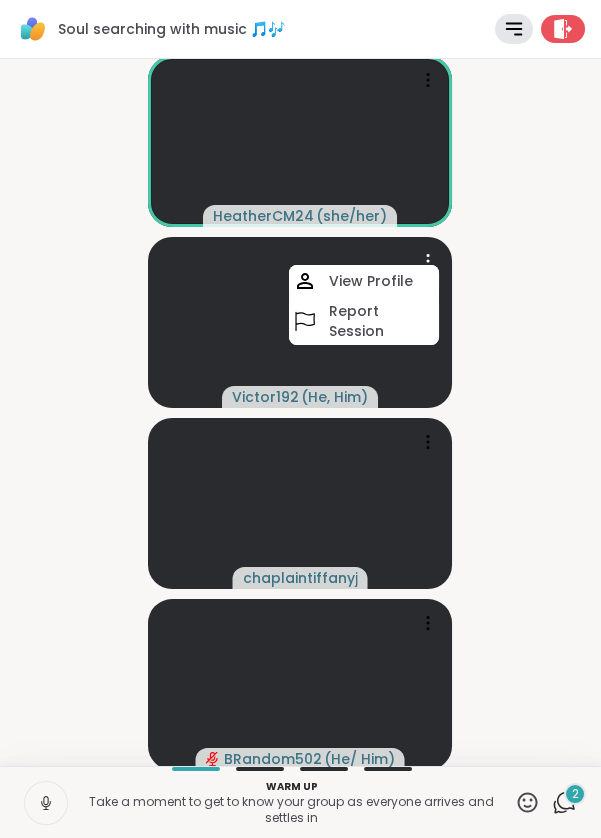 click on "HeatherCM24 ( she/her ) Victor192 ( He, Him ) View Profile Report Session chaplaintiffanyj BRandom502 ( He/ Him )" at bounding box center (300, 412) 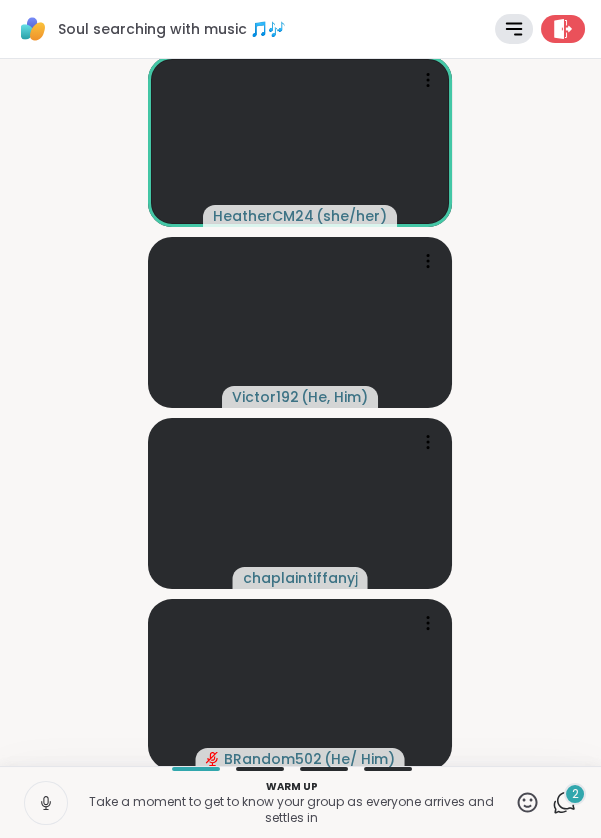 click 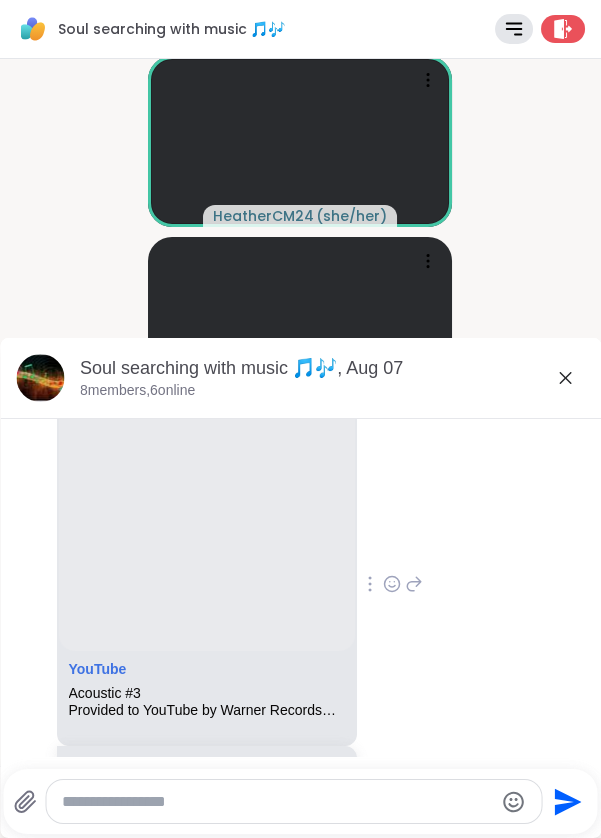 scroll, scrollTop: 466, scrollLeft: 0, axis: vertical 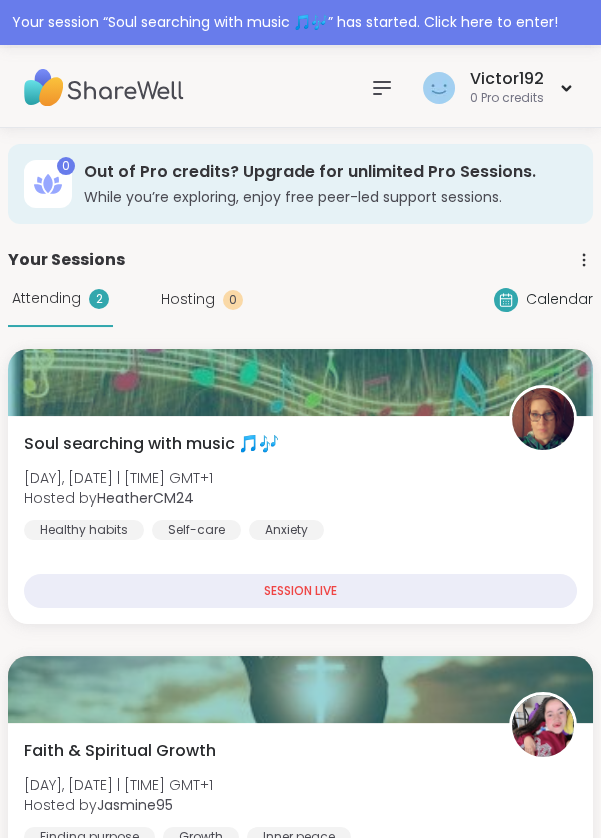click on "SESSION LIVE" at bounding box center [300, 591] 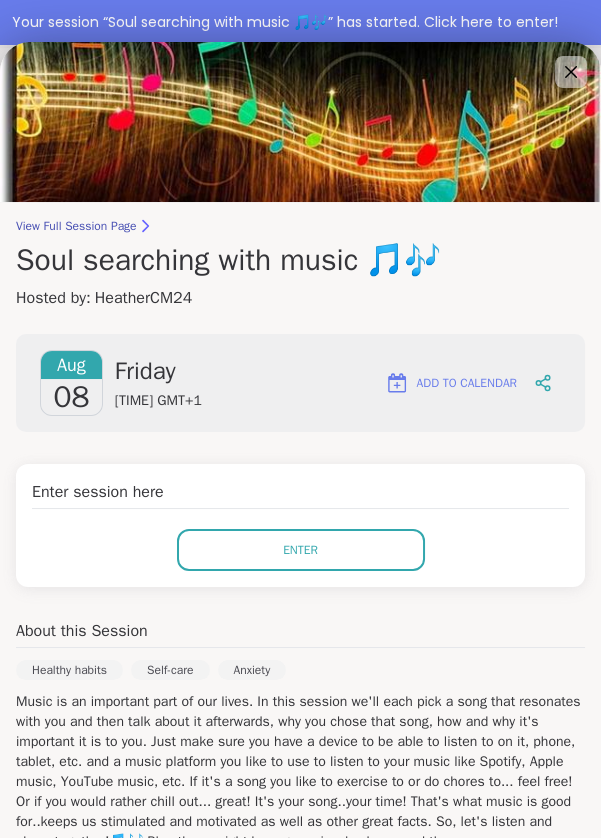 click on "Enter" at bounding box center [301, 550] 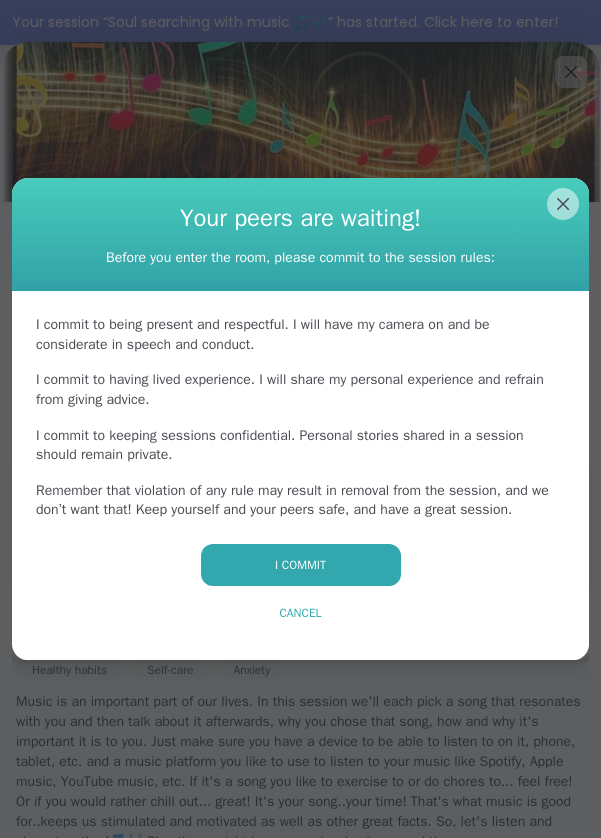 click on "I commit" at bounding box center [301, 565] 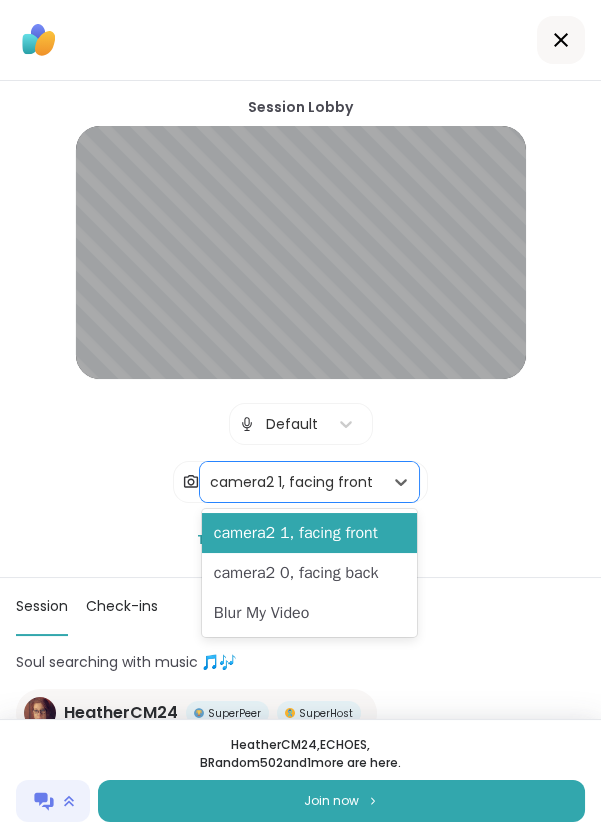 click on "camera2 0, facing back" at bounding box center [309, 573] 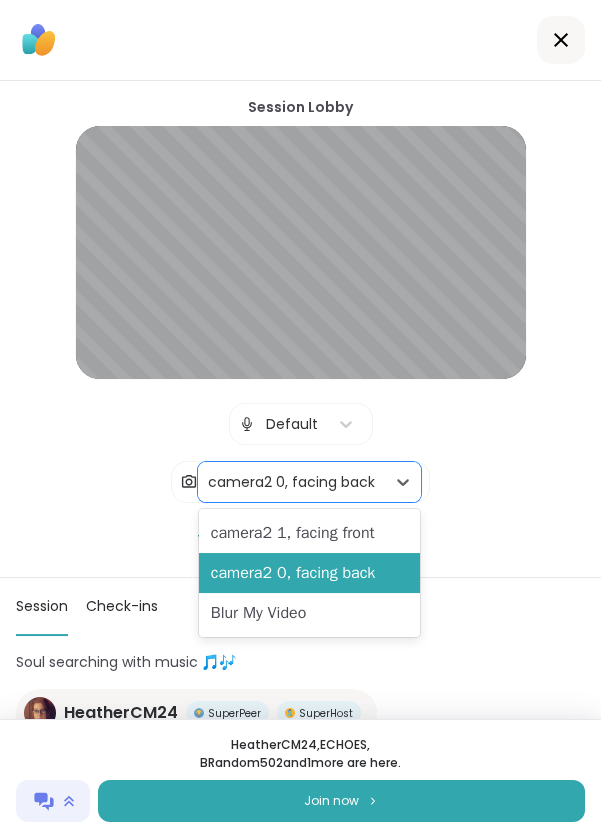 click on "camera2 1, facing front" at bounding box center (310, 533) 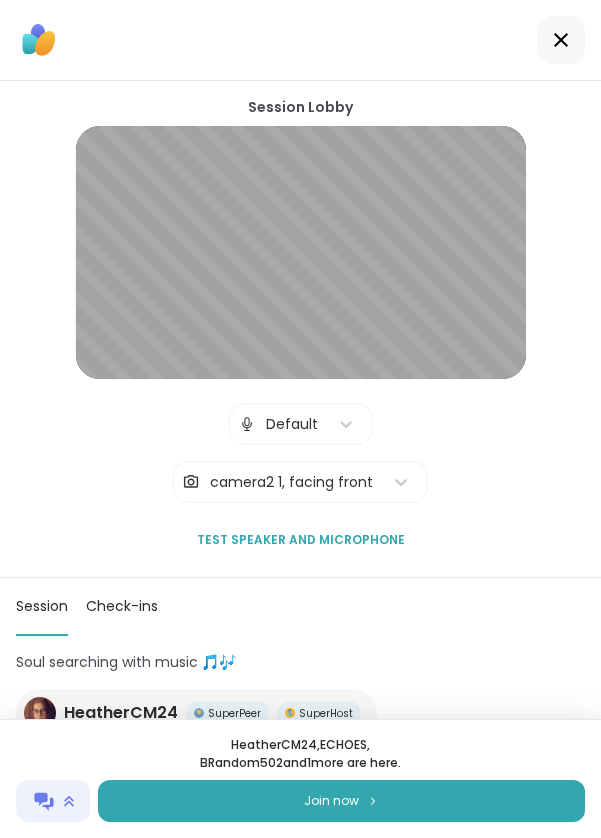 click on "Join now" at bounding box center [341, 801] 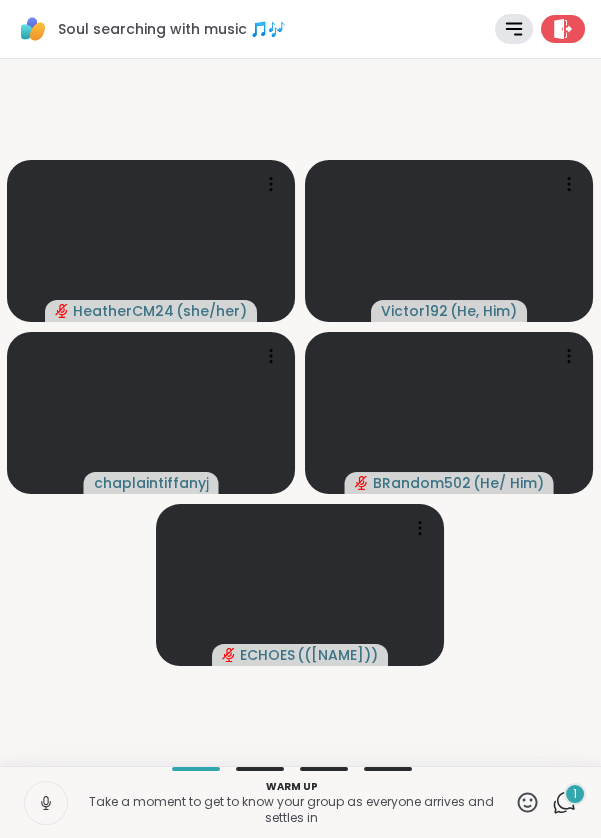 click 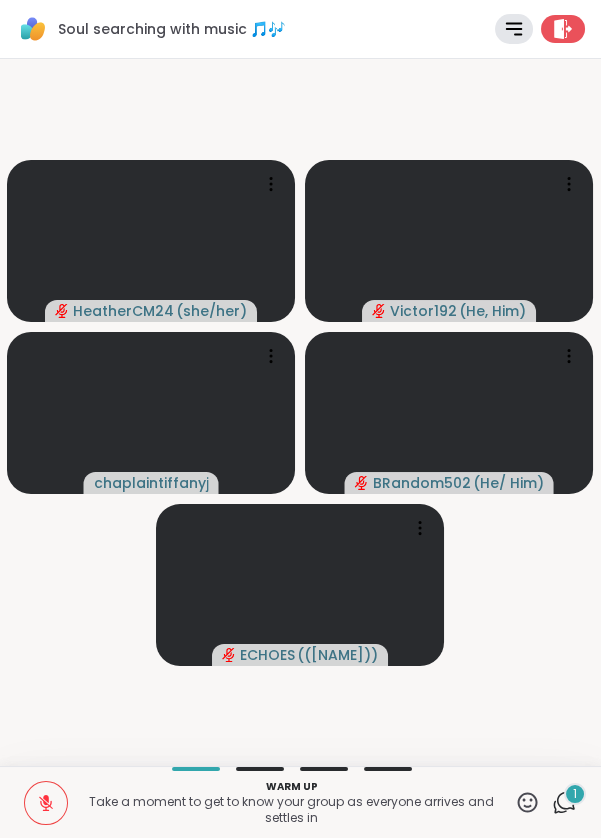 click on "Warm up Take a moment to get to know your group as everyone arrives and settles in ✋ 1 Chat" at bounding box center (300, 802) 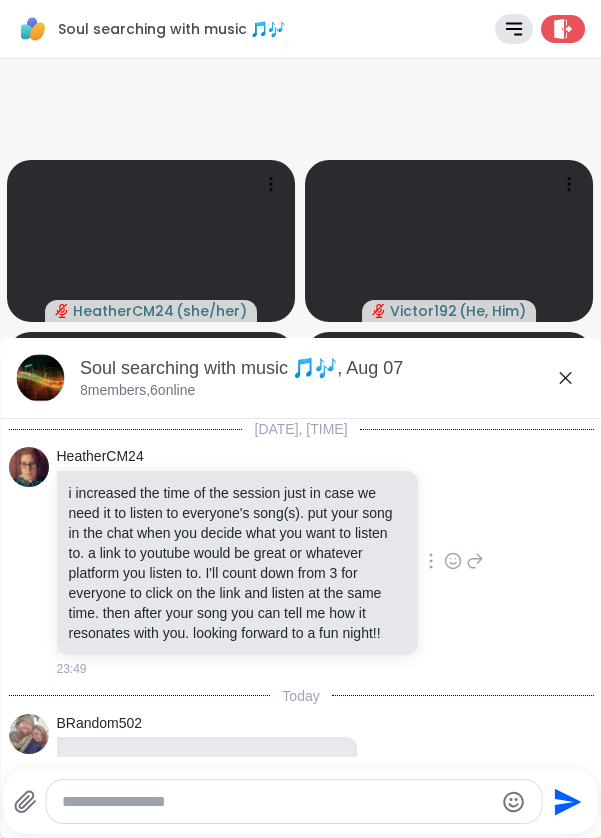 scroll, scrollTop: 592, scrollLeft: 0, axis: vertical 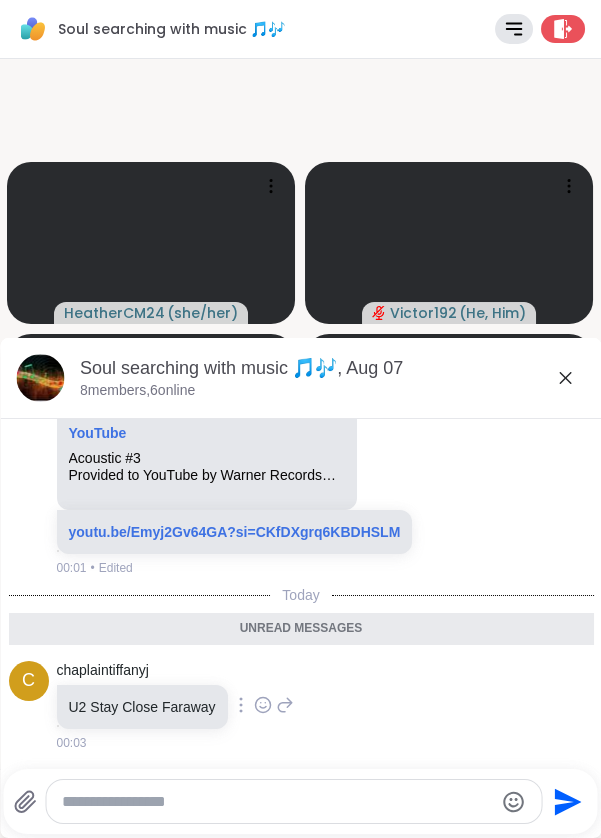 click 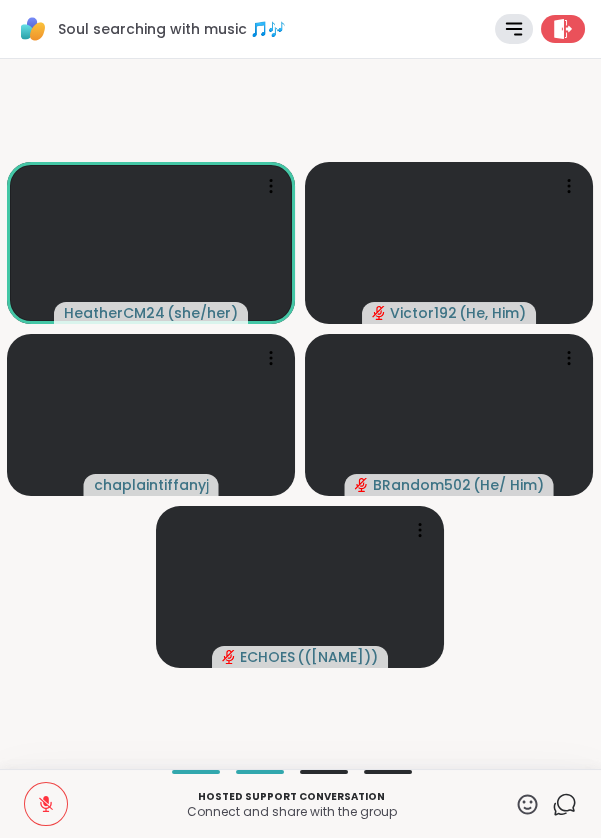 click on "HeatherCM24 ( she/her ) Victor192 ( He, Him ) chaplaintiffanyj BRandom502 ( He/ Him ) ECHOES ( (Kelly) )" at bounding box center (300, 414) 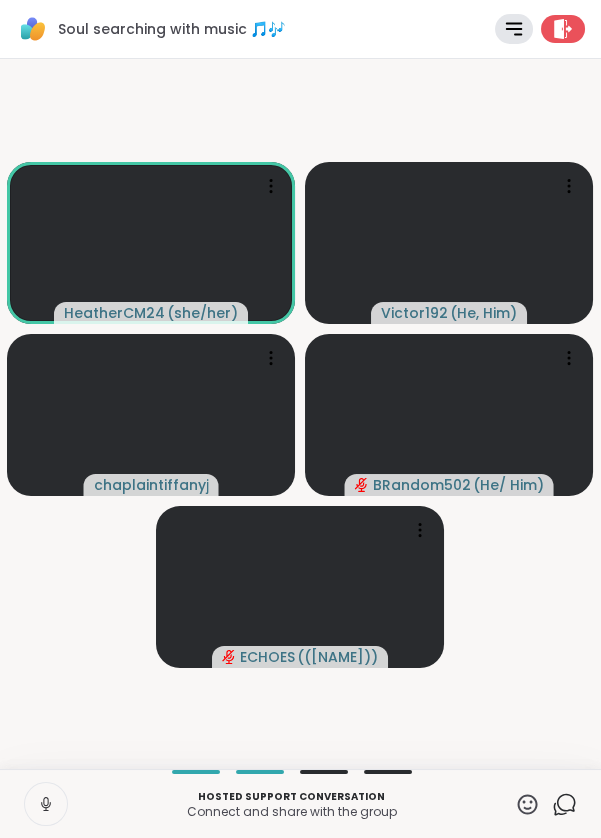 click at bounding box center [46, 804] 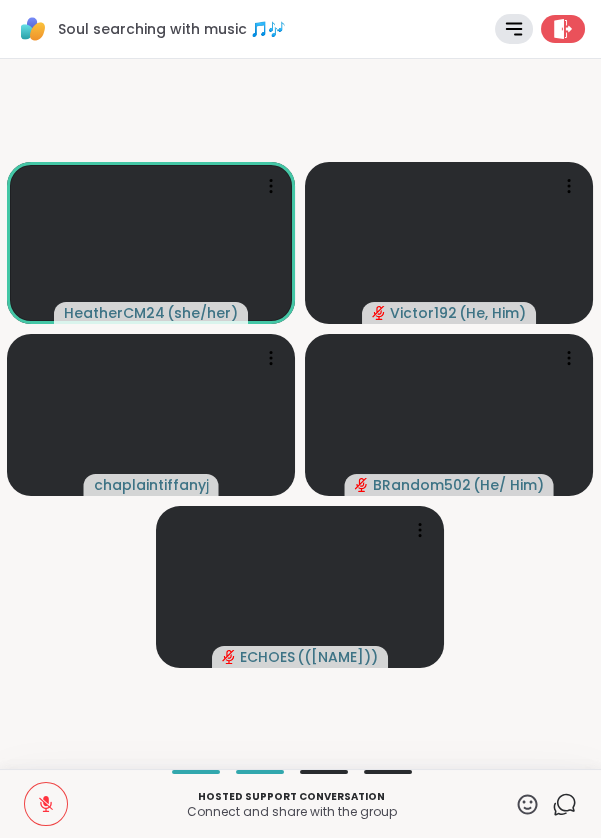 click at bounding box center (46, 804) 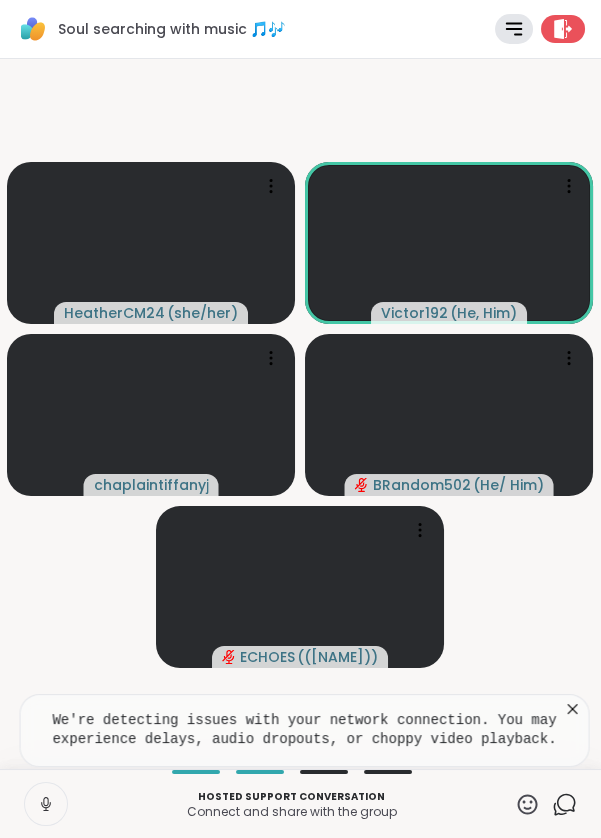 click on "Hosted support conversation Connect and share with the group ✋ Chat" at bounding box center (300, 803) 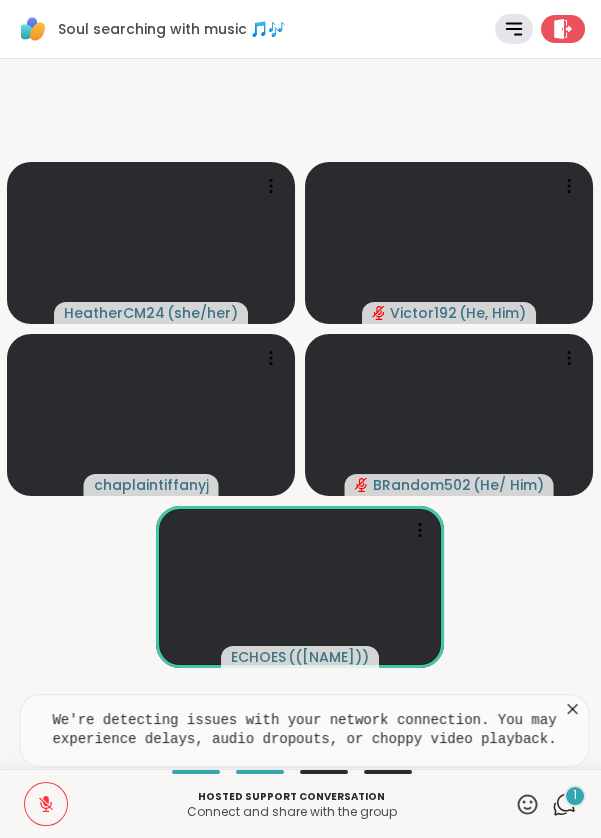 click on "1" at bounding box center [575, 795] 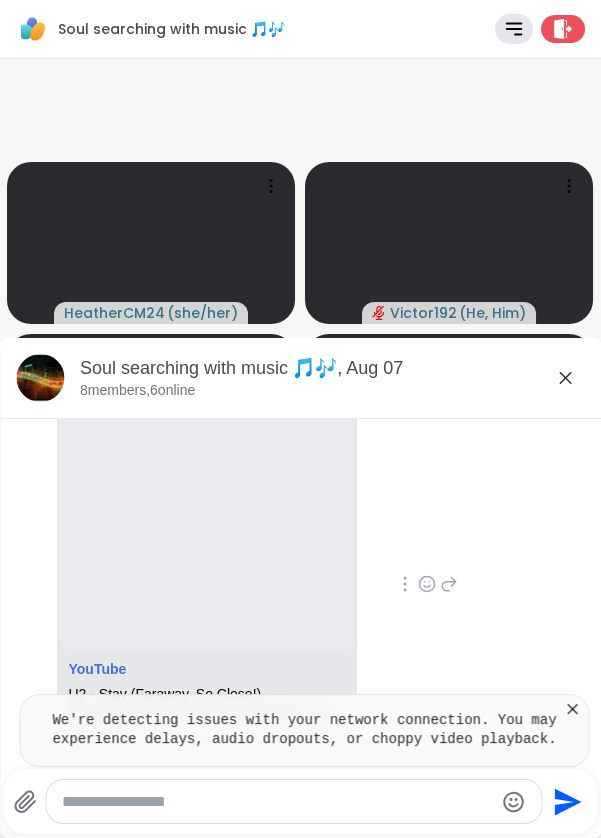 scroll, scrollTop: 1063, scrollLeft: 0, axis: vertical 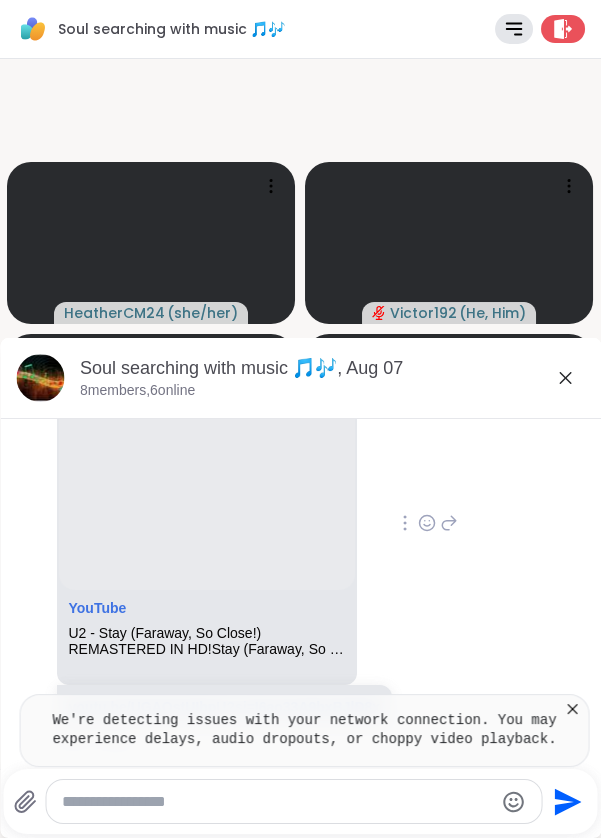 click 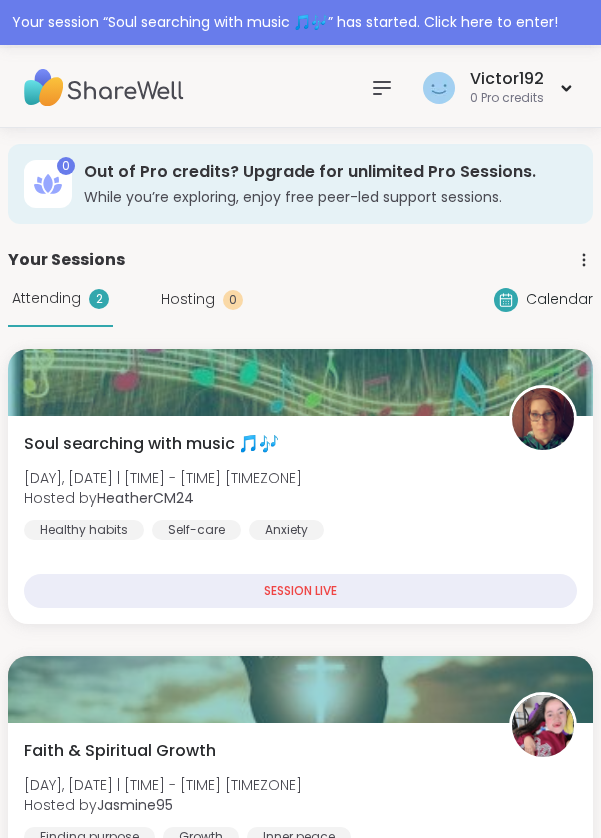 scroll, scrollTop: 0, scrollLeft: 0, axis: both 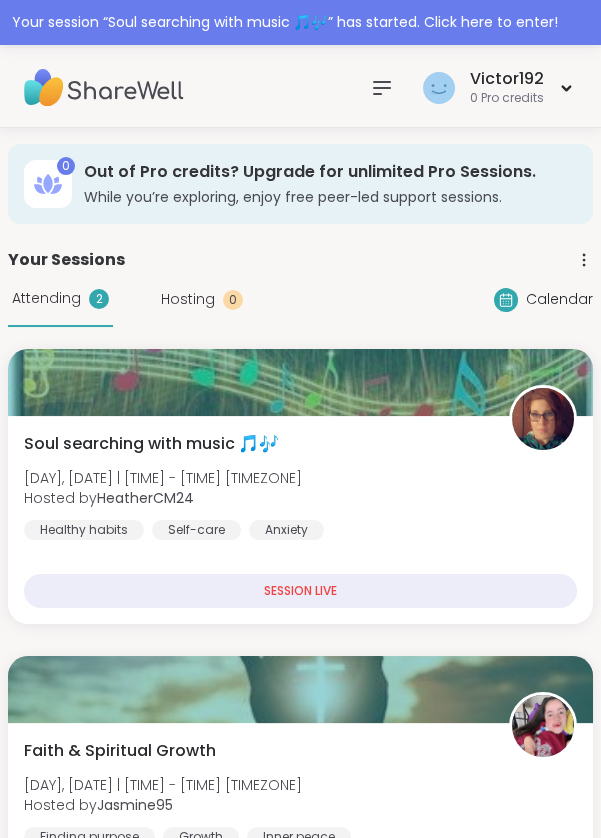 click on "[DAY], [DATE] | [TIME] GMT+1" at bounding box center [163, 478] 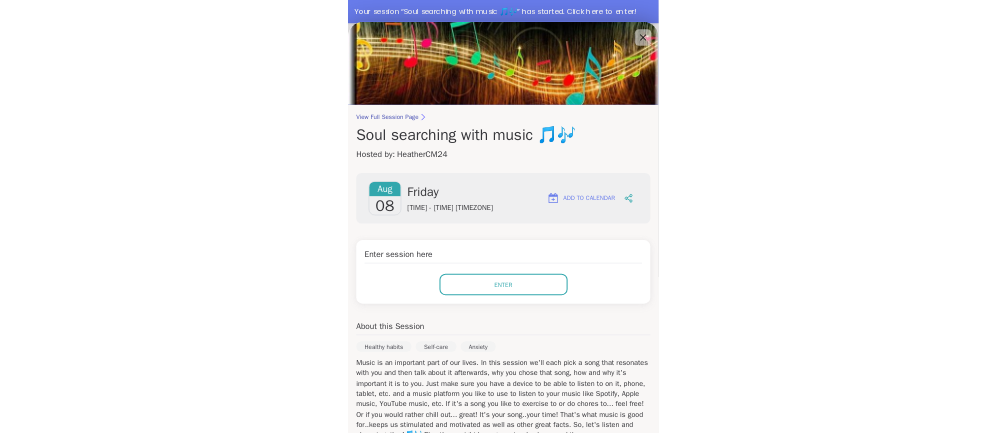 scroll, scrollTop: 0, scrollLeft: 0, axis: both 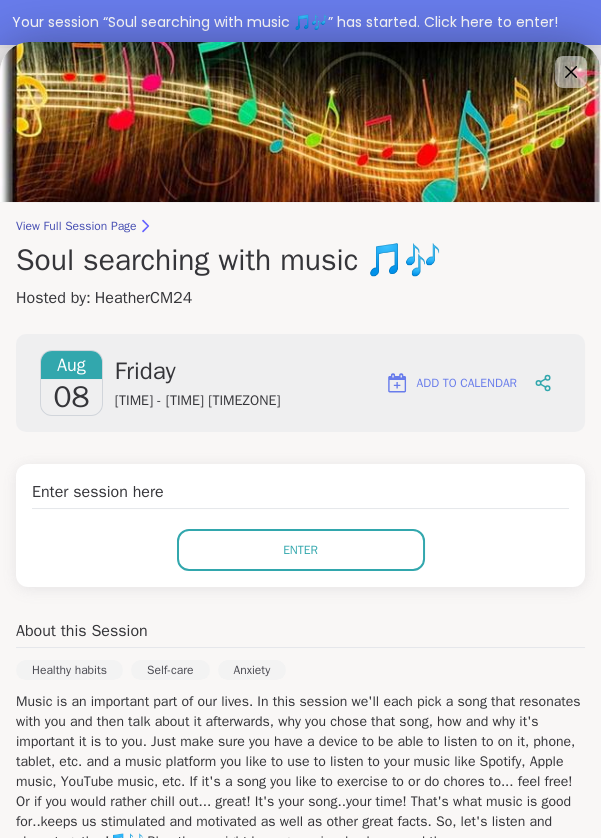 click on "Enter" at bounding box center [301, 550] 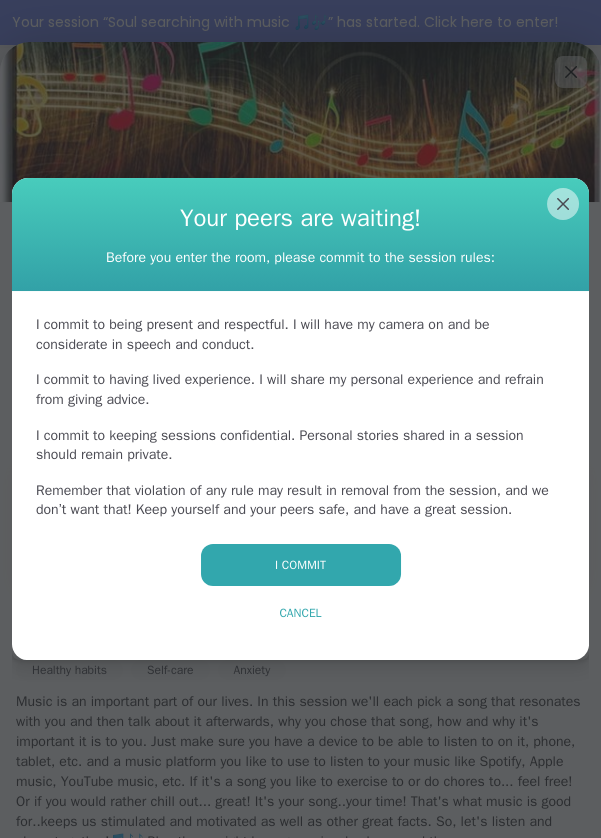 click on "Cancel I commit" at bounding box center [301, 602] 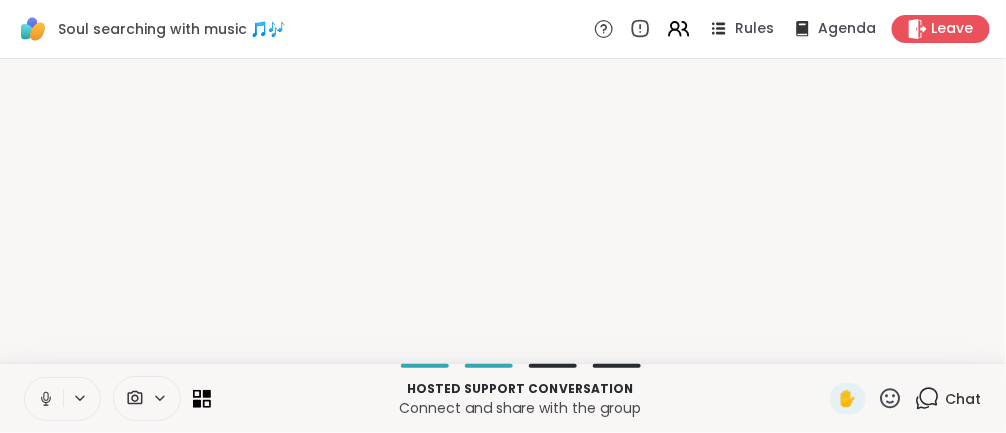 click 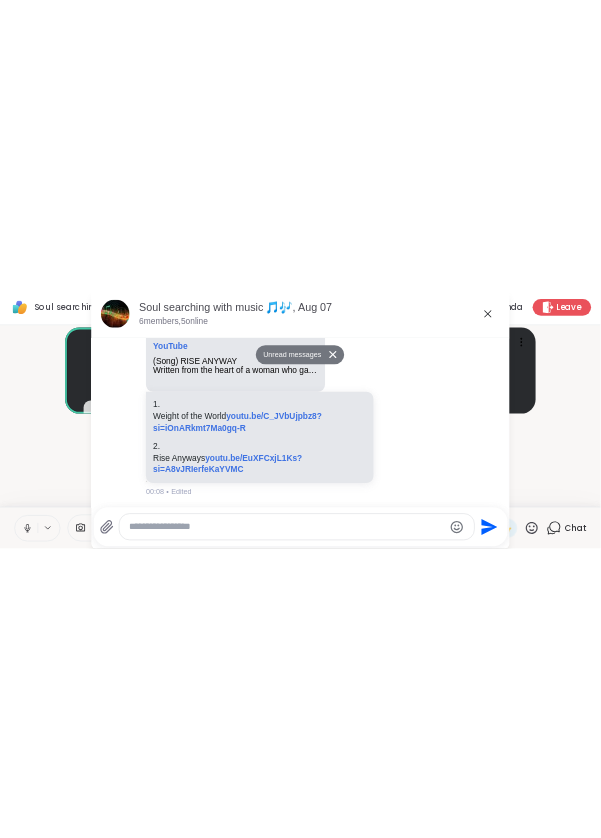 scroll, scrollTop: 2009, scrollLeft: 0, axis: vertical 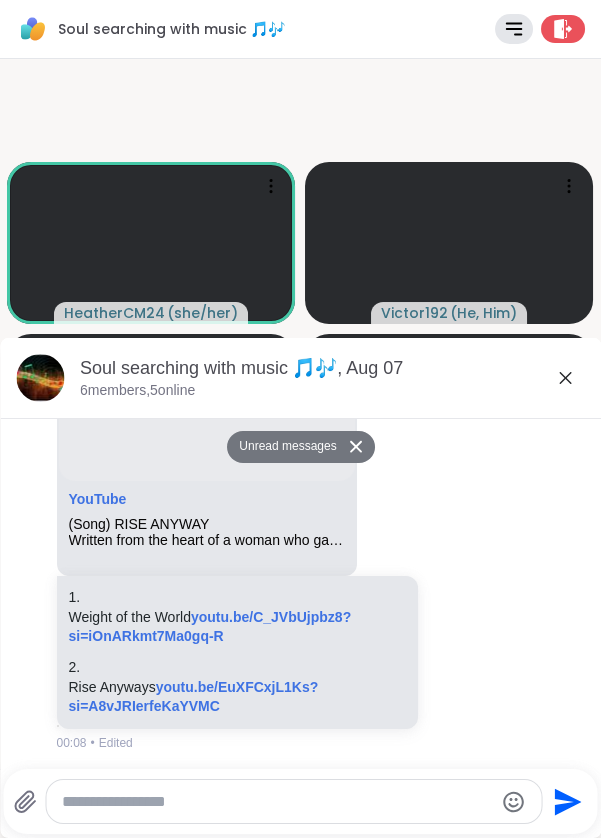 click at bounding box center (277, 802) 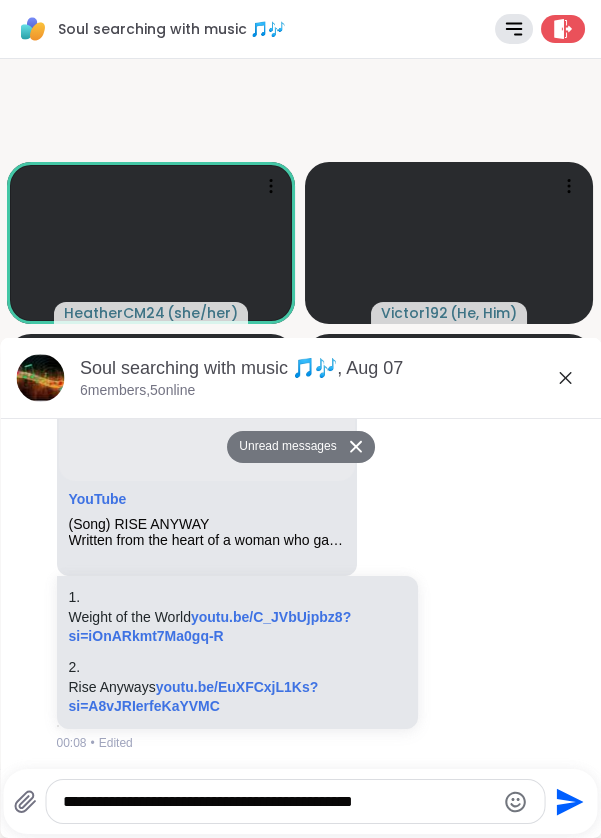 type on "**********" 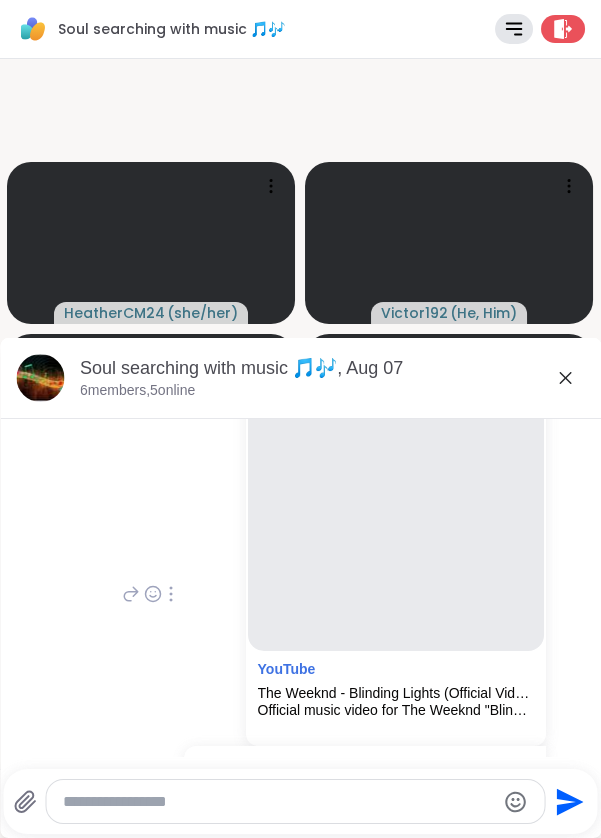 scroll, scrollTop: 2432, scrollLeft: 0, axis: vertical 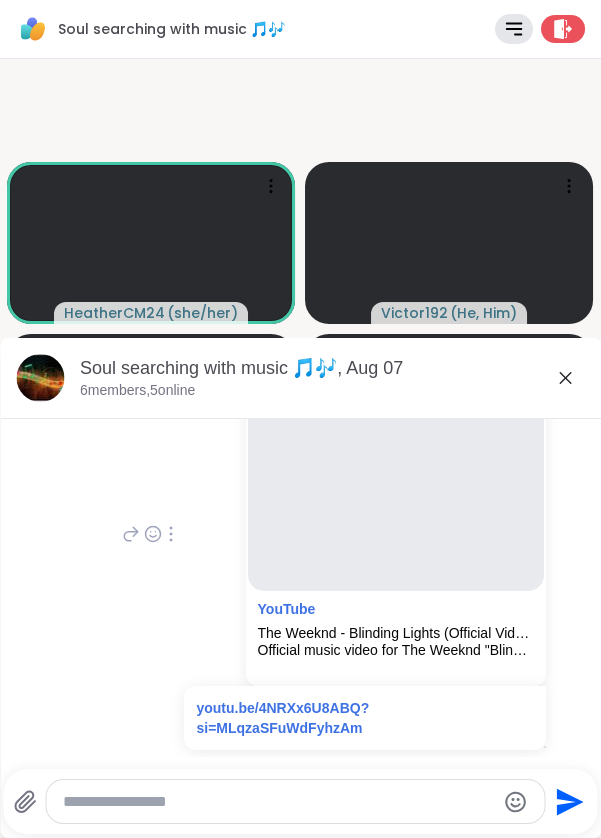 click 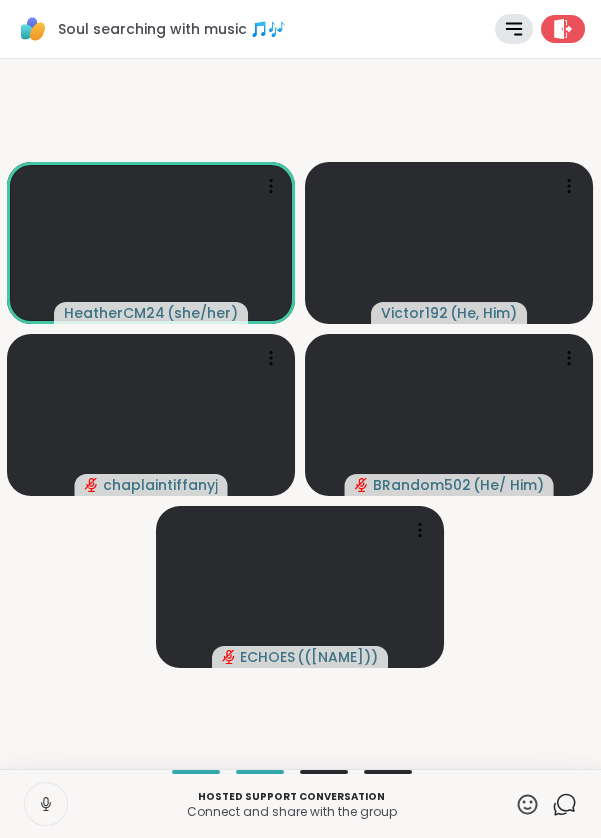 click at bounding box center [46, 804] 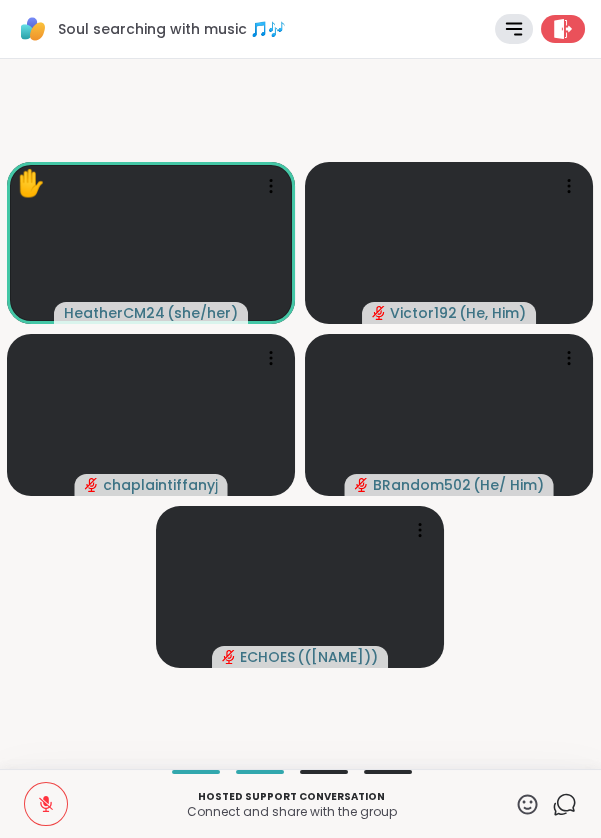 click 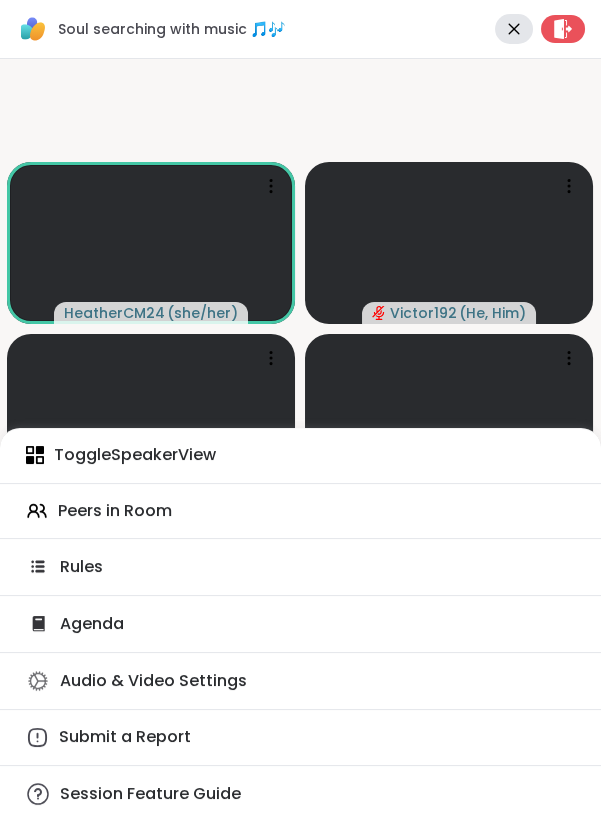click on "Audio & Video Settings" at bounding box center (300, 681) 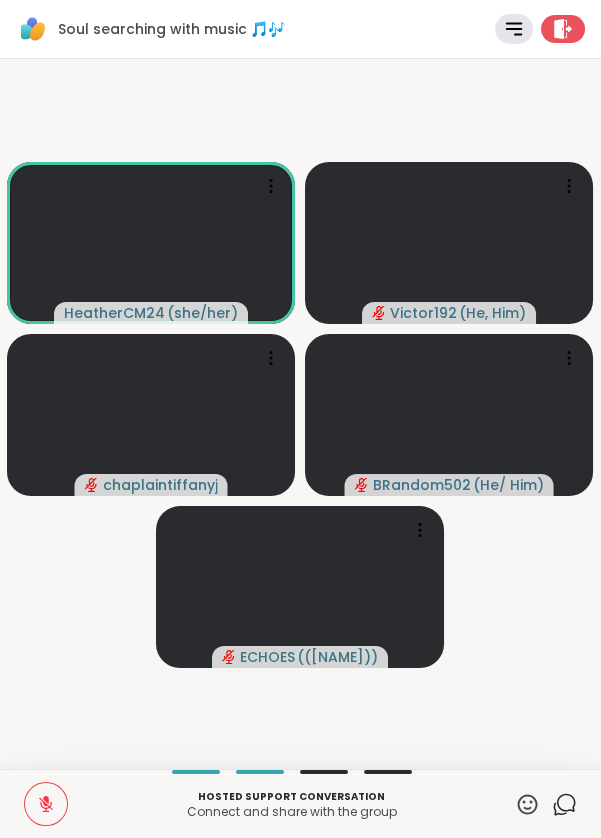 click at bounding box center [46, 804] 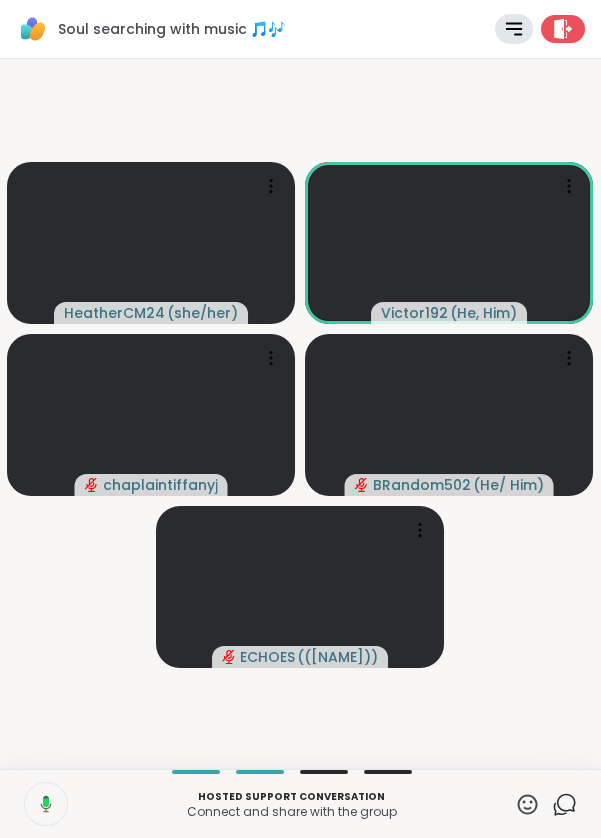 click 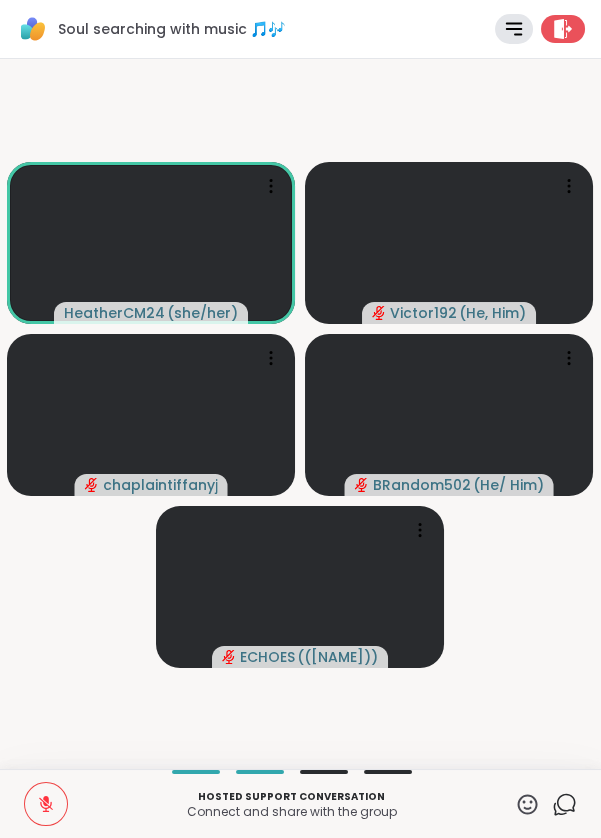 click 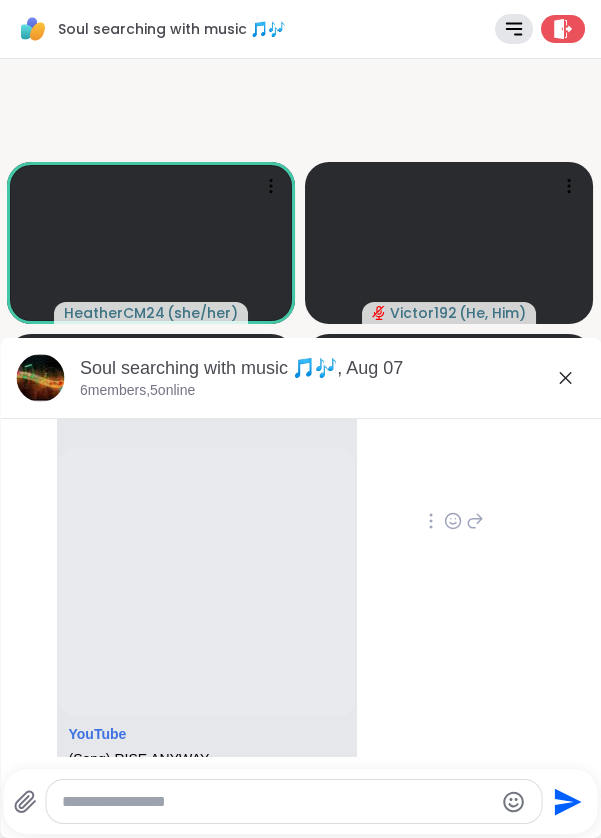 scroll, scrollTop: 1703, scrollLeft: 0, axis: vertical 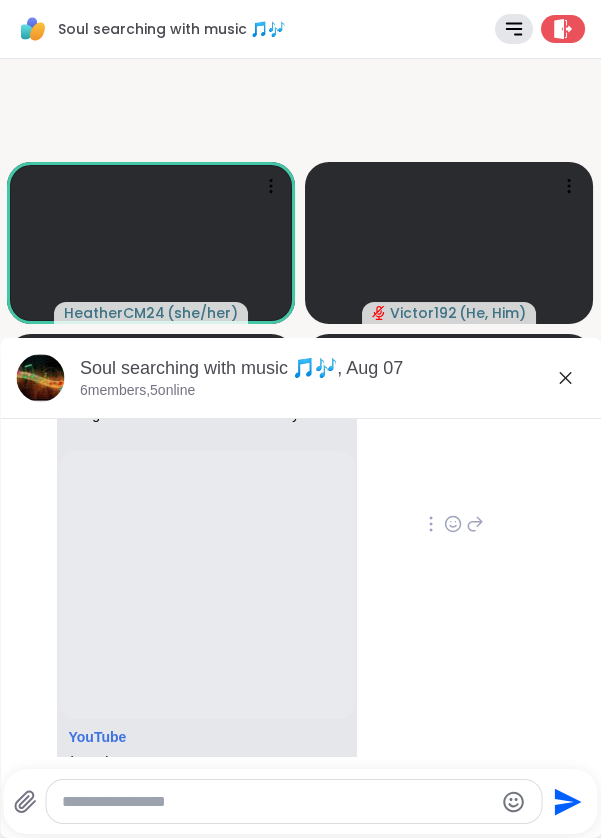 click 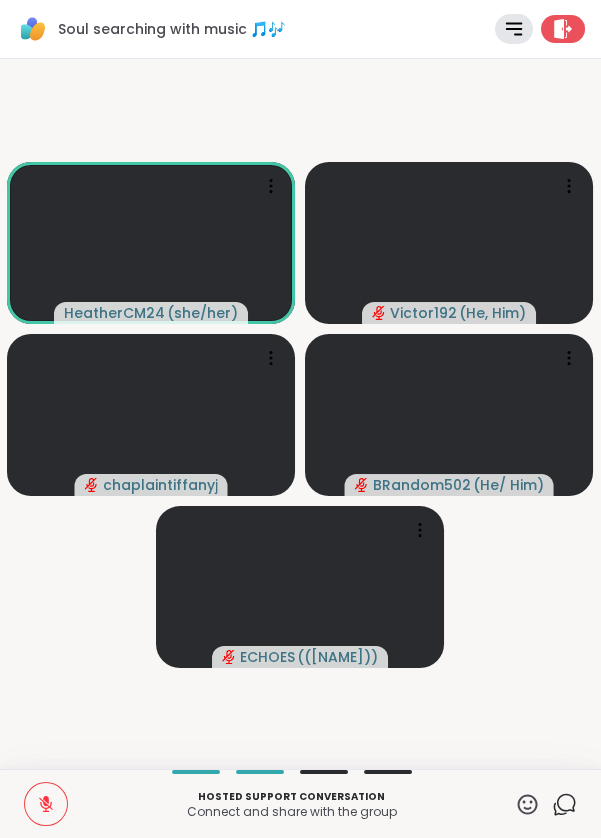 click at bounding box center (46, 804) 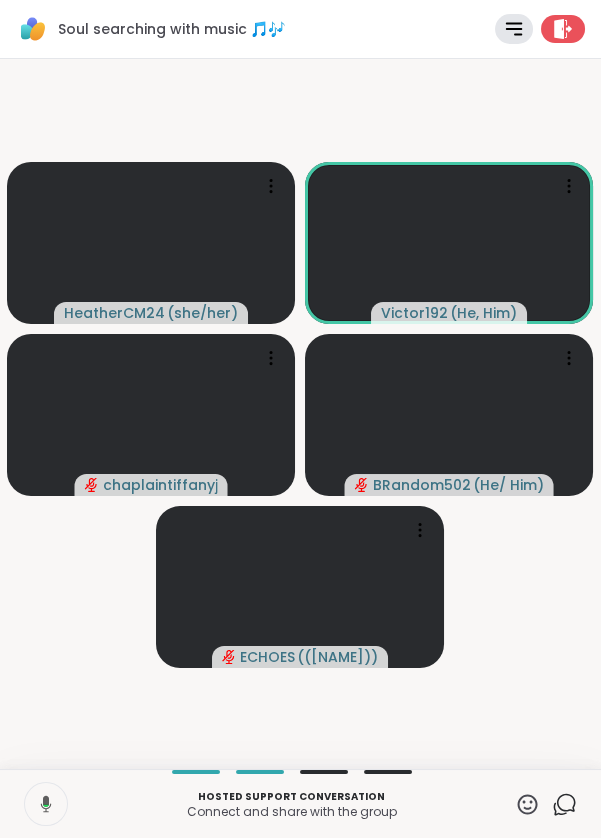 click 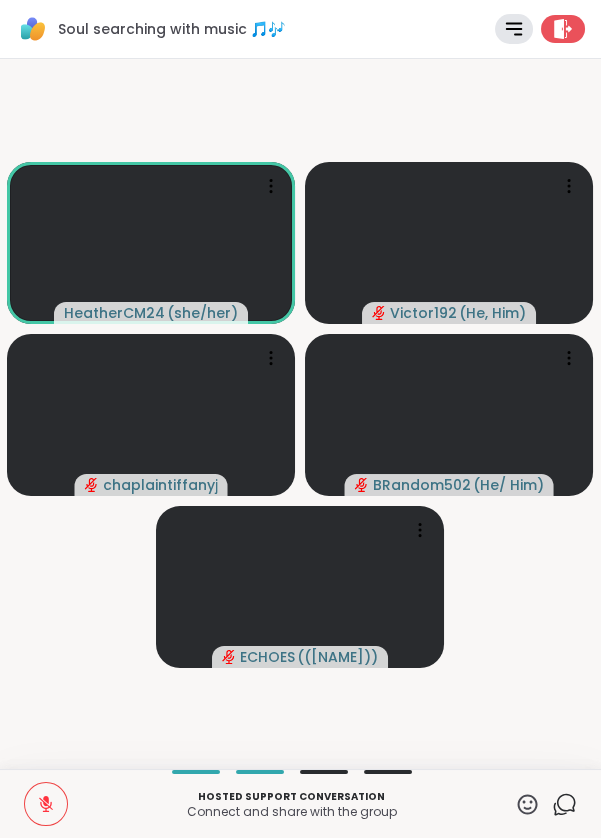 click on "Hosted support conversation Connect and share with the group ✋ Chat" at bounding box center [300, 803] 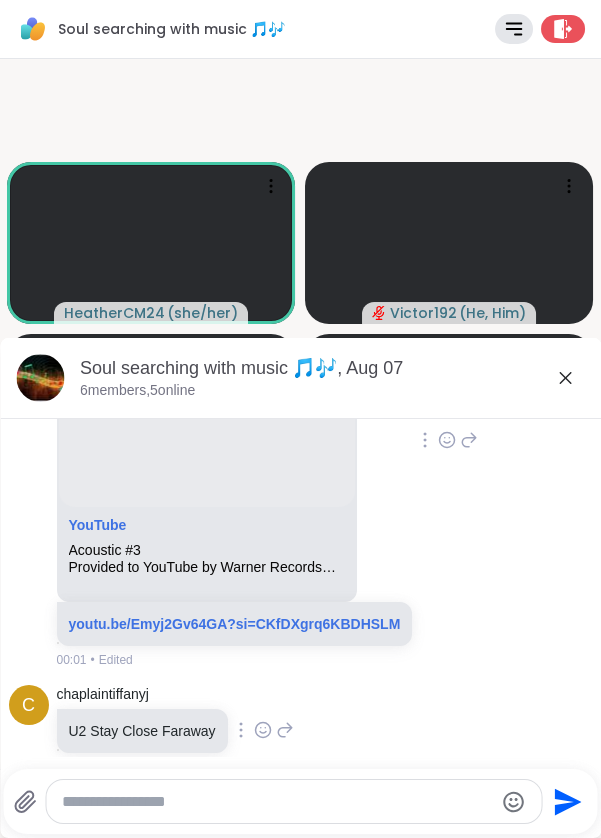 scroll, scrollTop: 506, scrollLeft: 0, axis: vertical 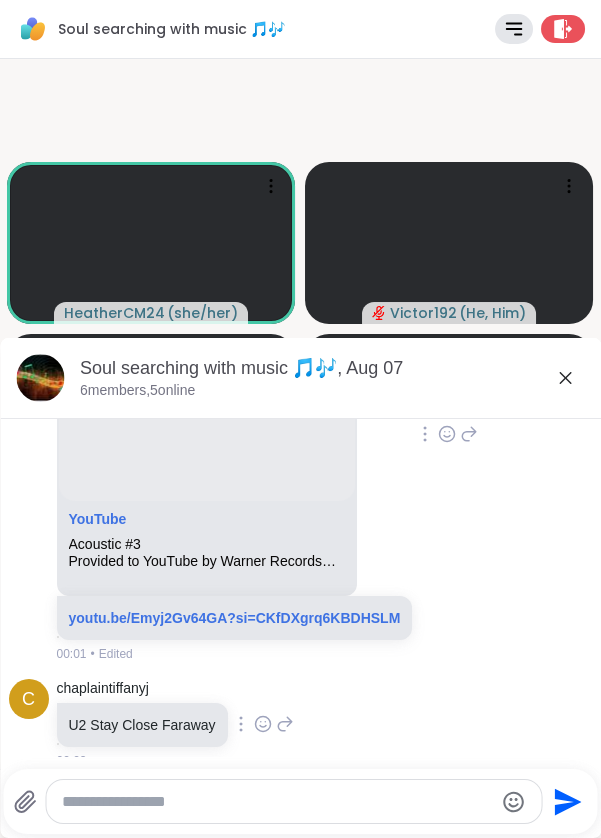 click on "youtu.be/Emyj2Gv64GA?si=CKfDXgrq6KBDHSLM" at bounding box center (234, 618) 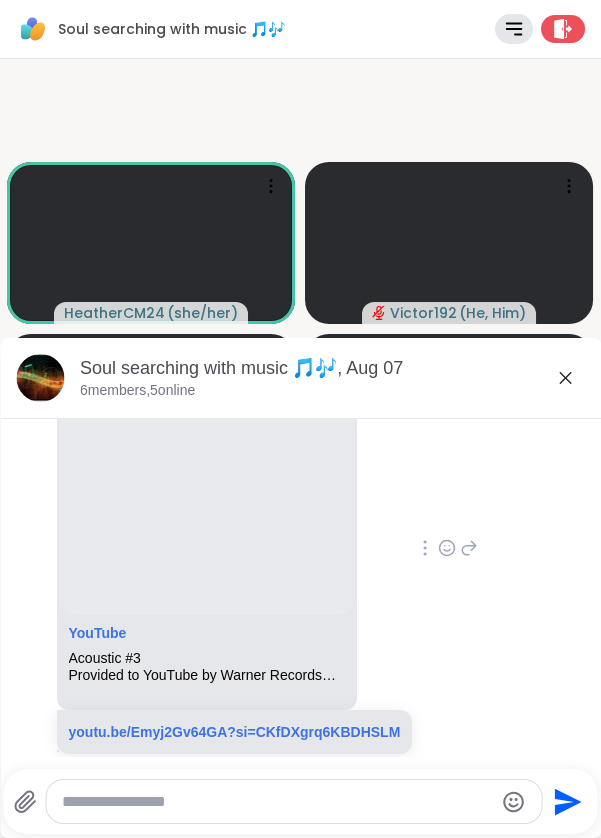 scroll, scrollTop: 392, scrollLeft: 0, axis: vertical 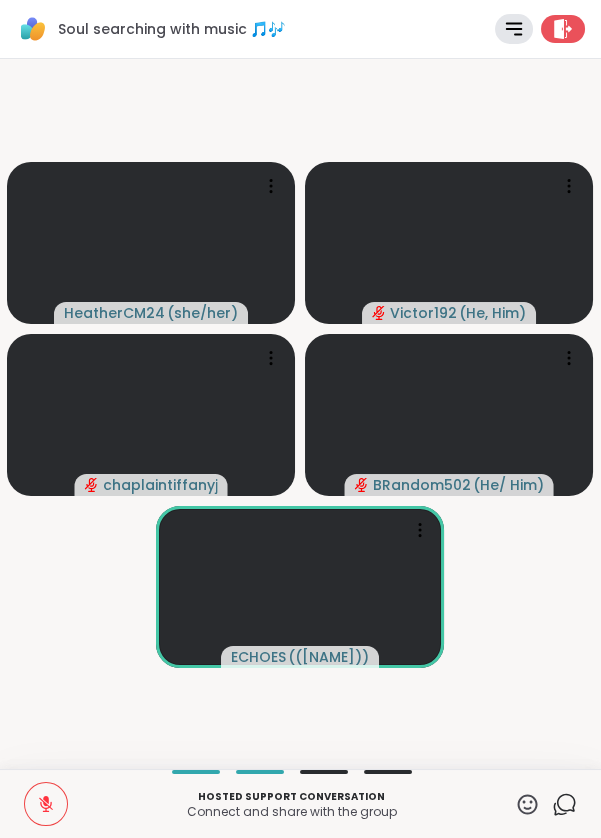 click 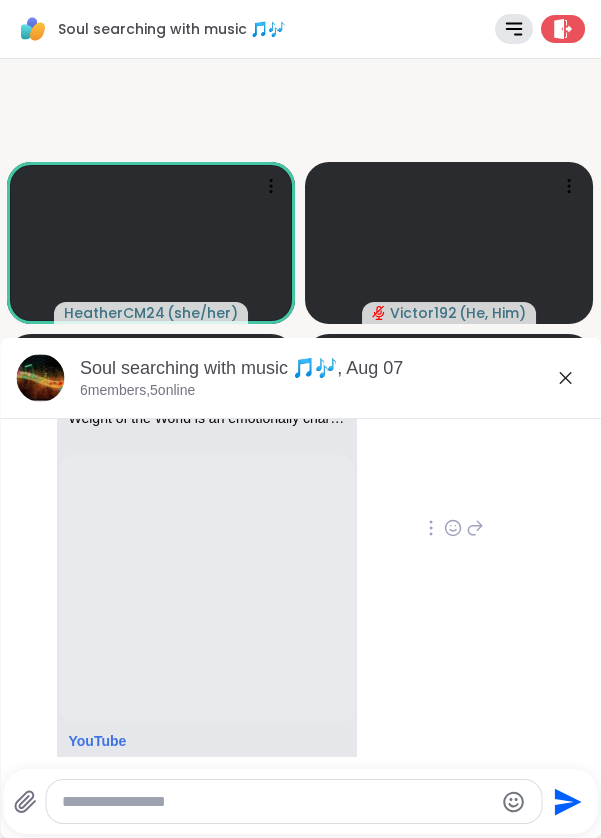 scroll, scrollTop: 1699, scrollLeft: 0, axis: vertical 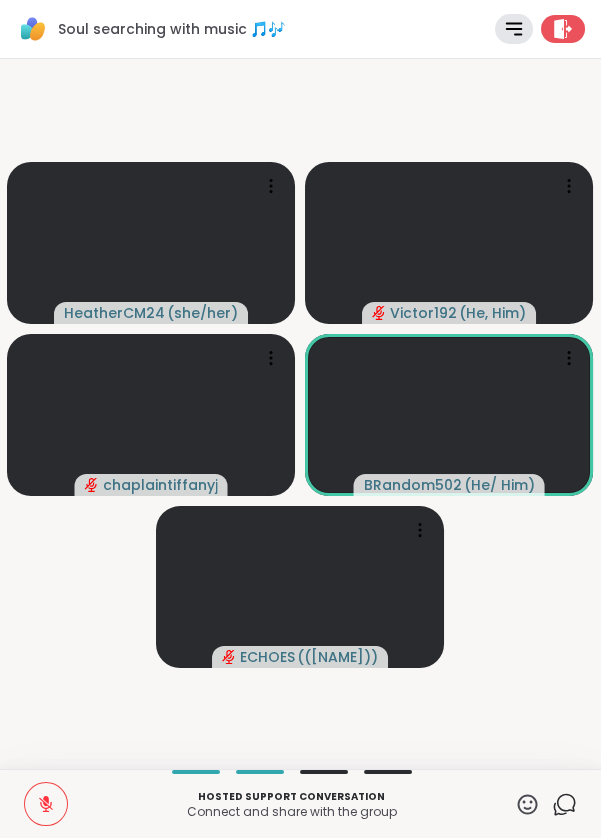 click 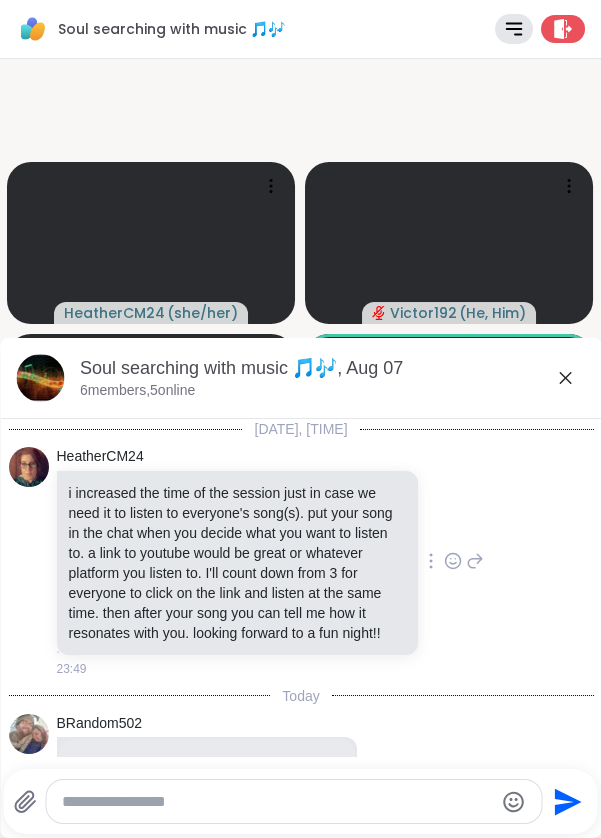 scroll, scrollTop: 2412, scrollLeft: 0, axis: vertical 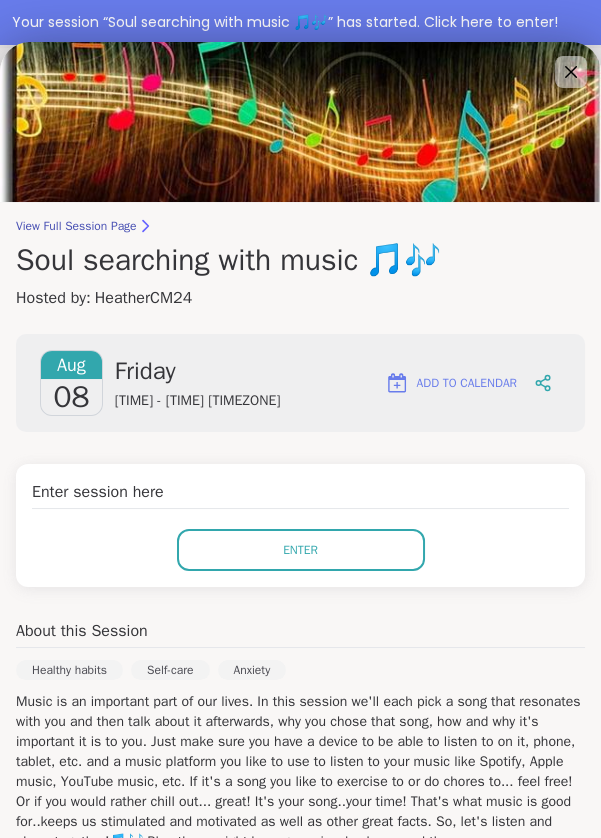 click on "Enter" at bounding box center [301, 550] 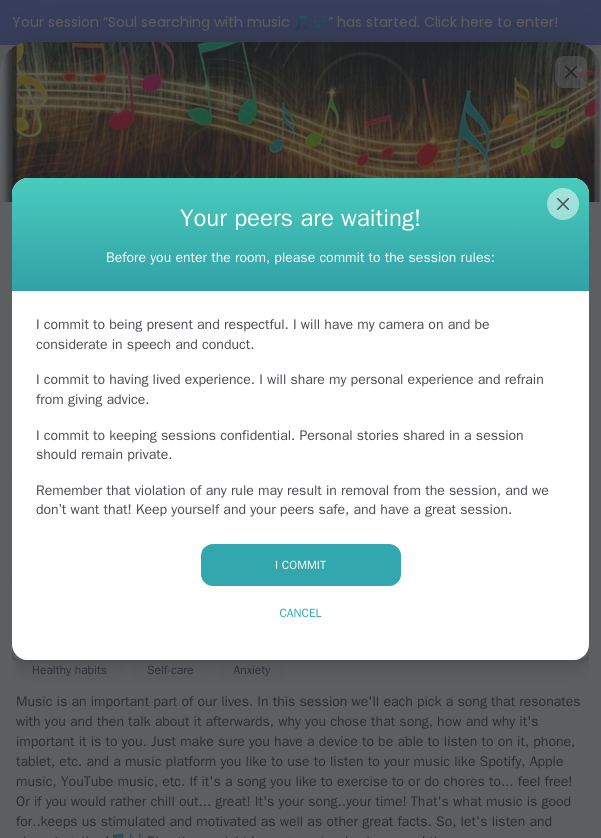 scroll, scrollTop: 0, scrollLeft: 0, axis: both 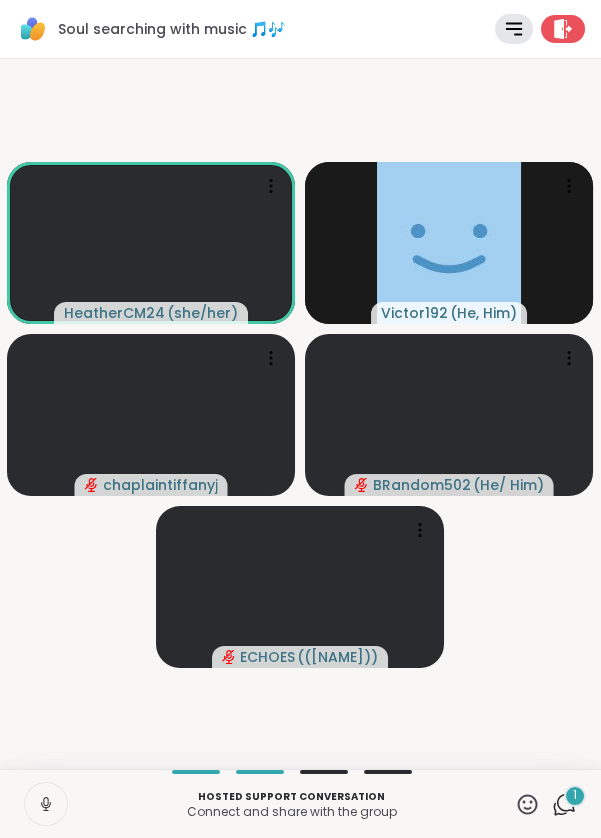 click 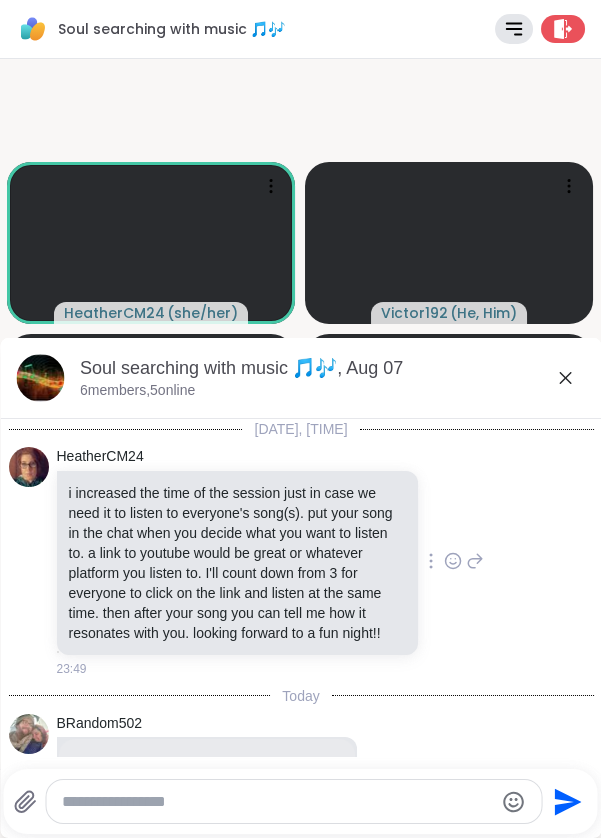 scroll, scrollTop: 2586, scrollLeft: 0, axis: vertical 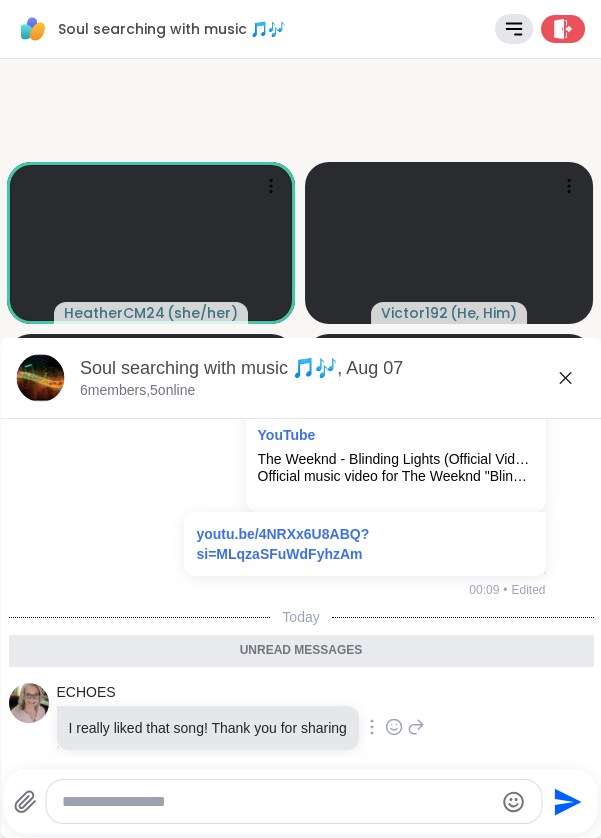 click on "I really liked that song! Thank you for sharing" at bounding box center (207, 728) 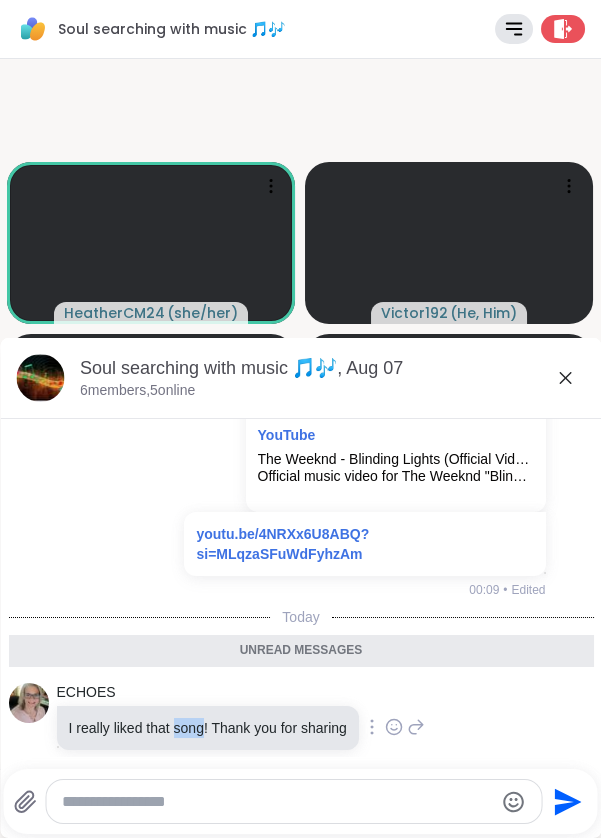click 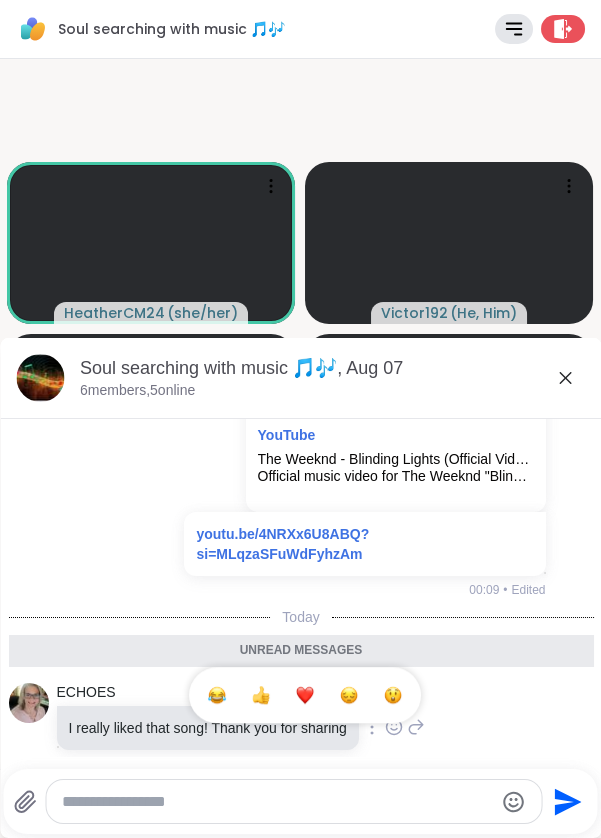 click at bounding box center [304, 695] 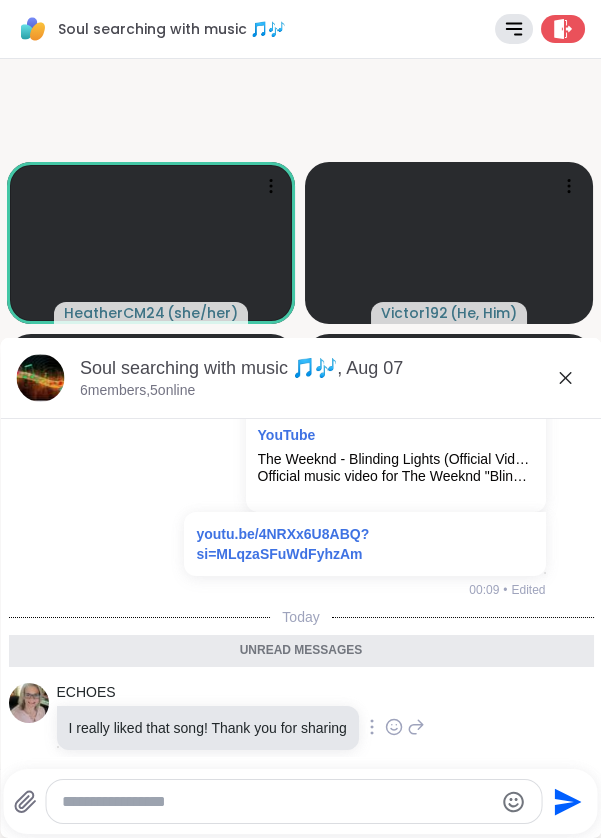 scroll, scrollTop: 2614, scrollLeft: 0, axis: vertical 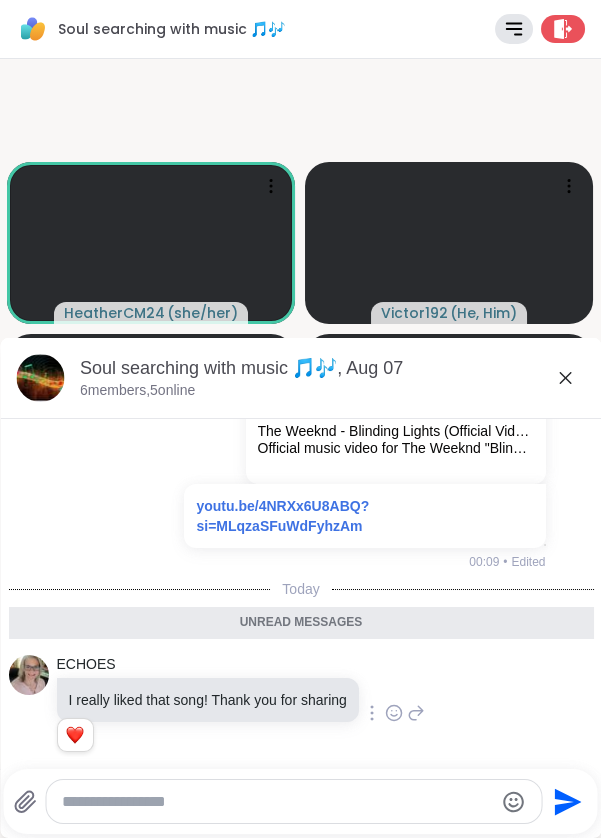 click 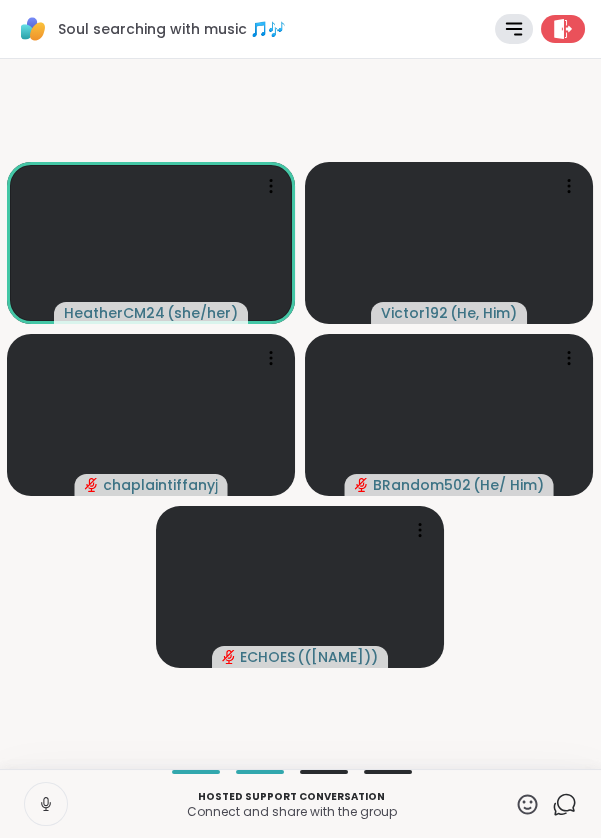 click 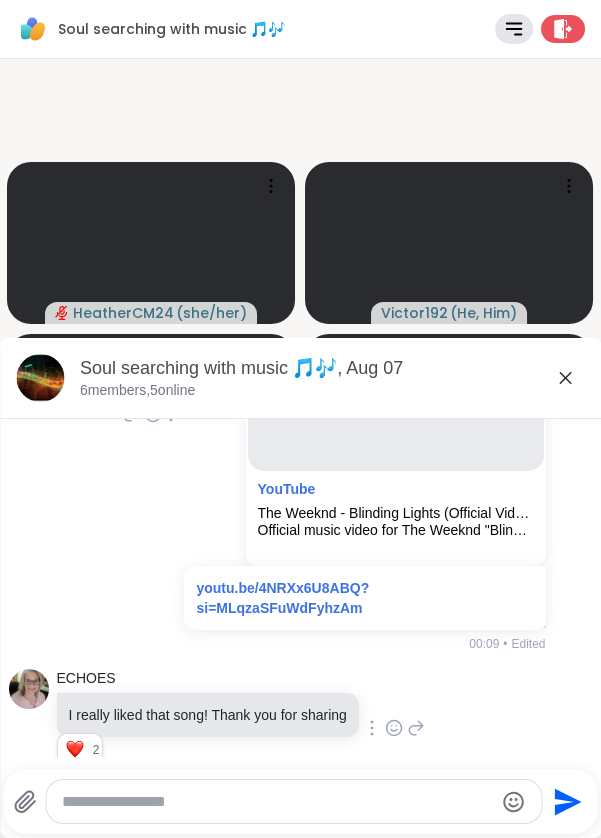 scroll, scrollTop: 2547, scrollLeft: 0, axis: vertical 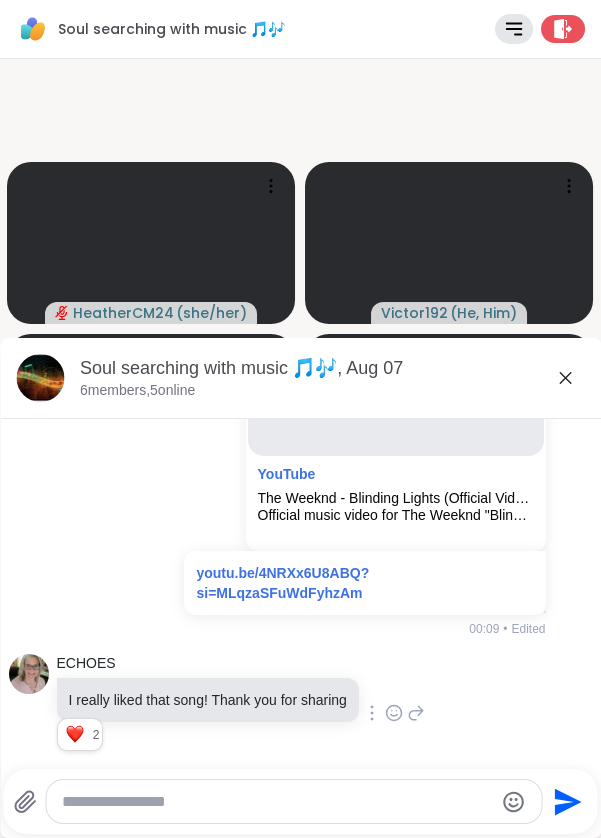 click at bounding box center [277, 802] 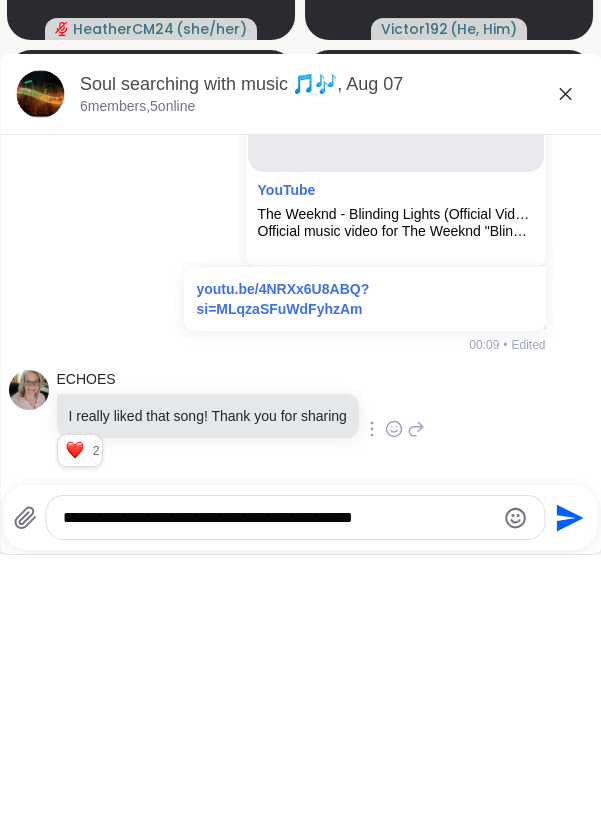 type on "**********" 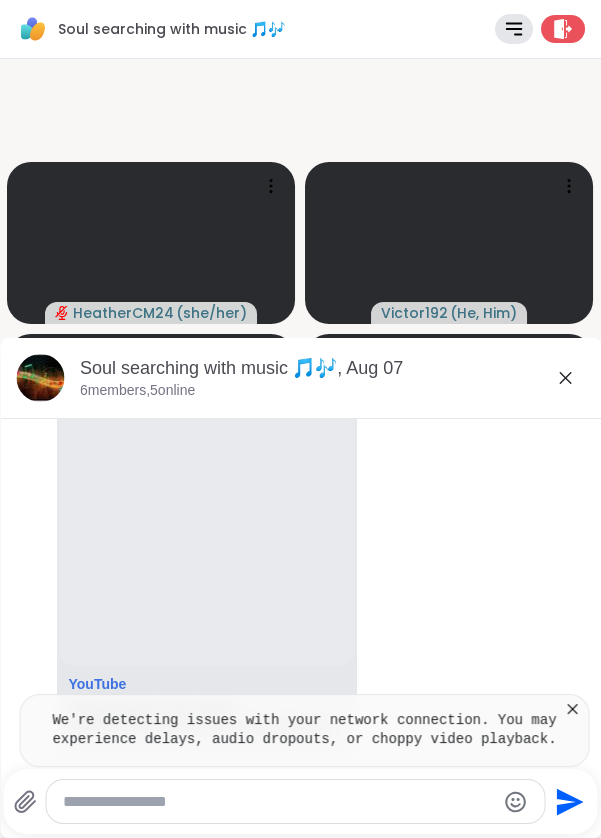 scroll, scrollTop: 1390, scrollLeft: 0, axis: vertical 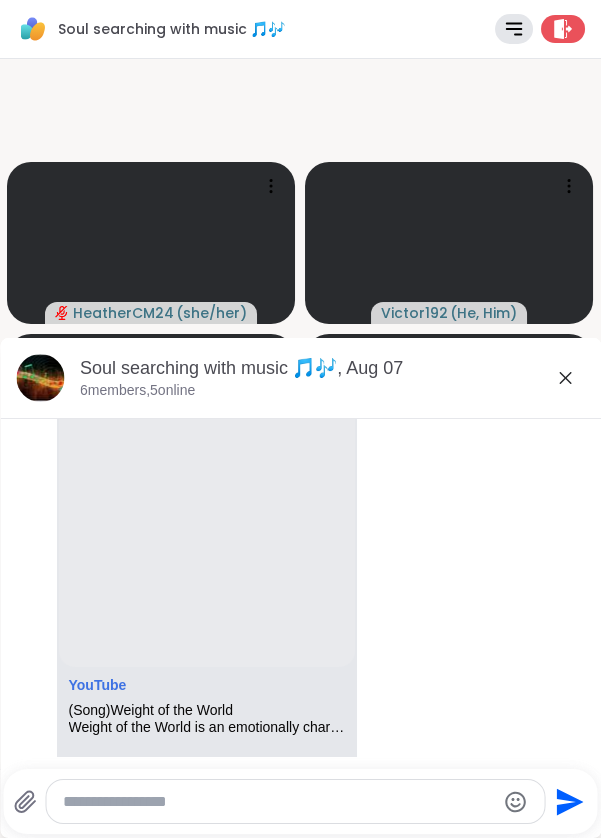 click 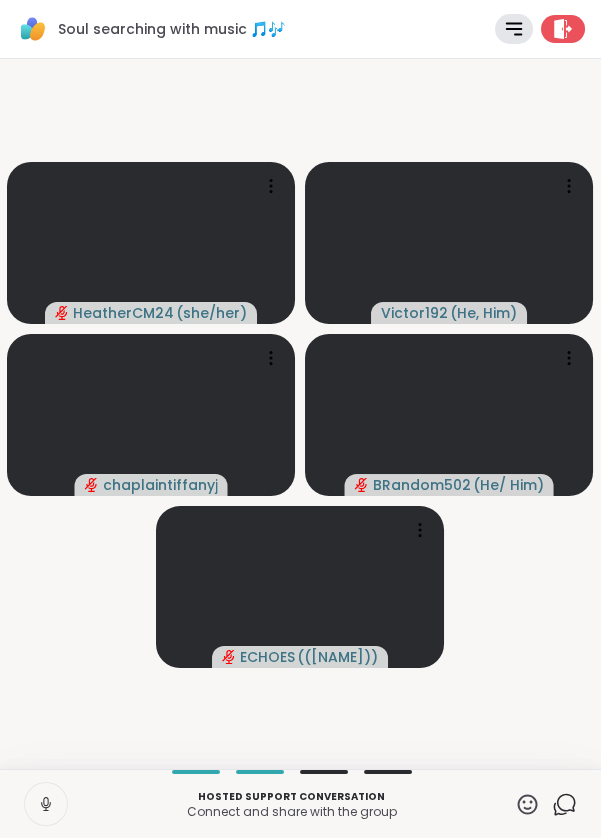 click 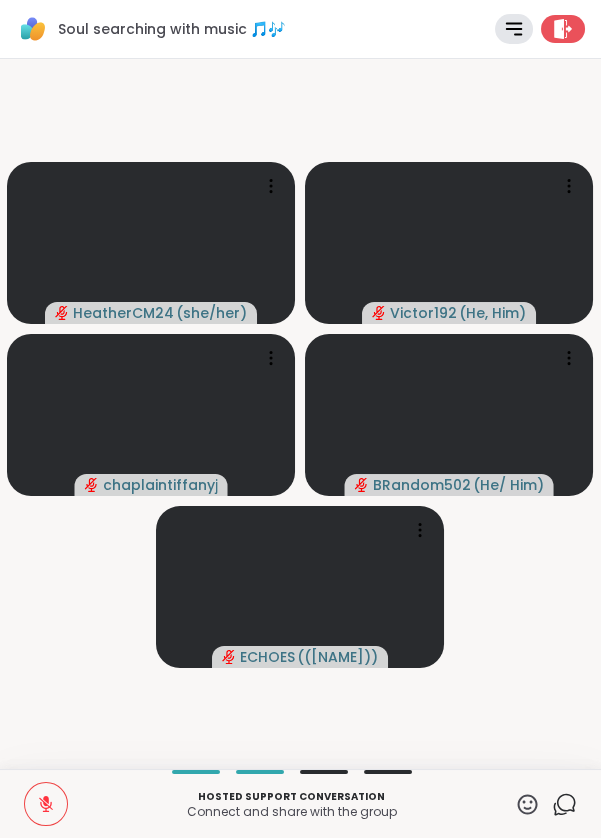 click 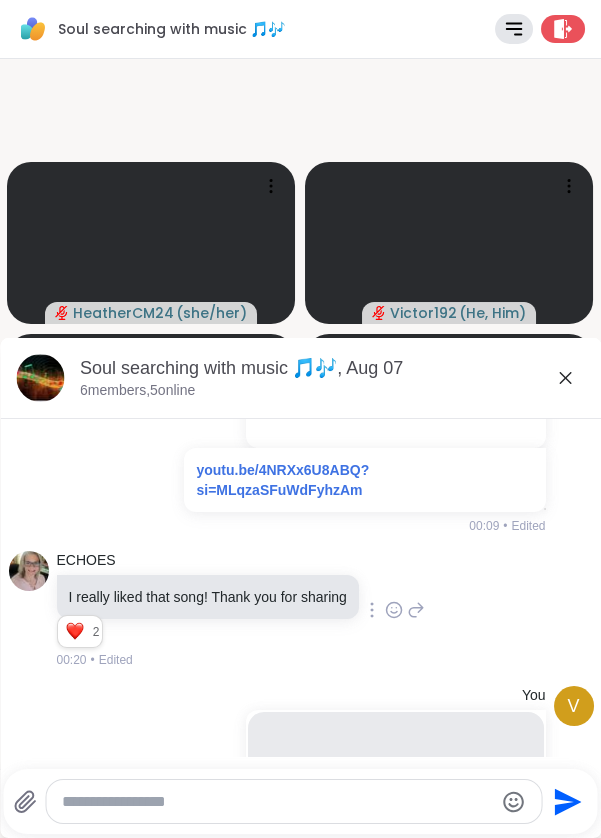scroll, scrollTop: 2638, scrollLeft: 0, axis: vertical 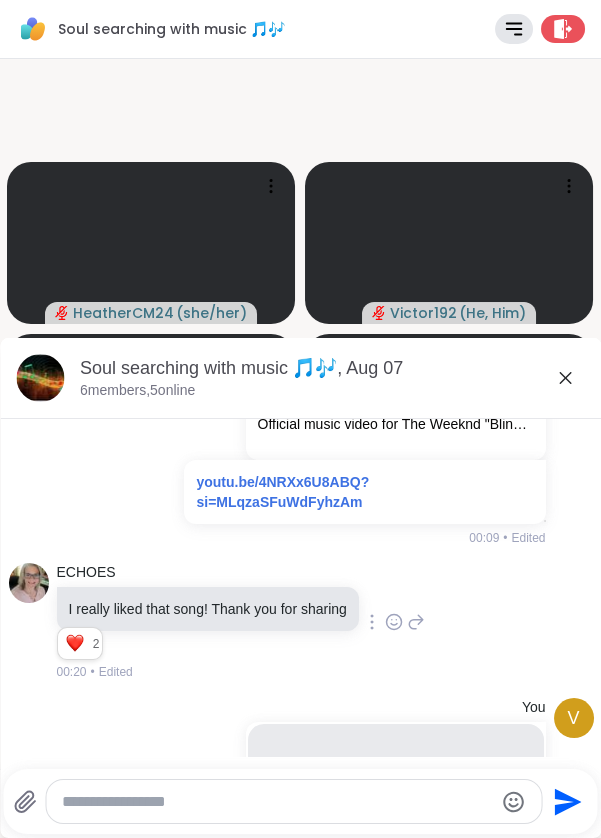 click 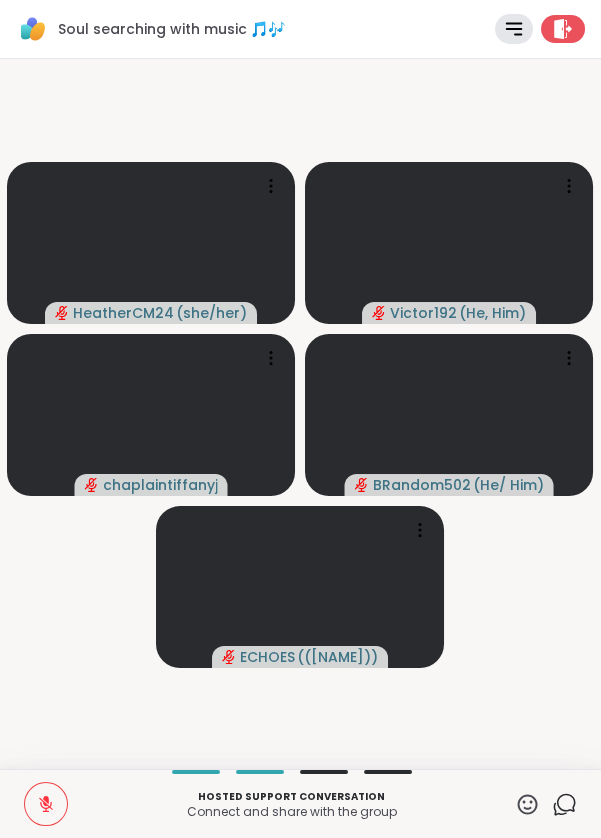 click 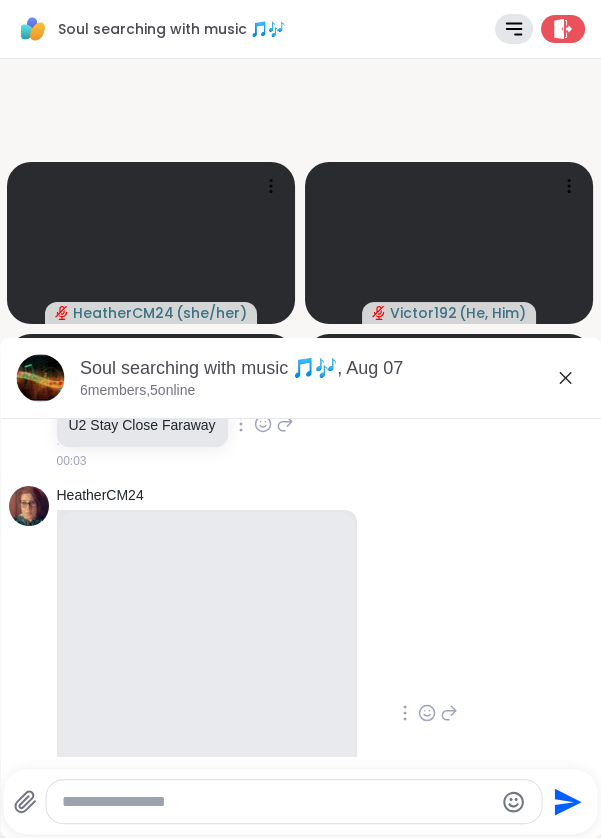 scroll, scrollTop: 811, scrollLeft: 0, axis: vertical 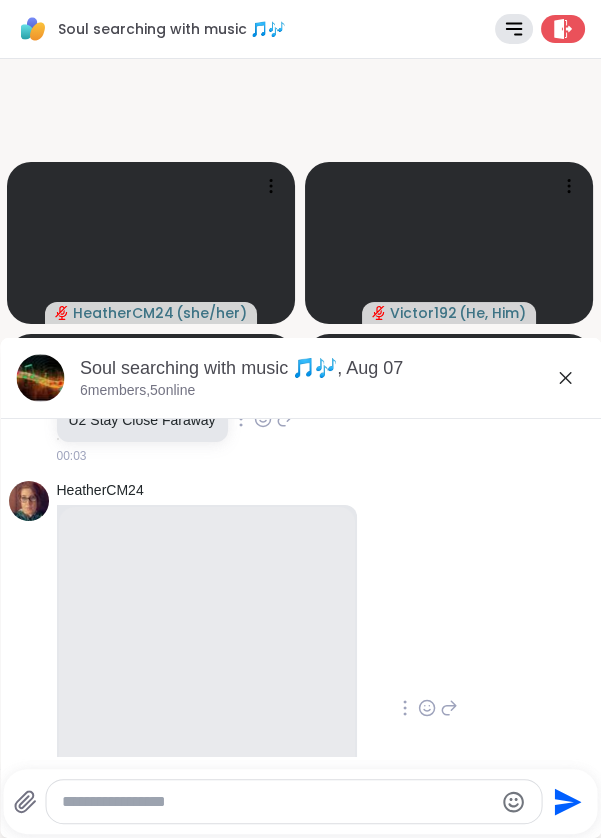 click 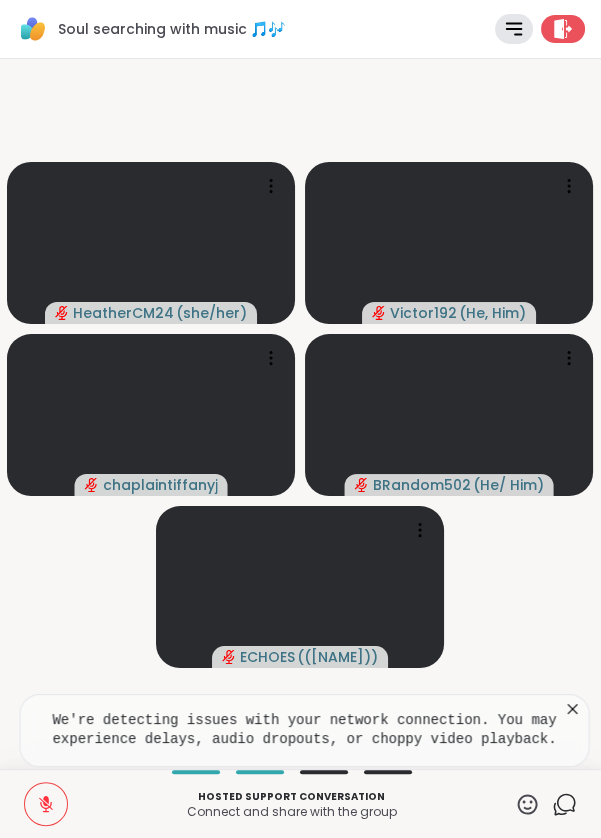 click at bounding box center [449, 243] 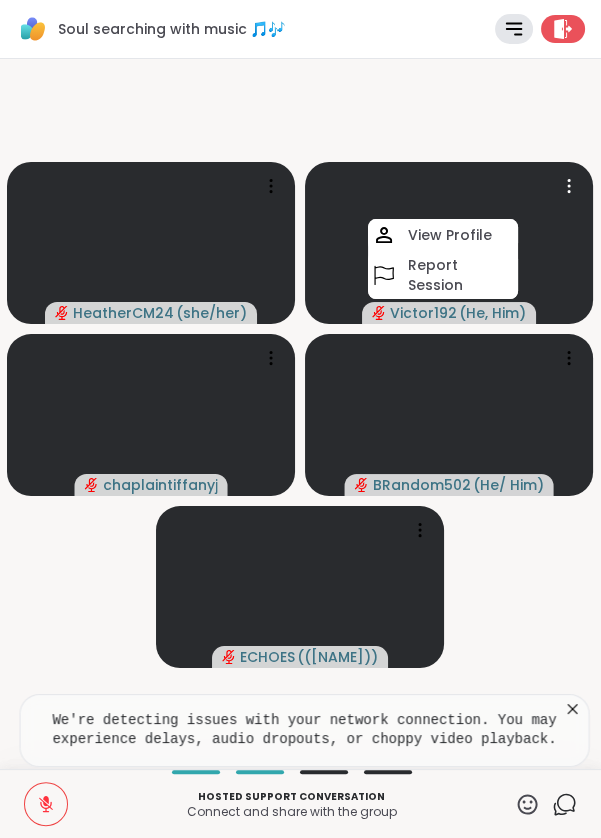 click 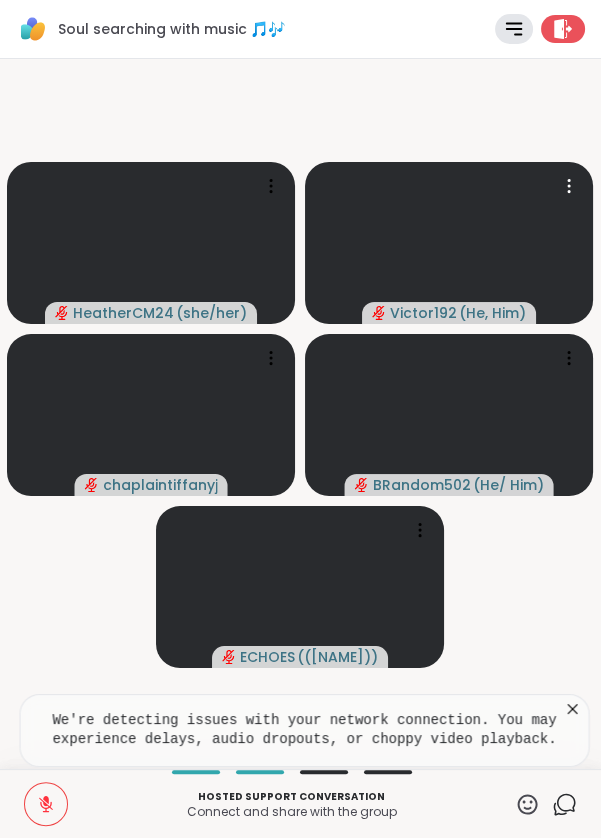 click at bounding box center [449, 243] 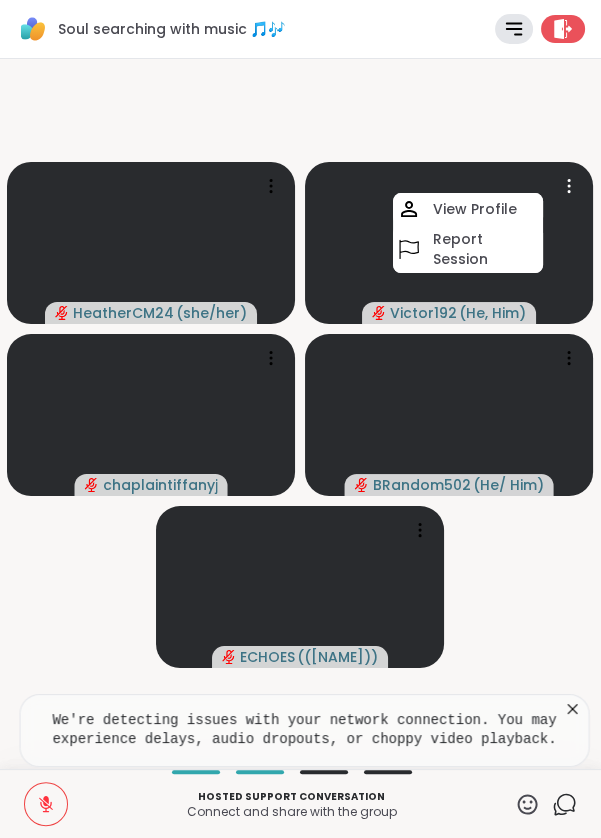 click 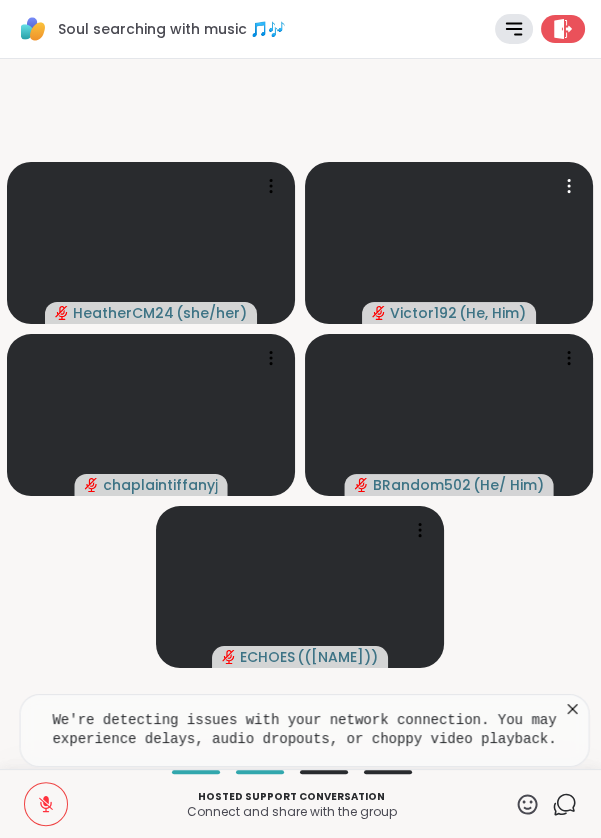 click 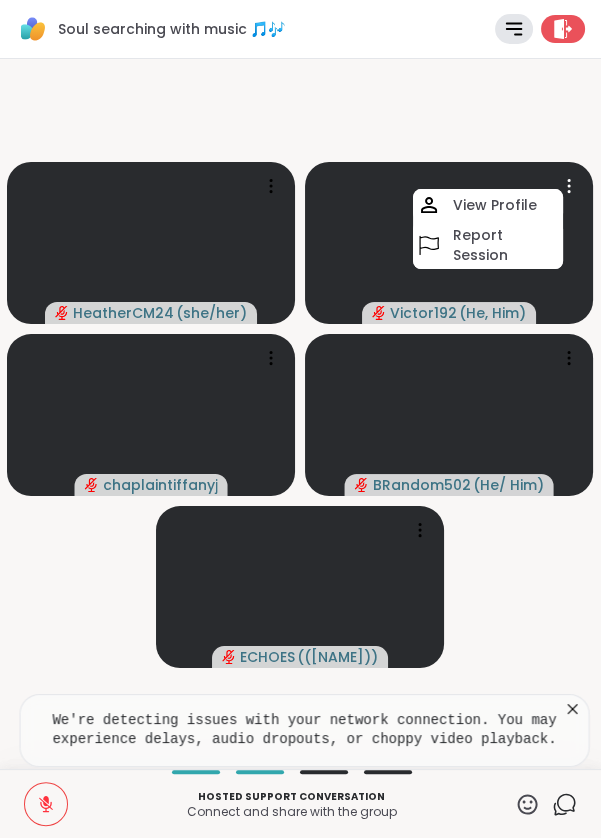 click at bounding box center (449, 243) 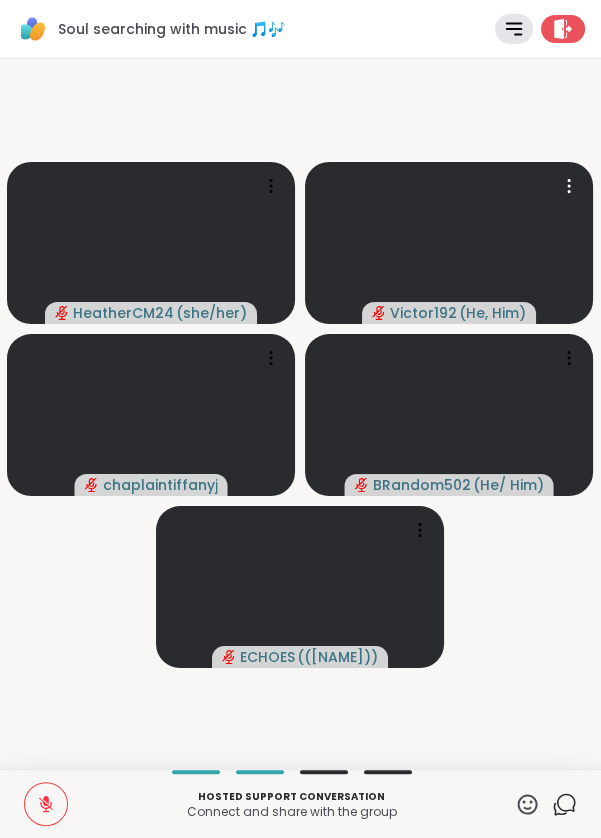click 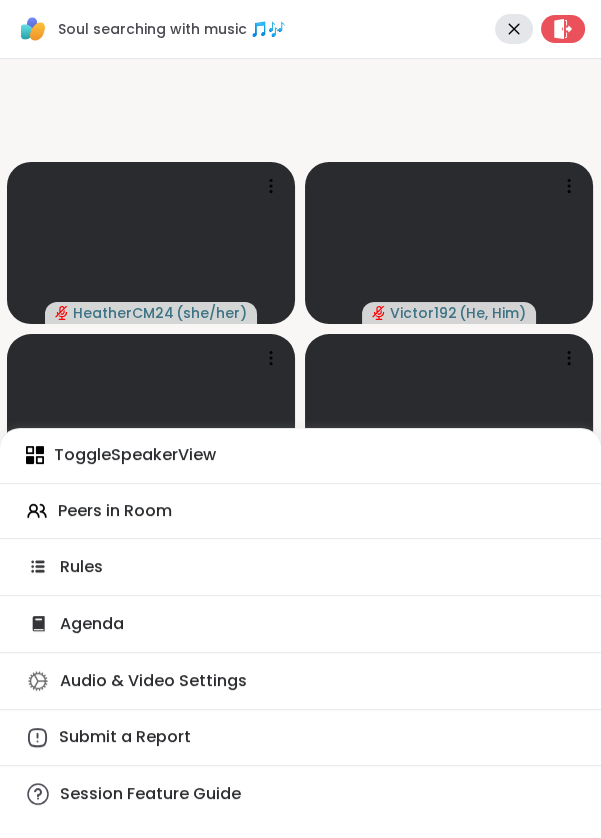 click on "Audio & Video Settings" at bounding box center (153, 681) 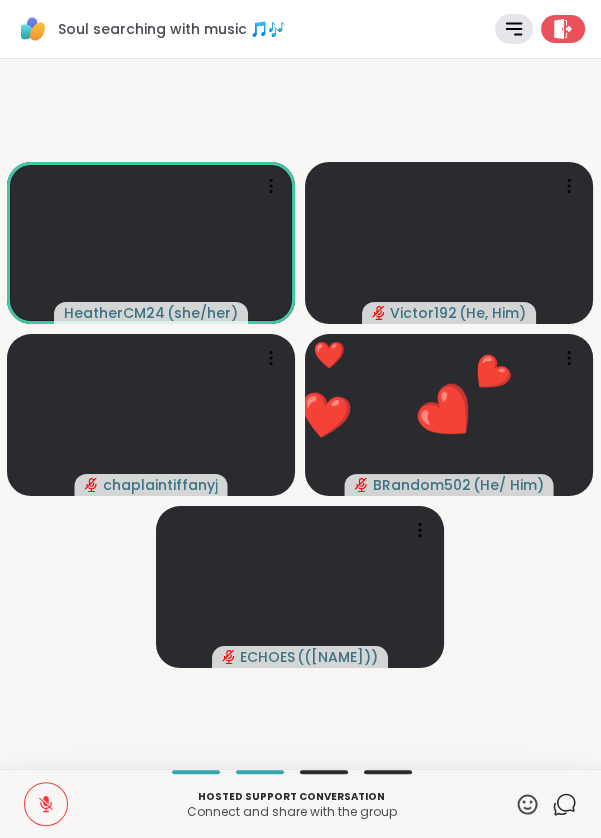 click 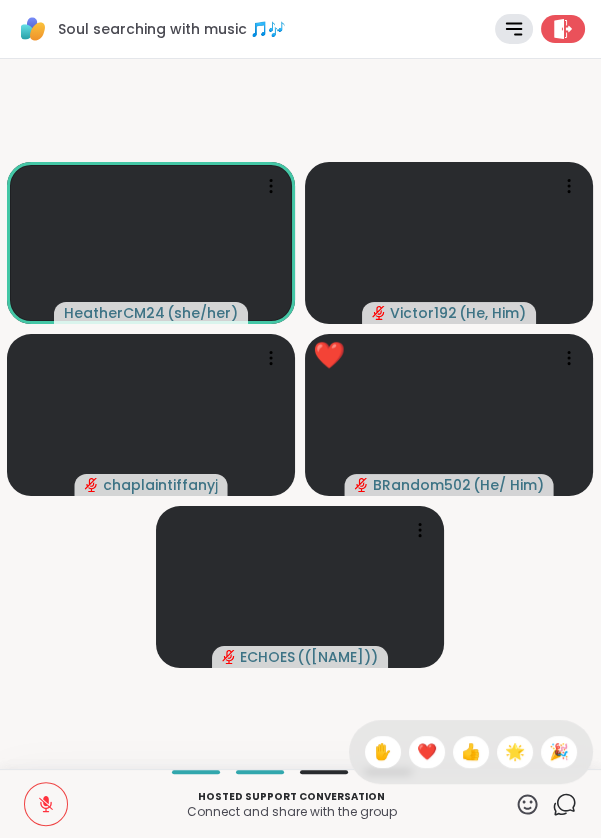 click on "✋" at bounding box center (383, 752) 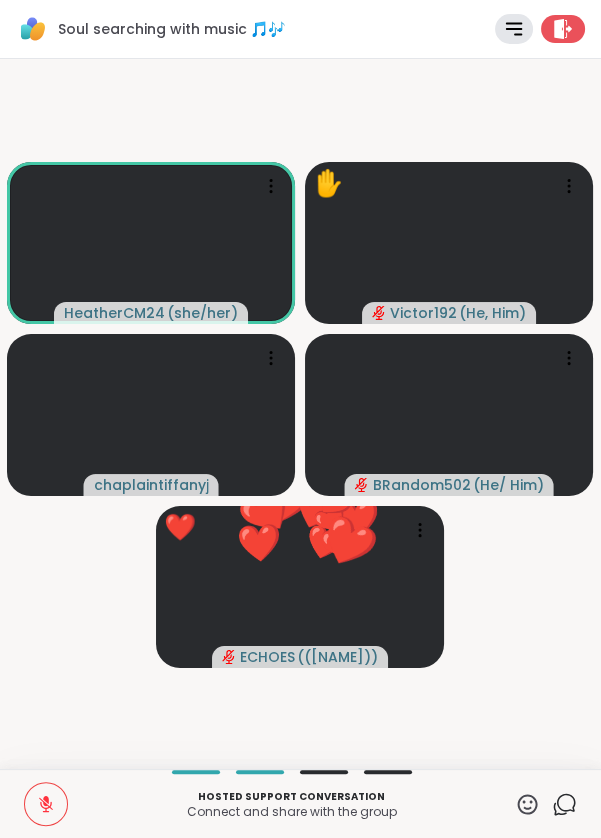 click 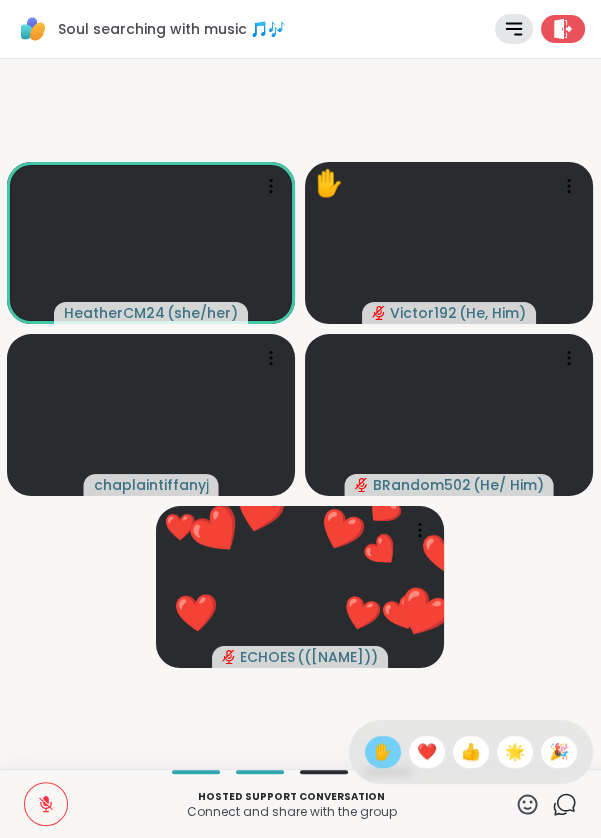 click on "✋" at bounding box center (383, 752) 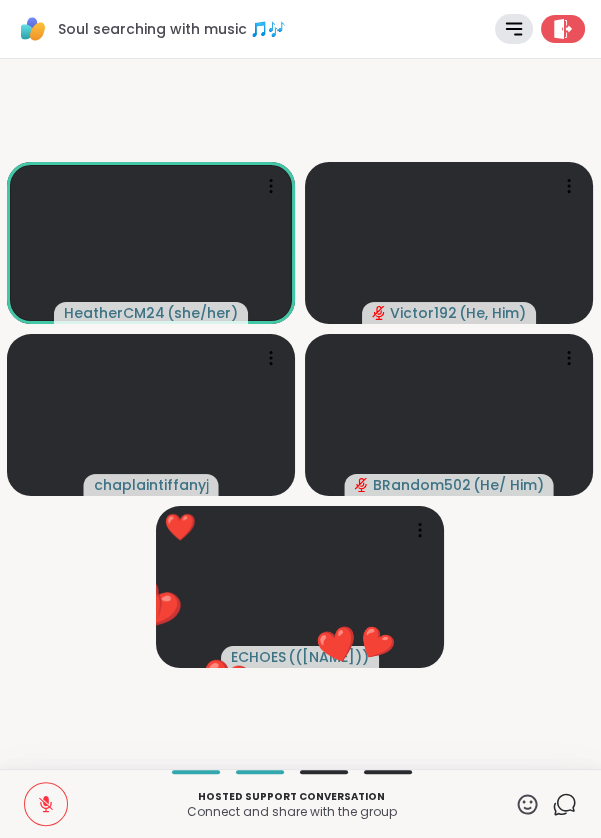 click 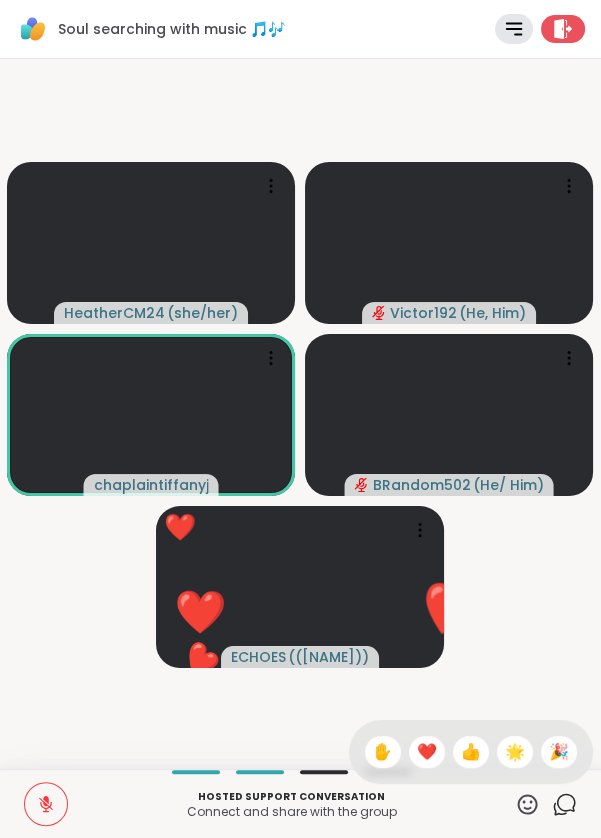 click on "👍" at bounding box center [471, 752] 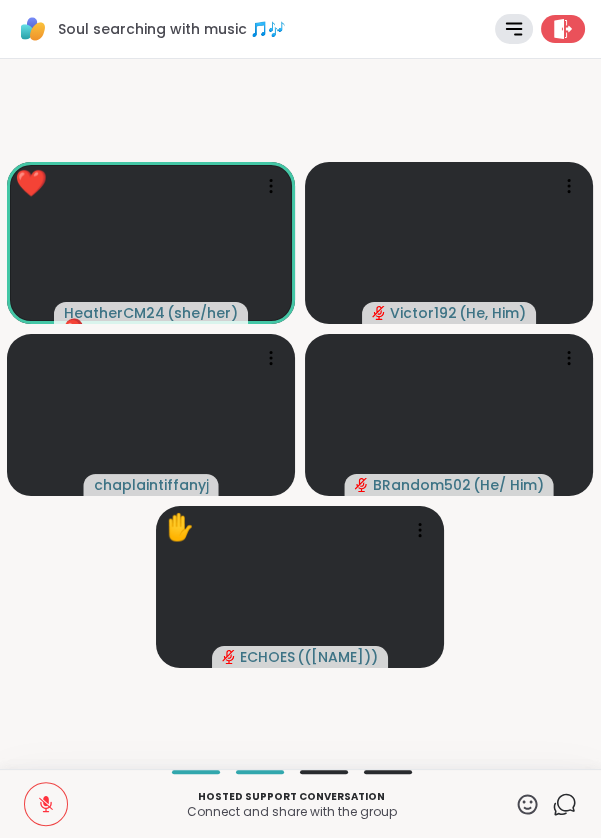 click 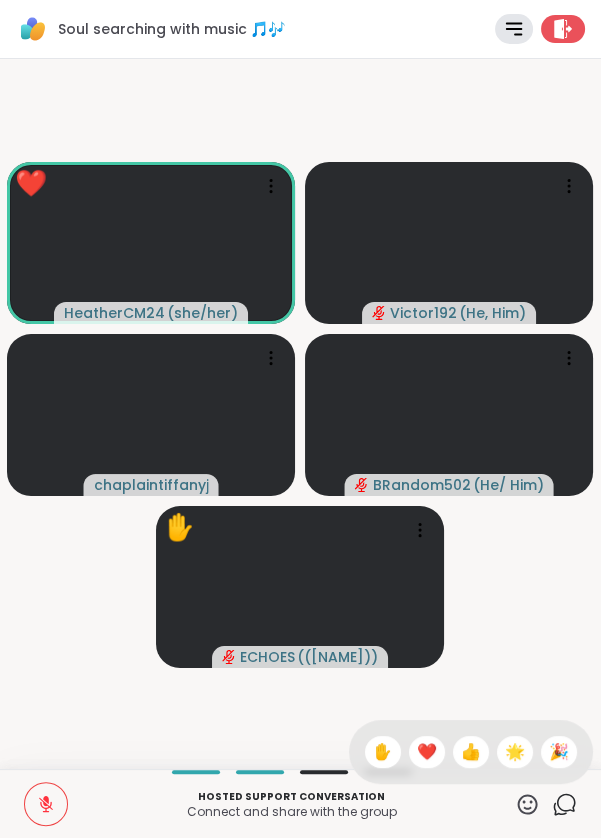 click on "👍" at bounding box center (471, 752) 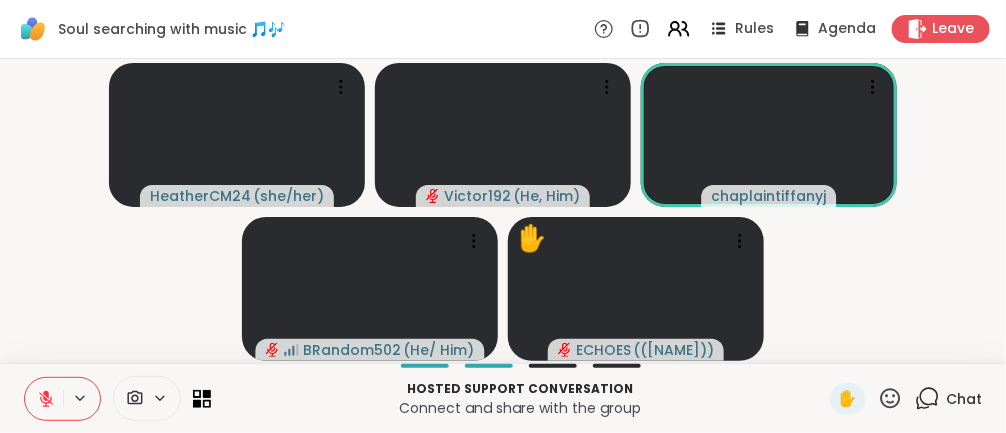 click 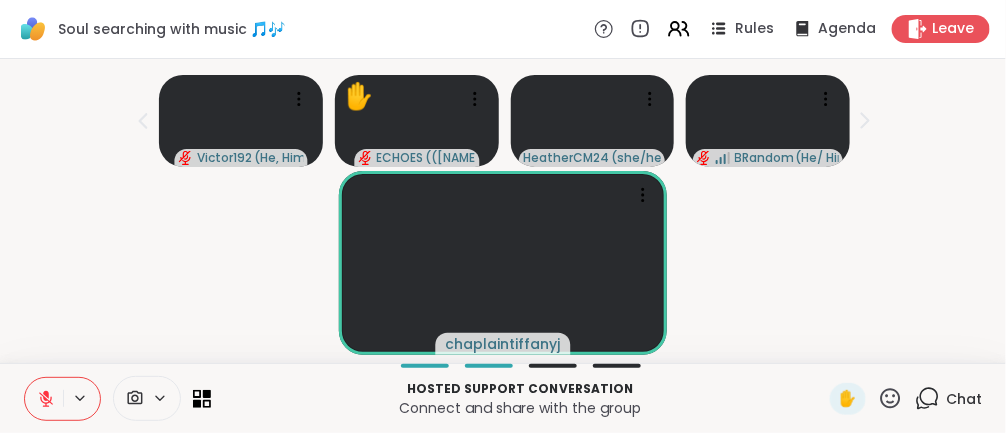 click 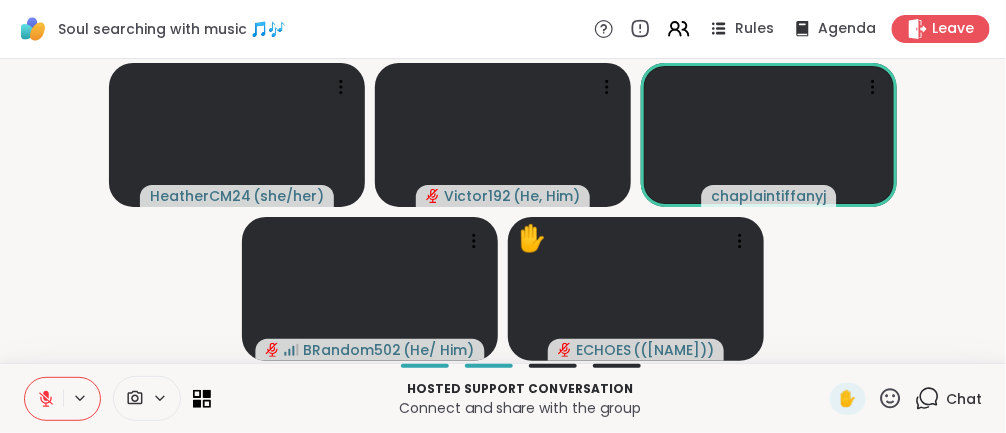 click 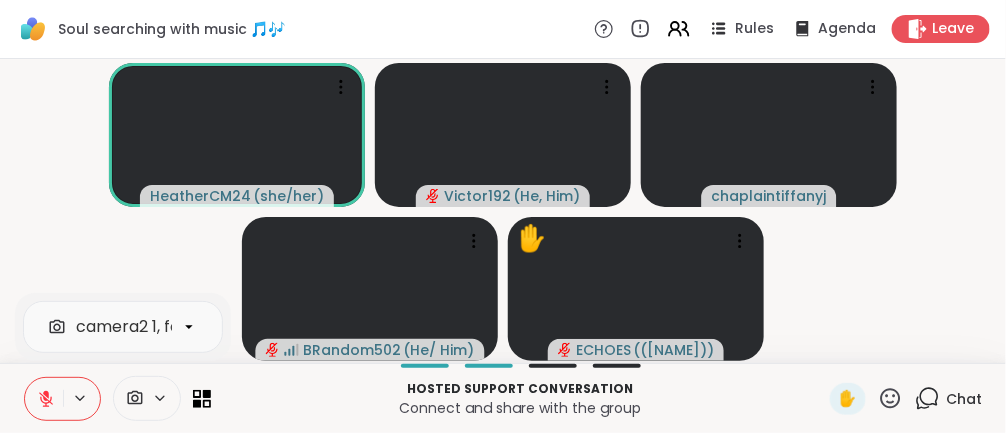 click 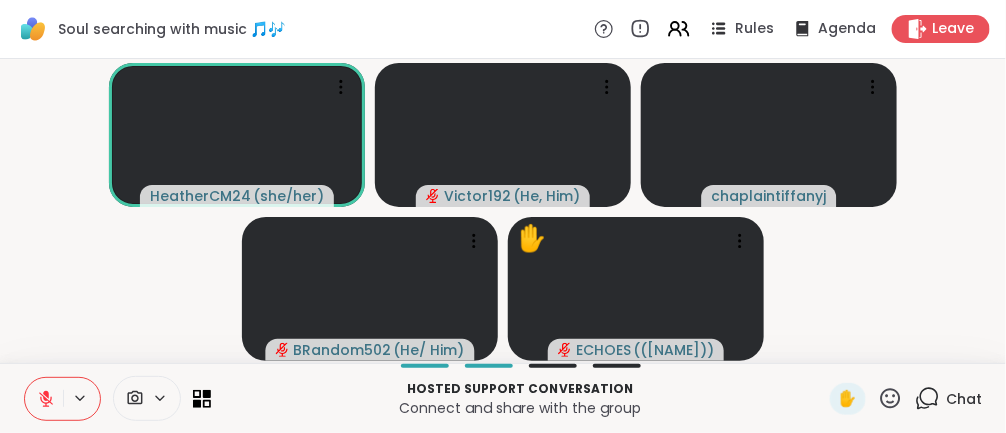 click 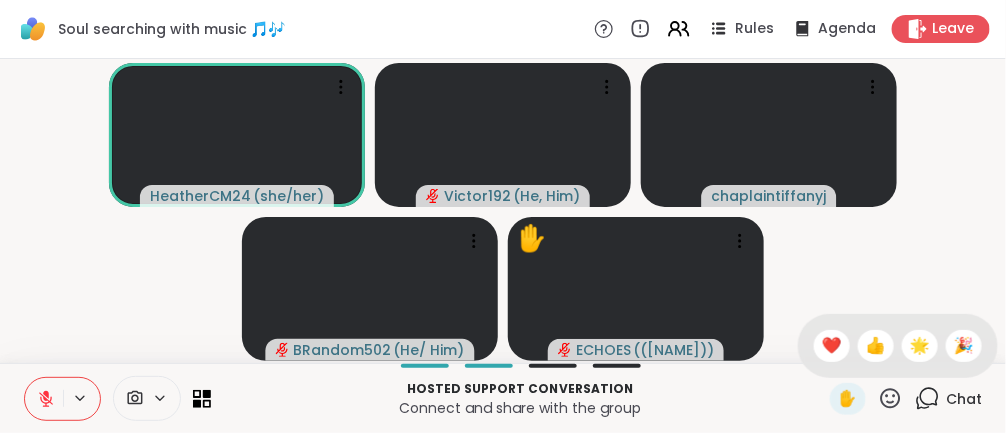 click on "❤️" at bounding box center (832, 346) 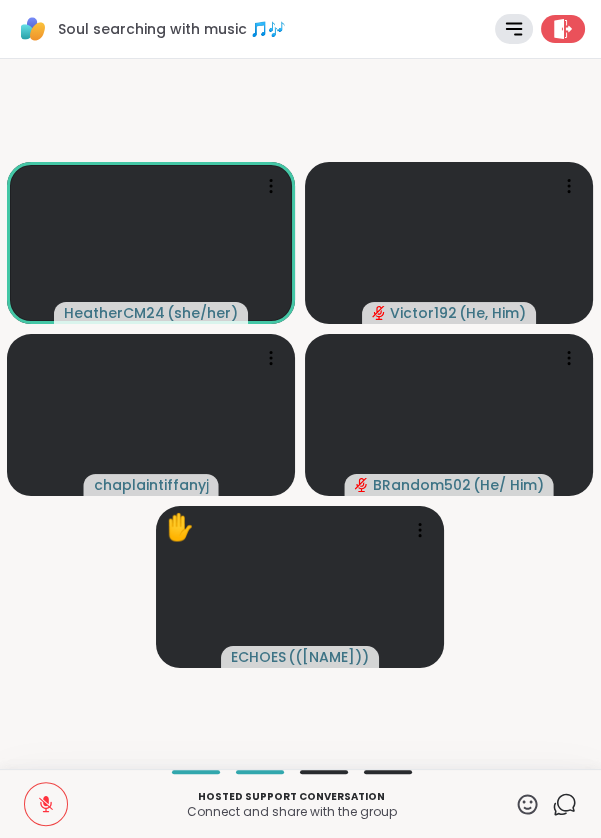 click 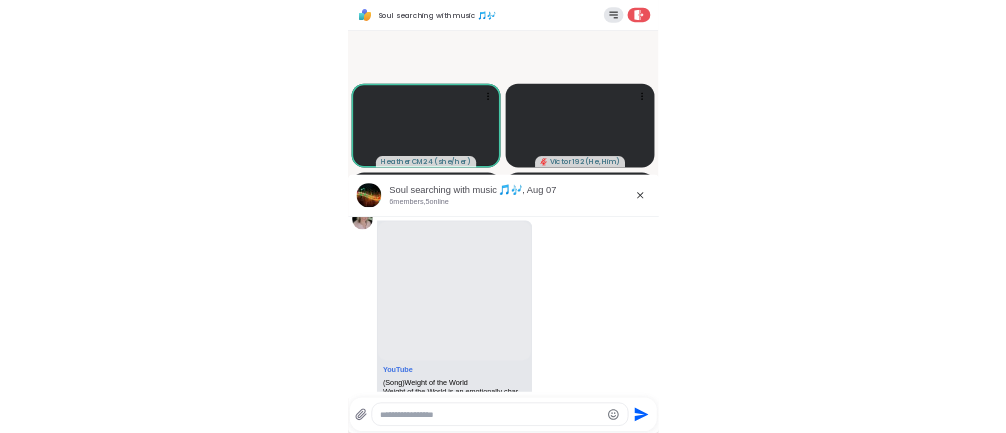 scroll, scrollTop: 1364, scrollLeft: 0, axis: vertical 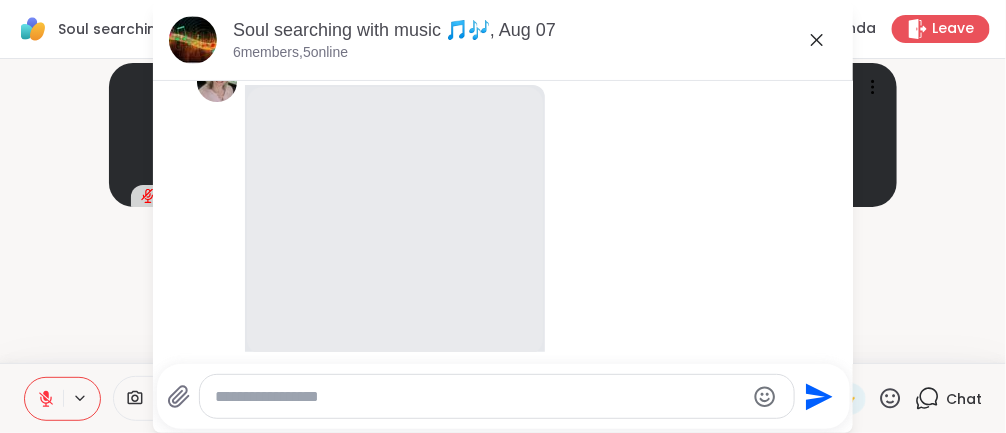 click at bounding box center (480, 397) 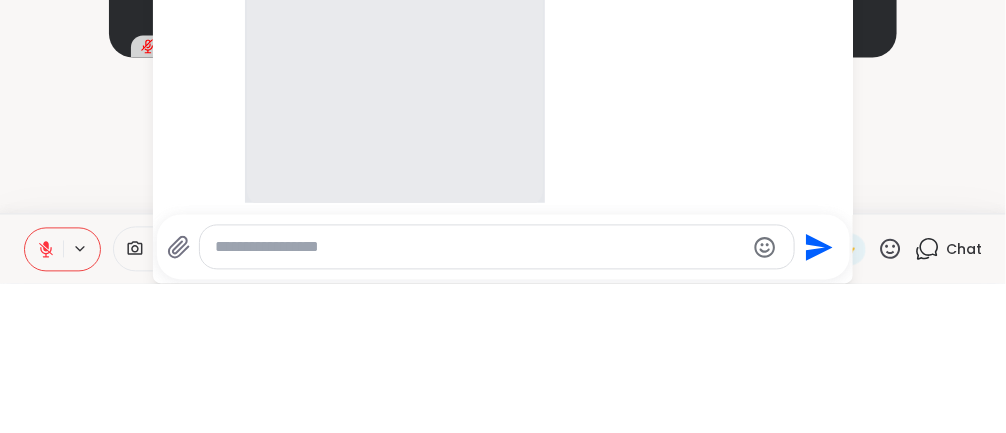 scroll, scrollTop: 0, scrollLeft: 0, axis: both 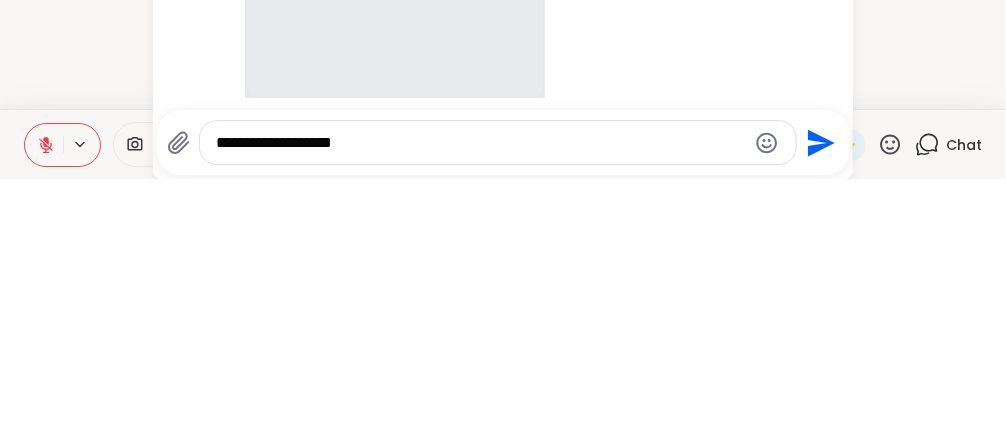 type on "**********" 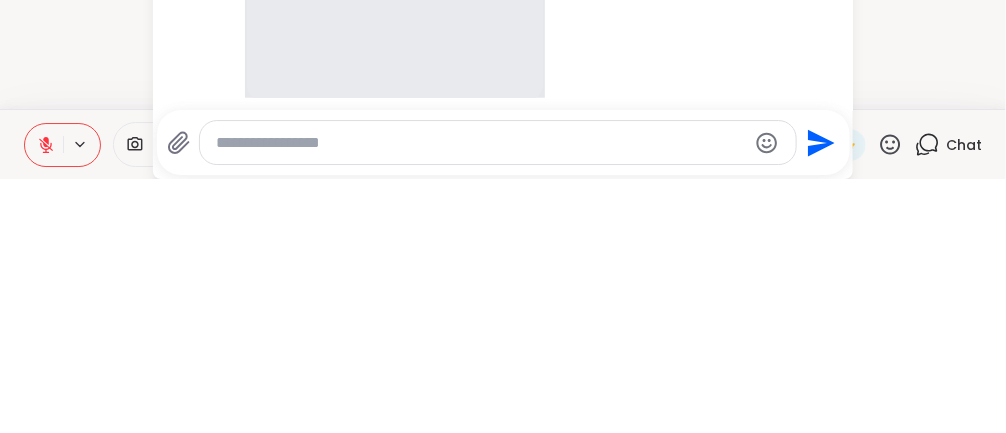 scroll, scrollTop: 0, scrollLeft: 0, axis: both 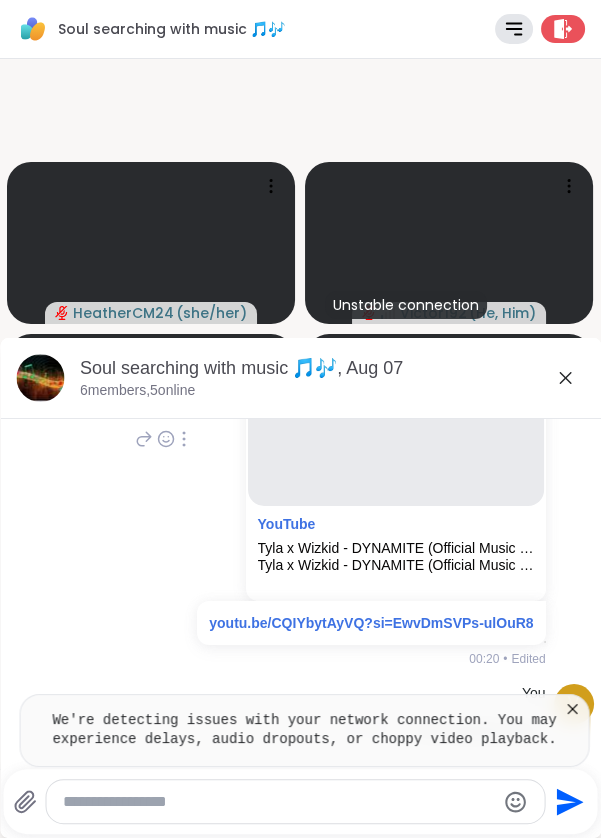 click 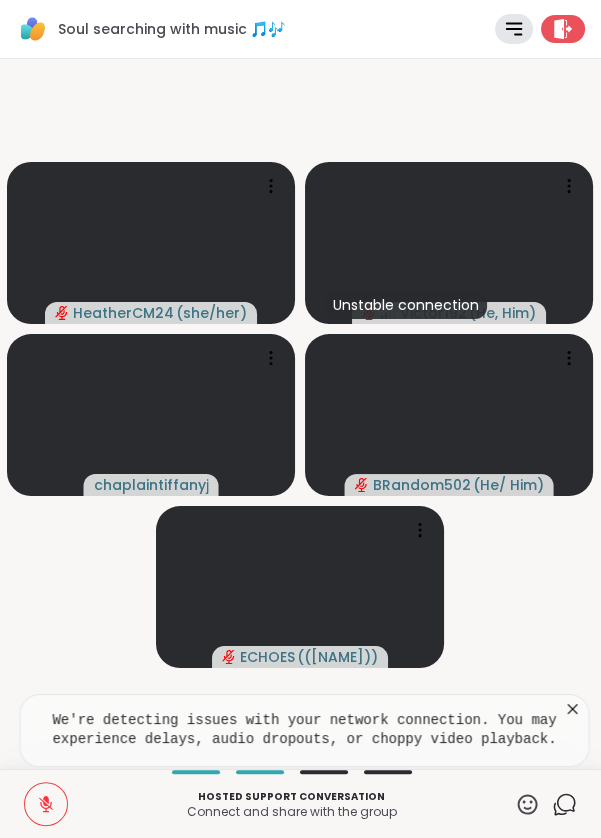 click 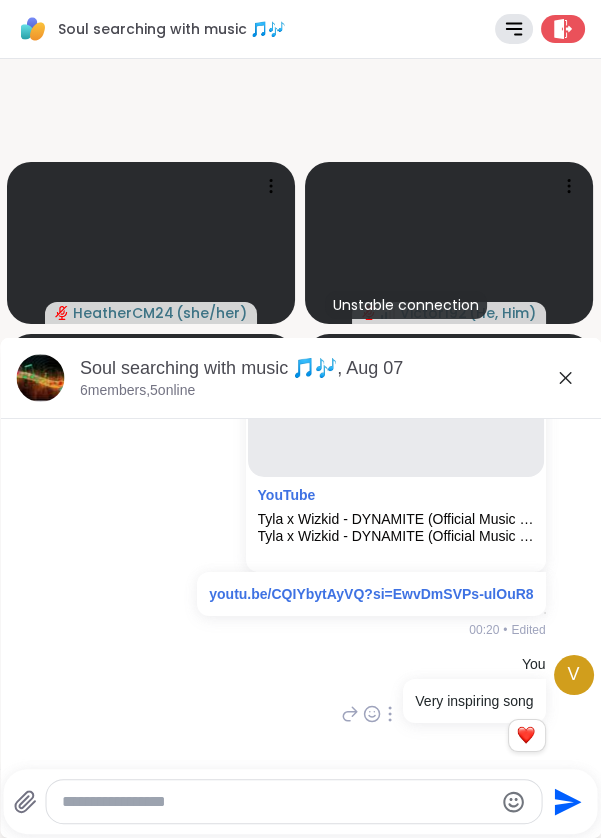 scroll, scrollTop: 3152, scrollLeft: 0, axis: vertical 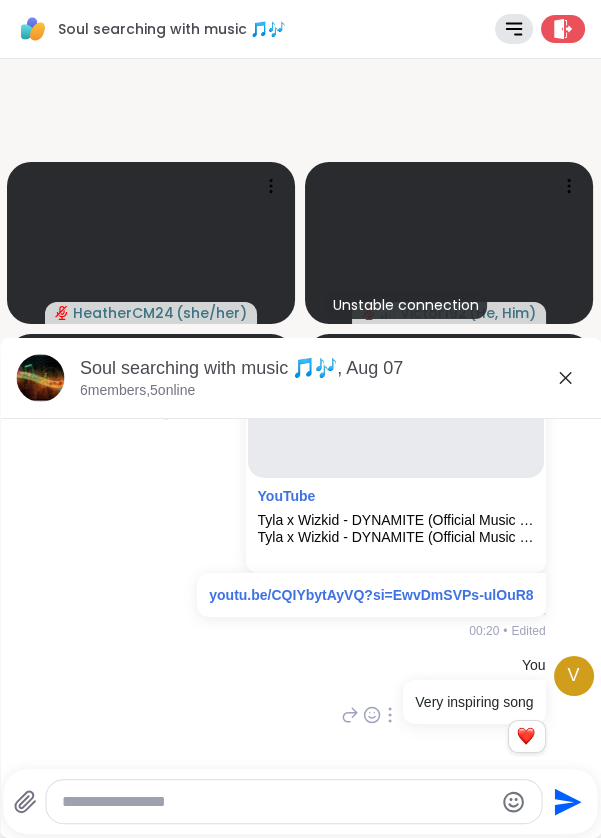 click 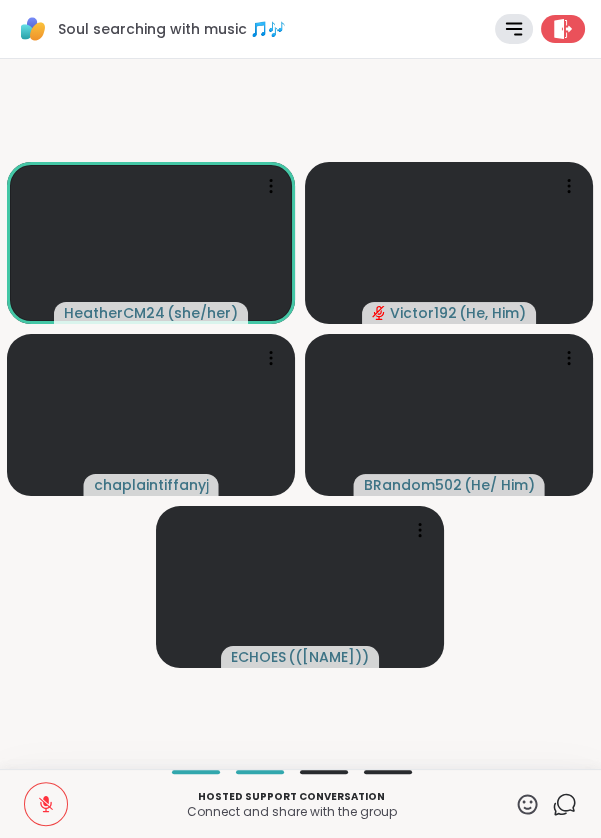 click 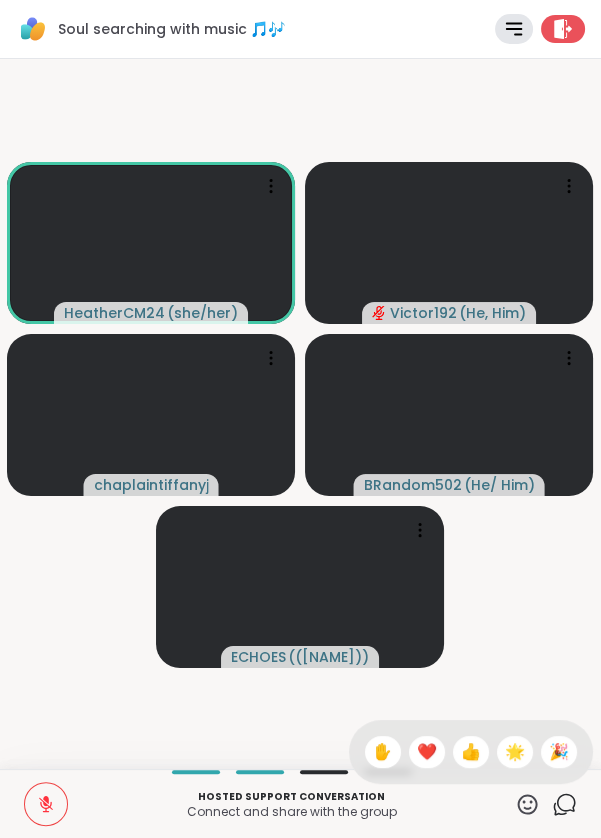 click on "👍" at bounding box center [471, 752] 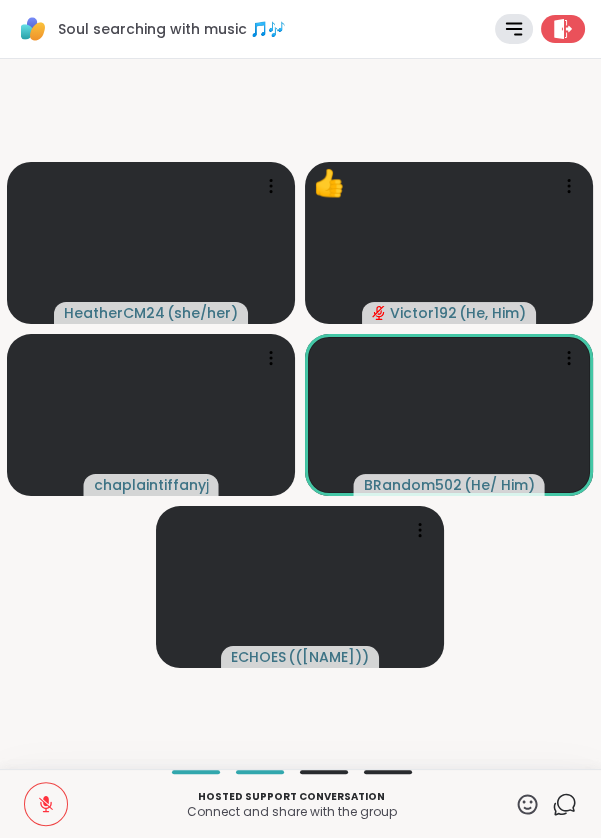 click on "Hosted support conversation Connect and share with the group ✋ Chat" at bounding box center (300, 803) 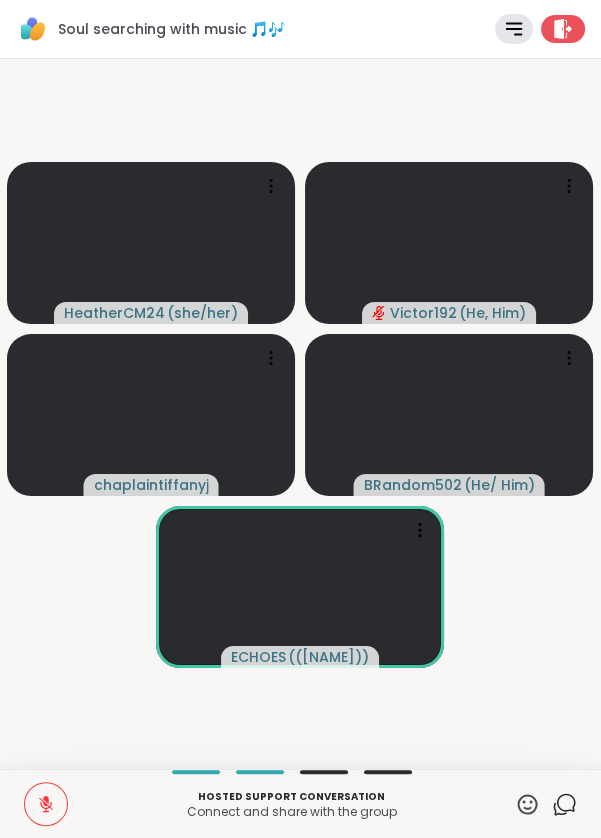 click 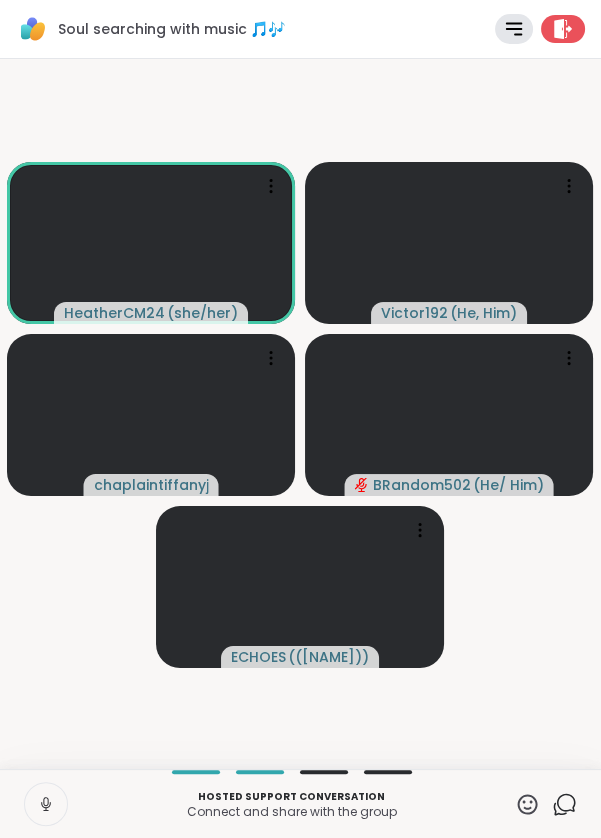 click 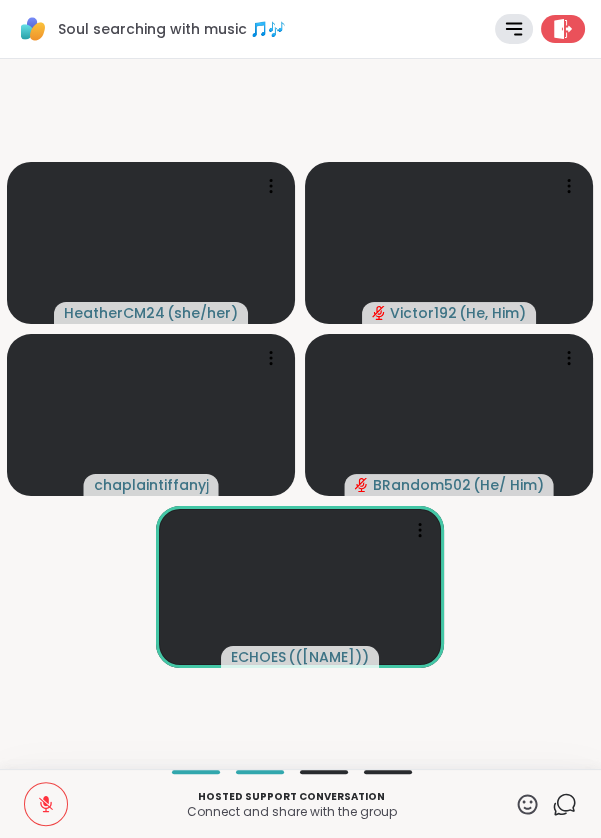 click at bounding box center (46, 804) 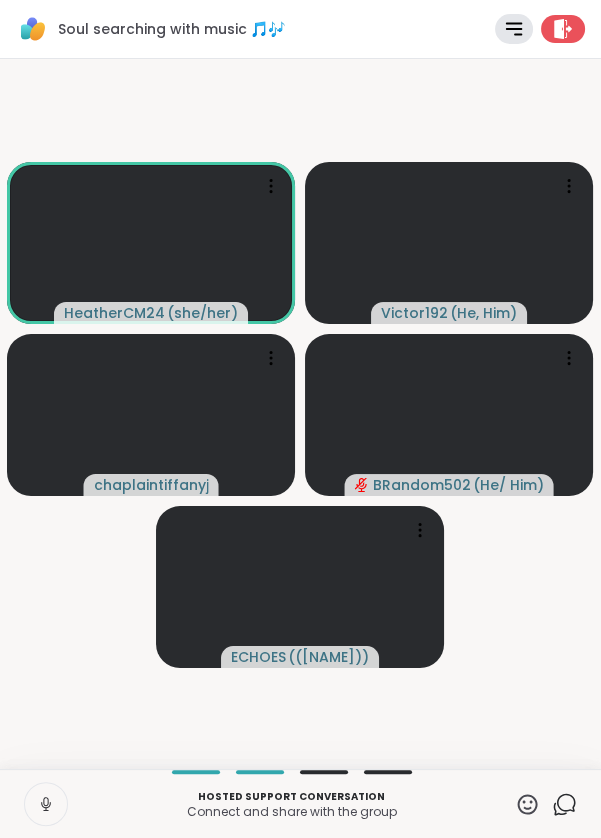 click at bounding box center (46, 804) 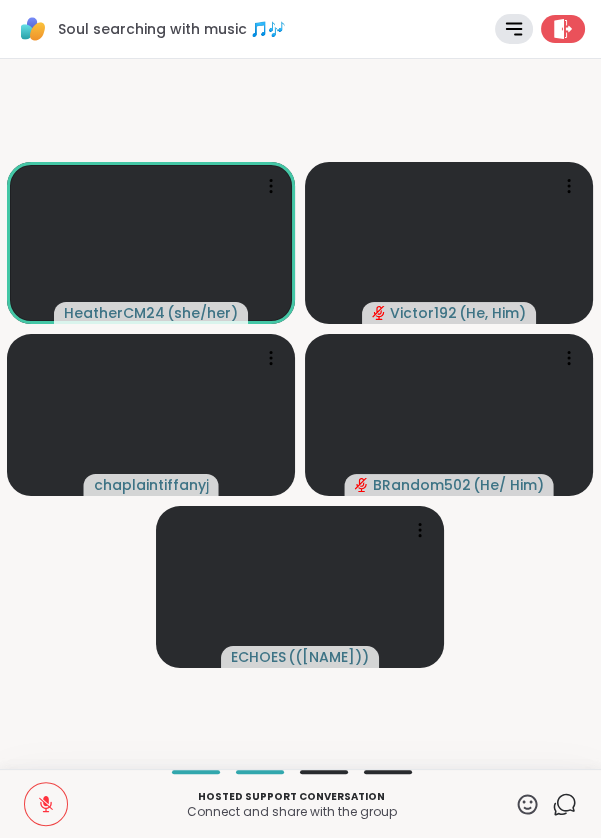 click 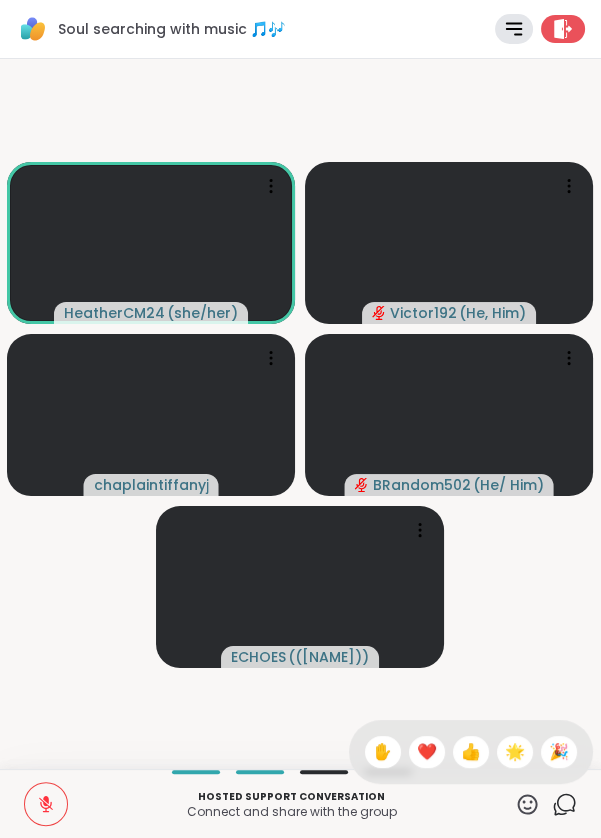 click on "✋ ❤️ 👍 🌟 🎉" at bounding box center [471, 752] 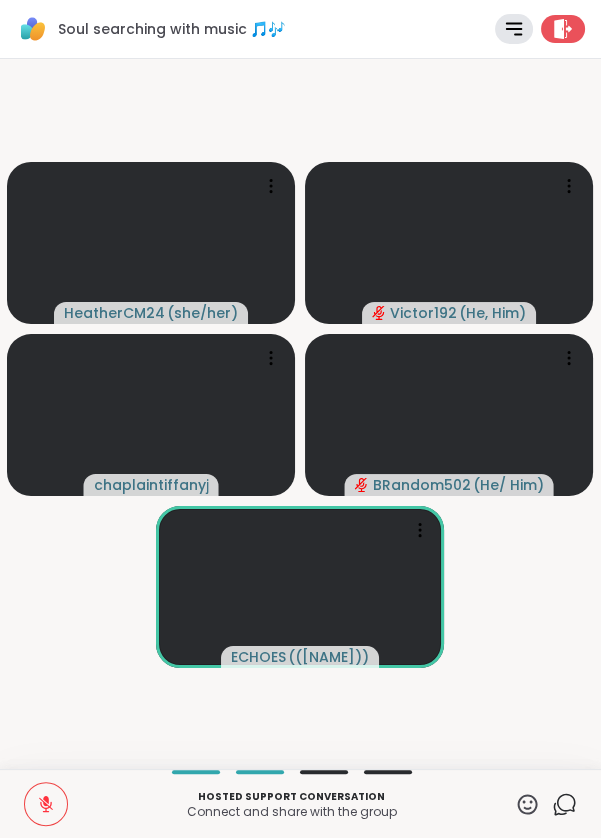 click 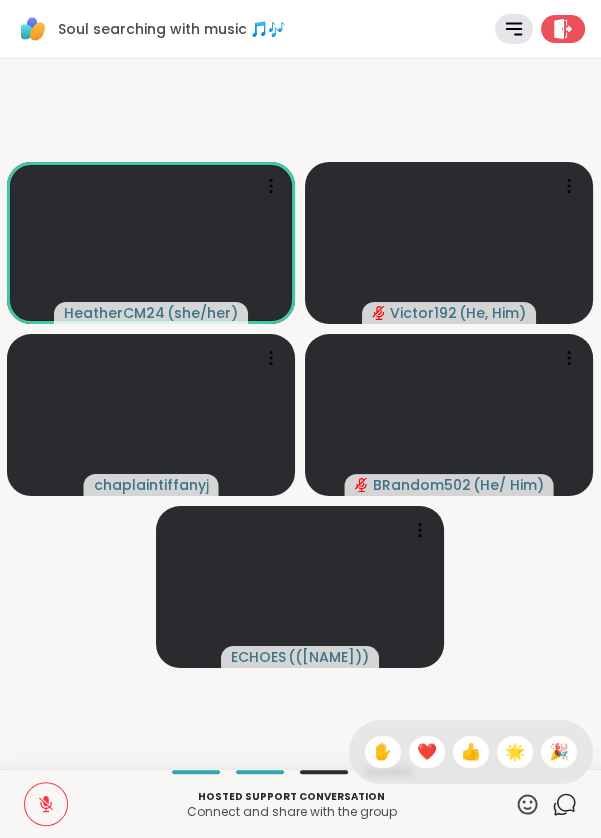 click on "👍" at bounding box center (471, 752) 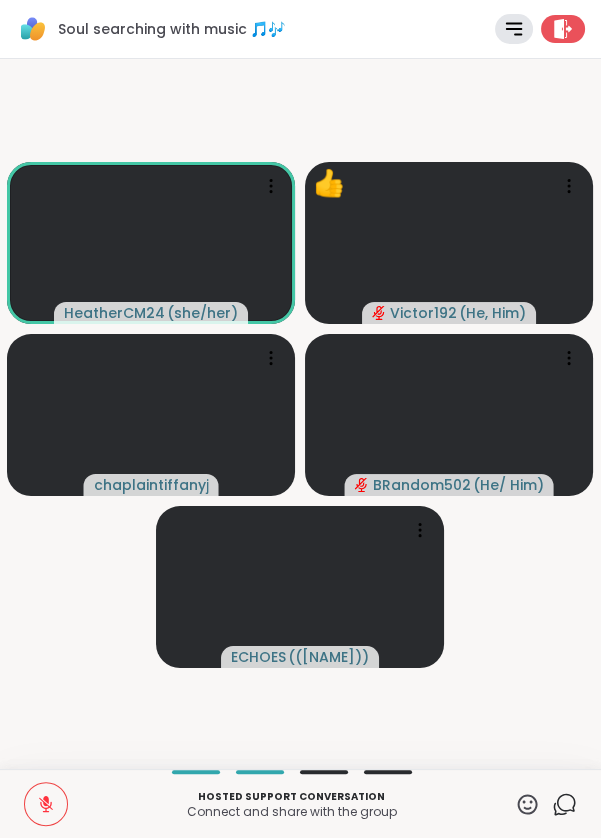 click 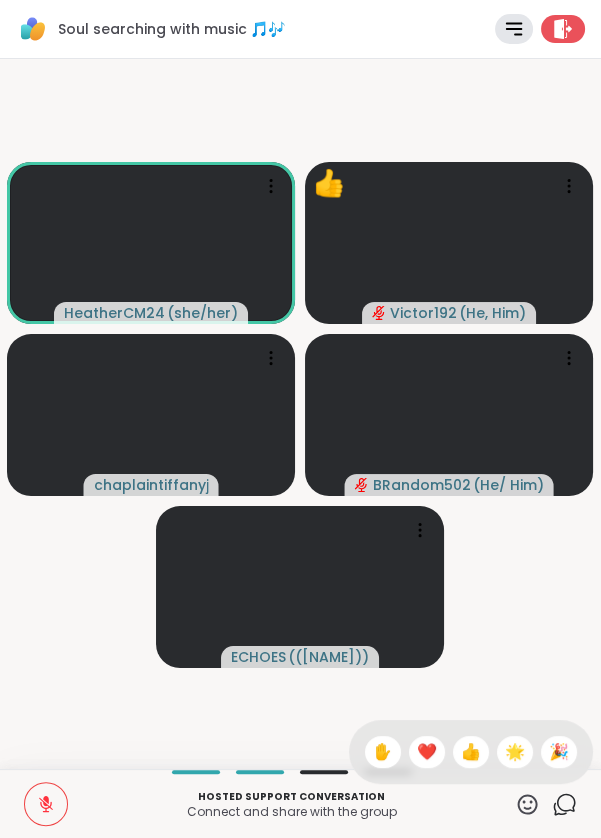 click on "👍" at bounding box center (471, 752) 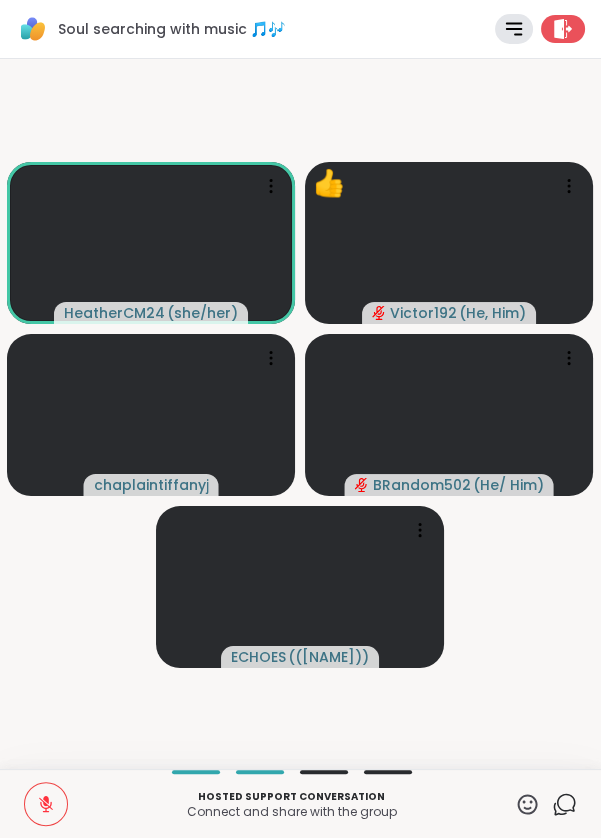 click 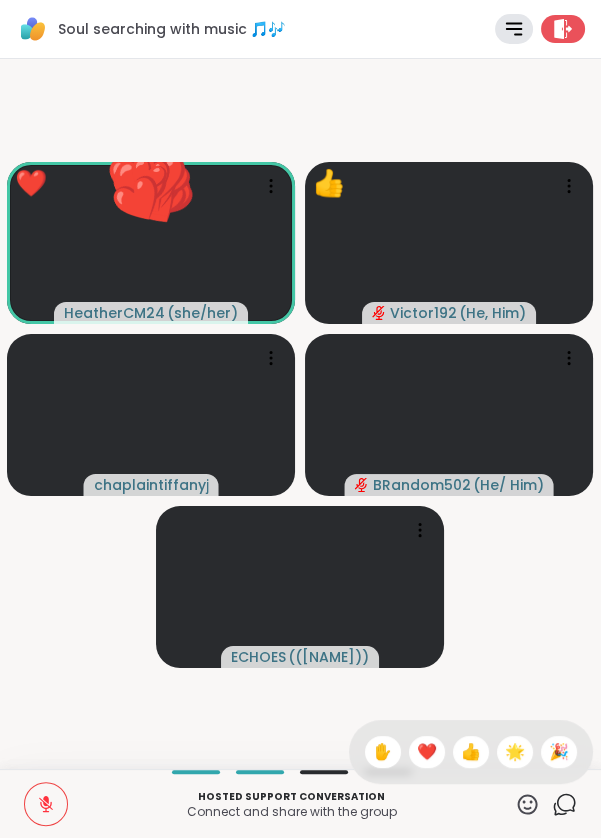 click on "👍" at bounding box center [471, 752] 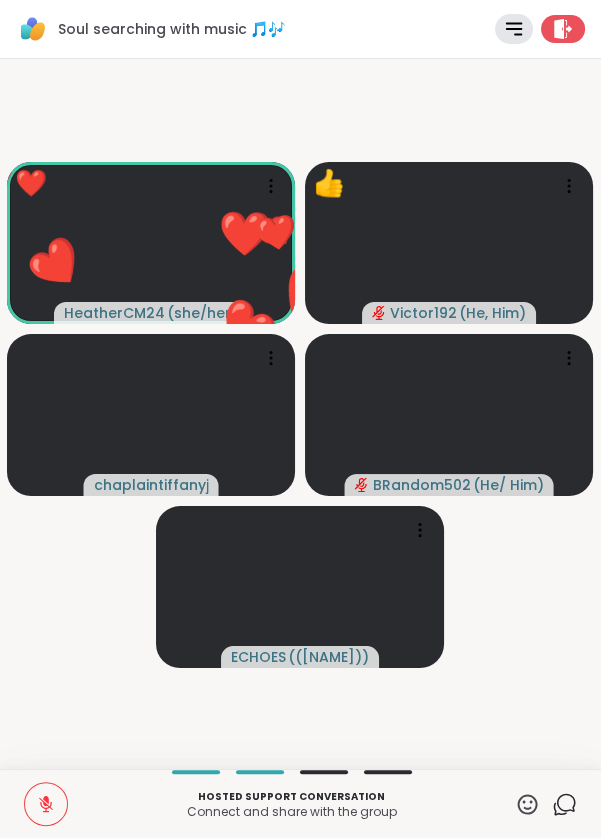 click 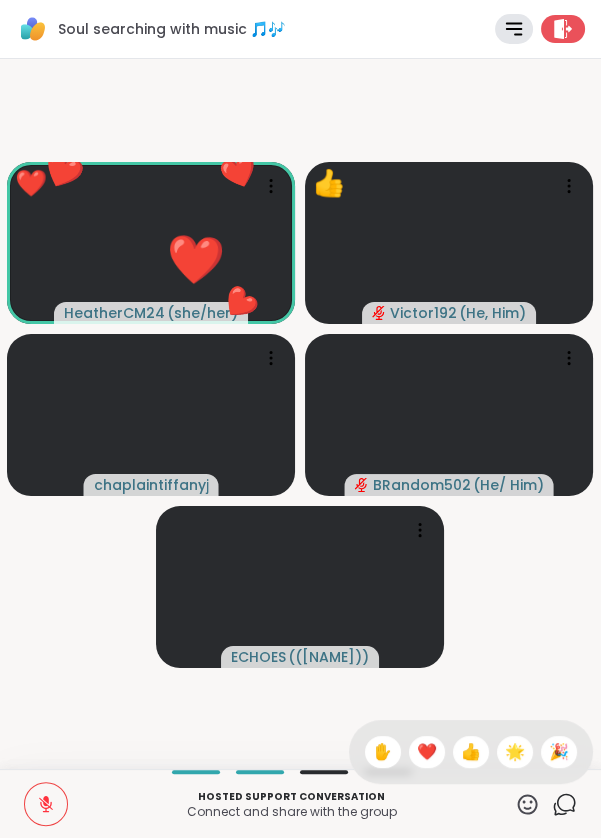 click on "👍" at bounding box center [471, 752] 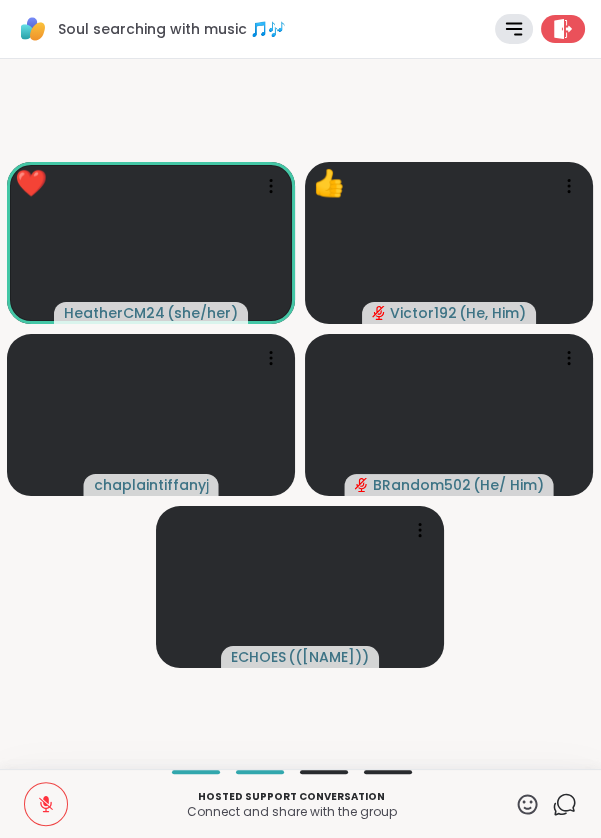 click 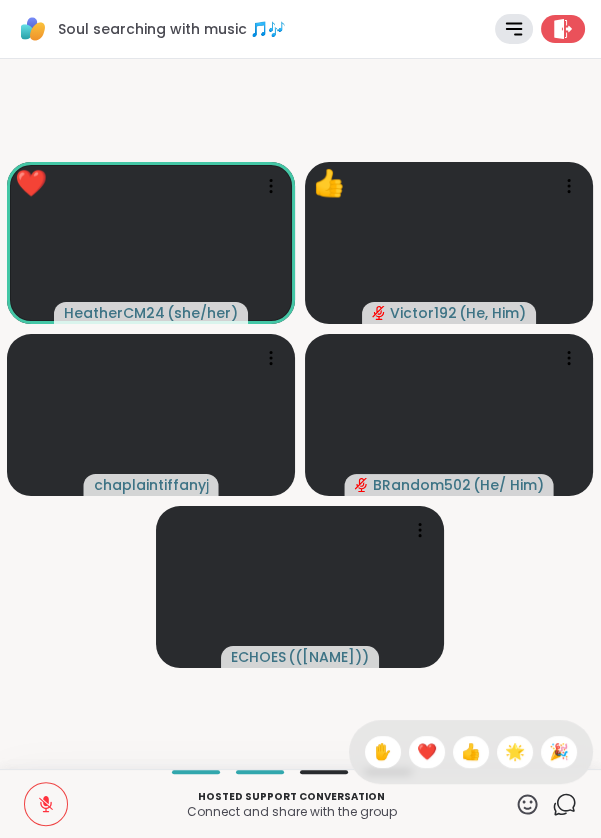 click on "👍" at bounding box center (471, 752) 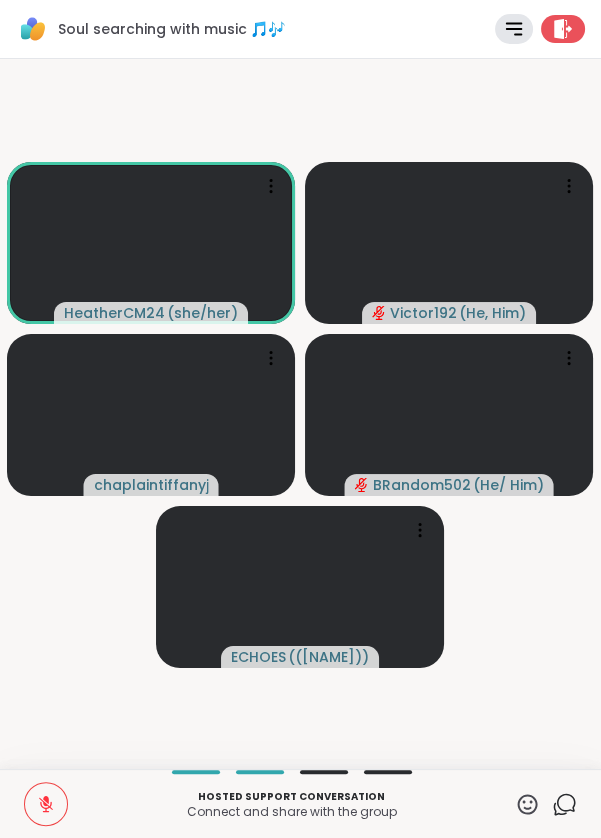 click 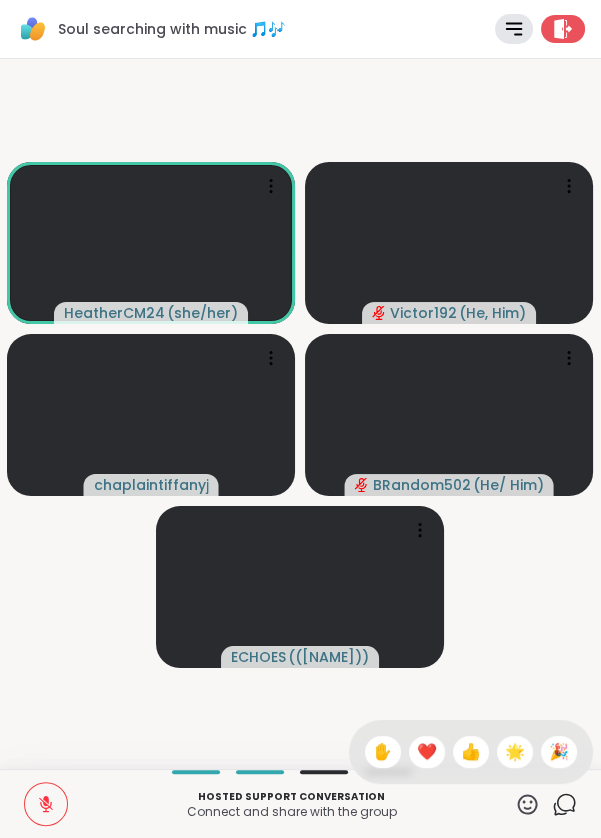 click on "👍" at bounding box center (471, 752) 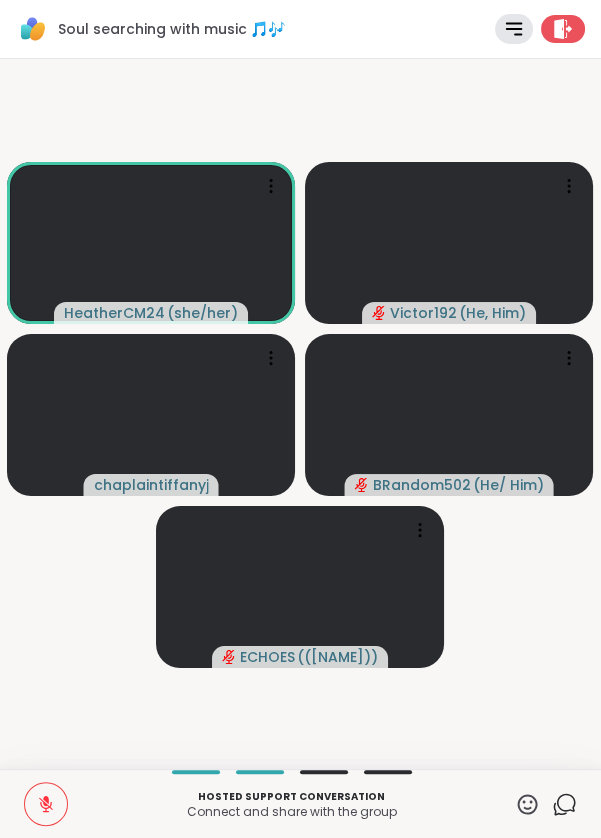 click at bounding box center [46, 804] 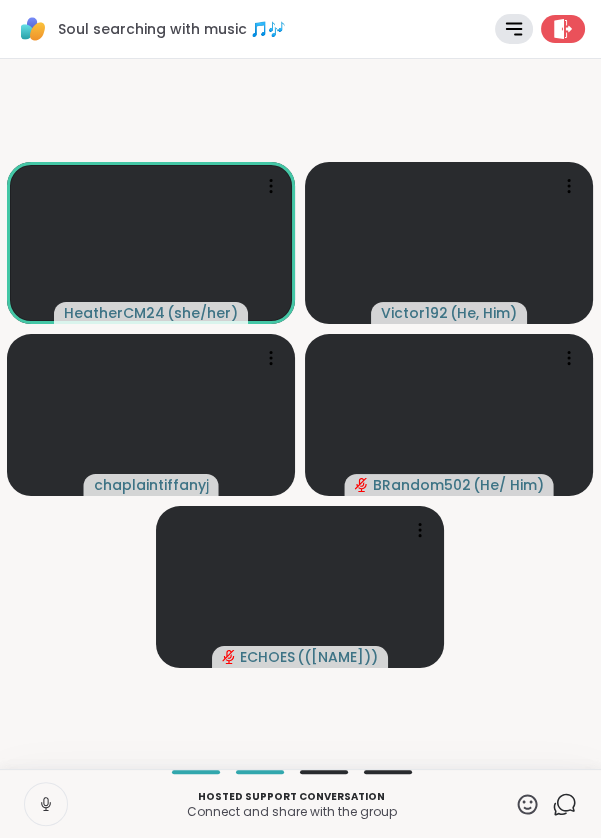 click 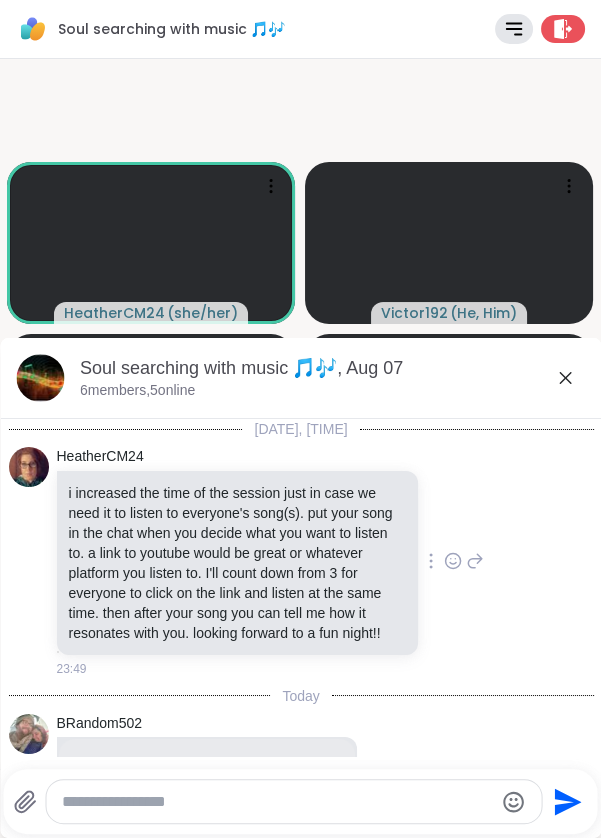 scroll, scrollTop: 3153, scrollLeft: 0, axis: vertical 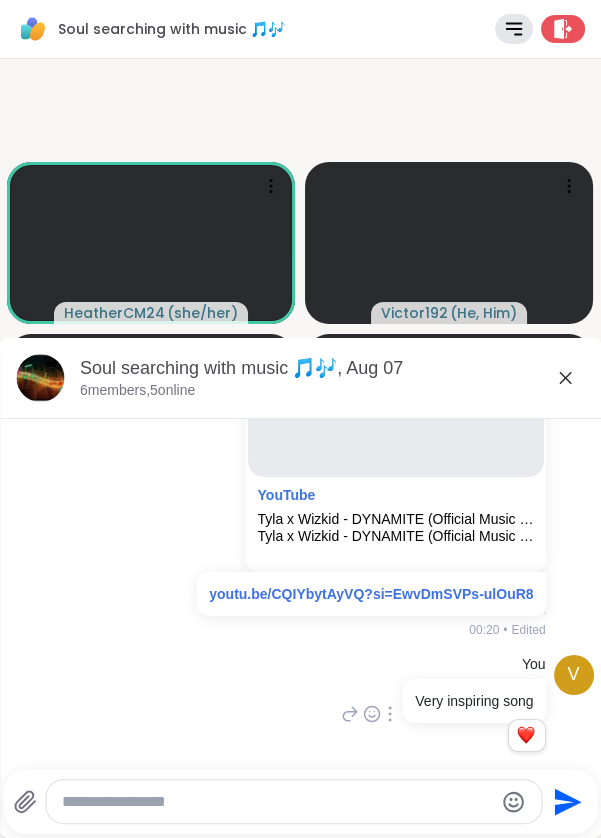 click 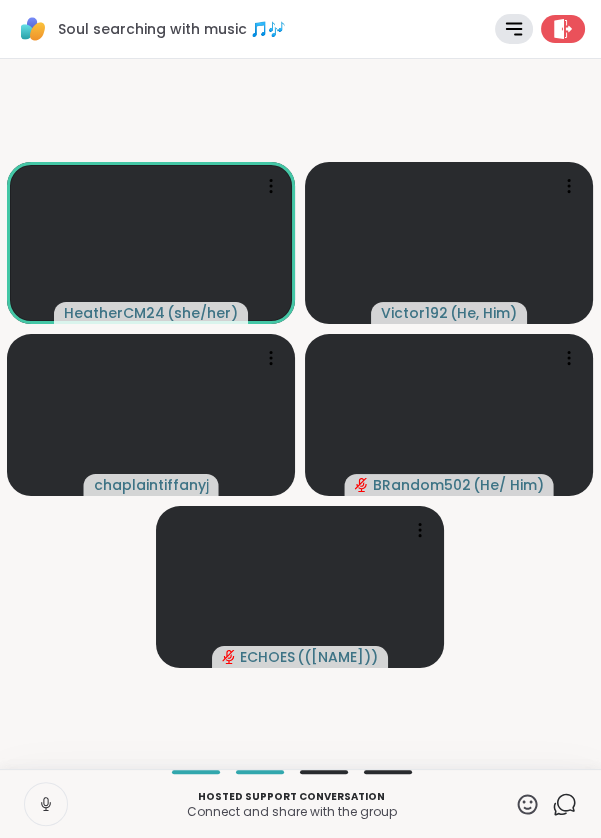 click at bounding box center [46, 804] 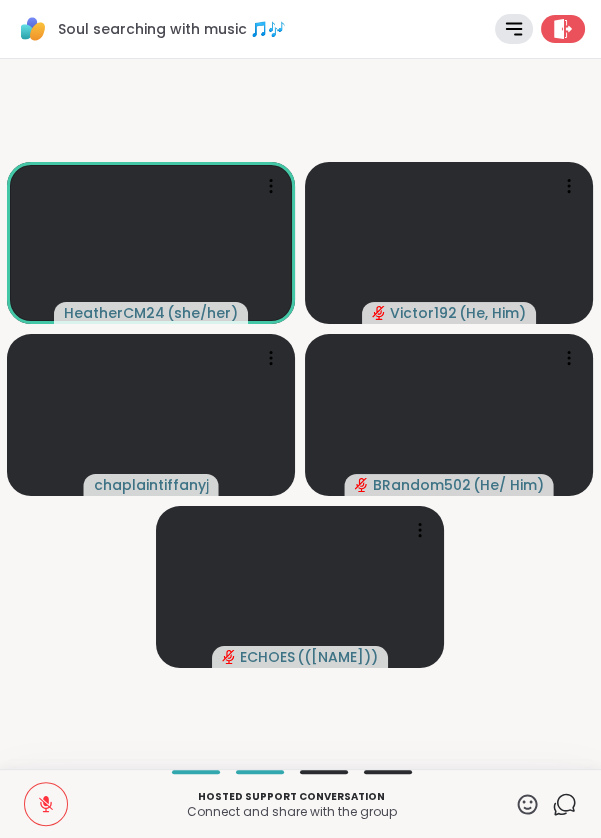 click 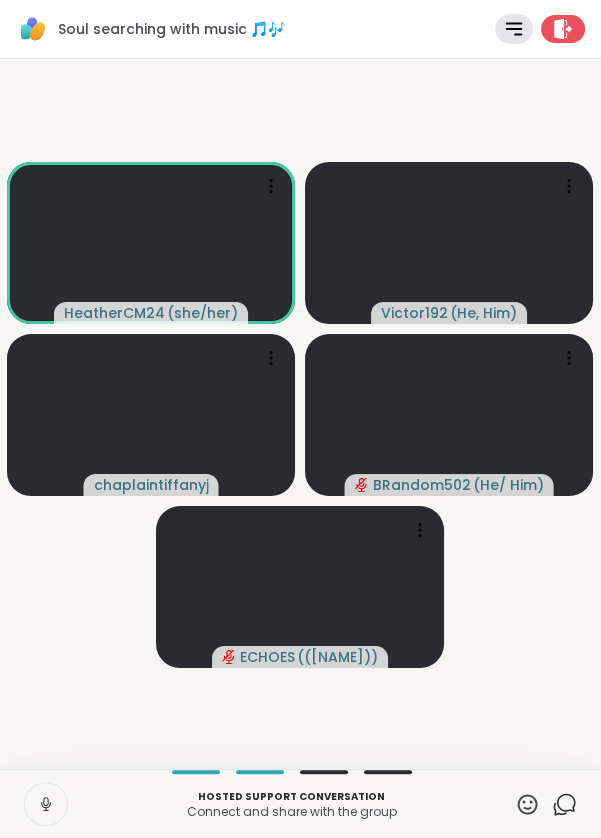 click 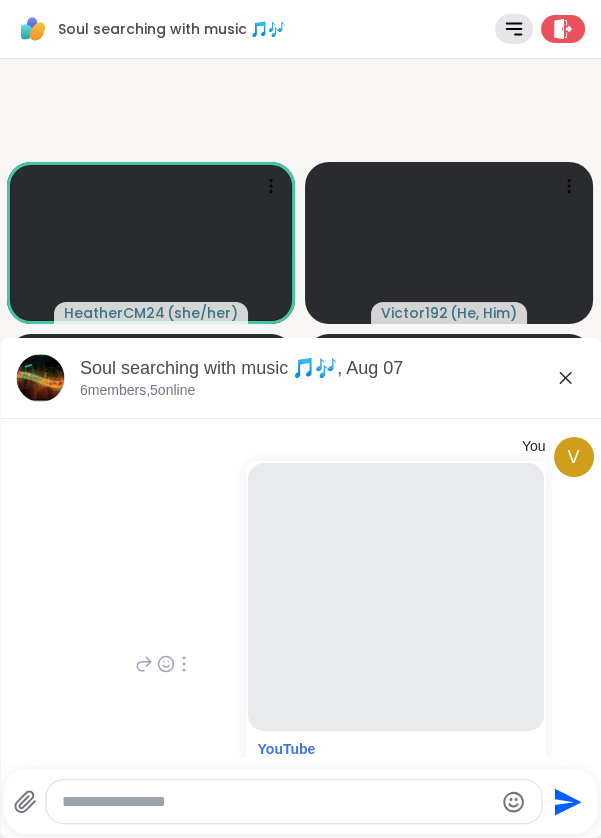 scroll, scrollTop: 2901, scrollLeft: 0, axis: vertical 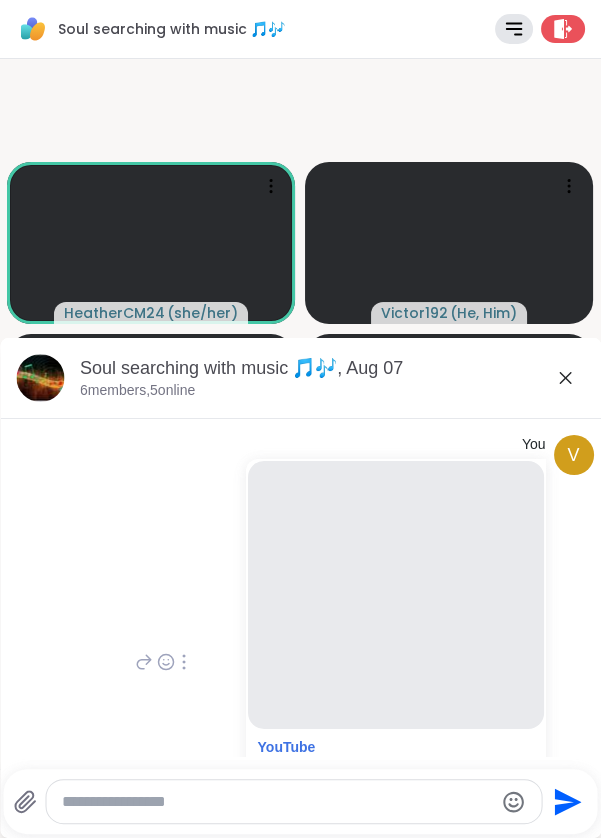 click 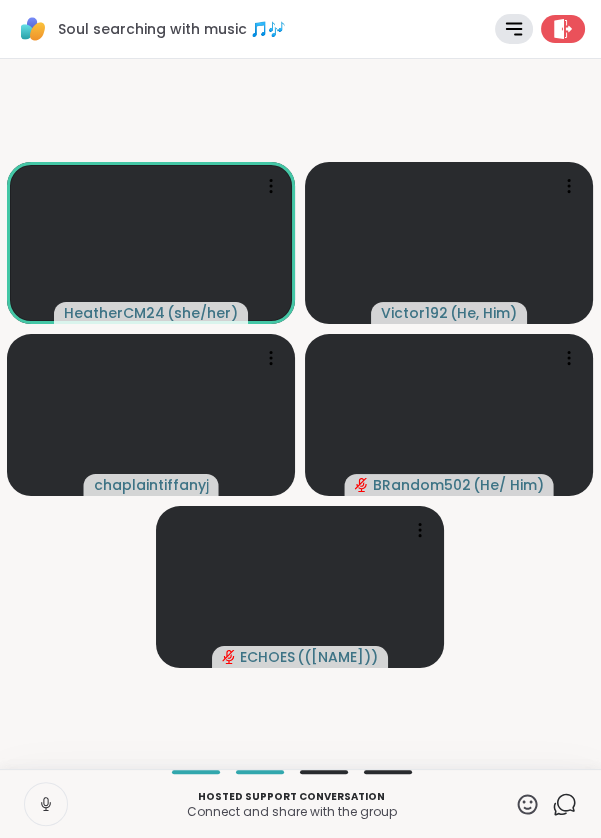 click 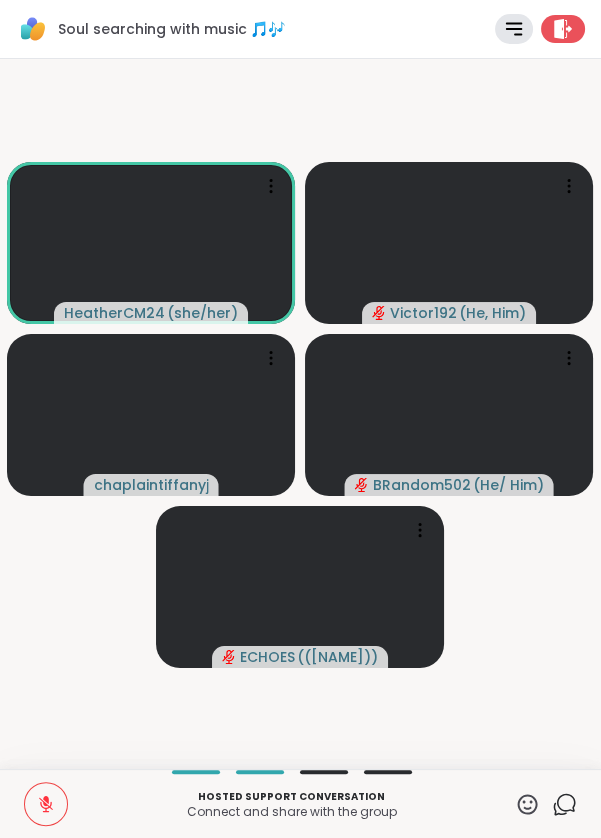 click 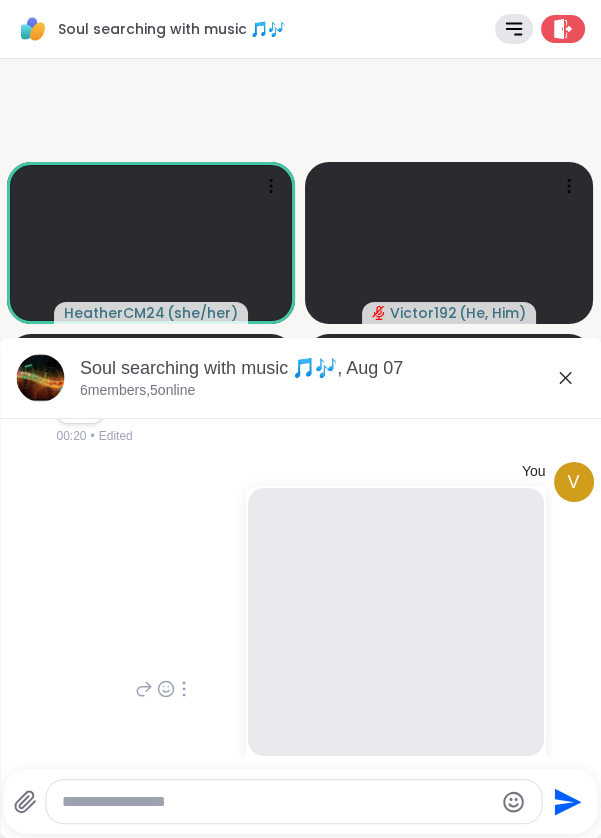 scroll, scrollTop: 2864, scrollLeft: 0, axis: vertical 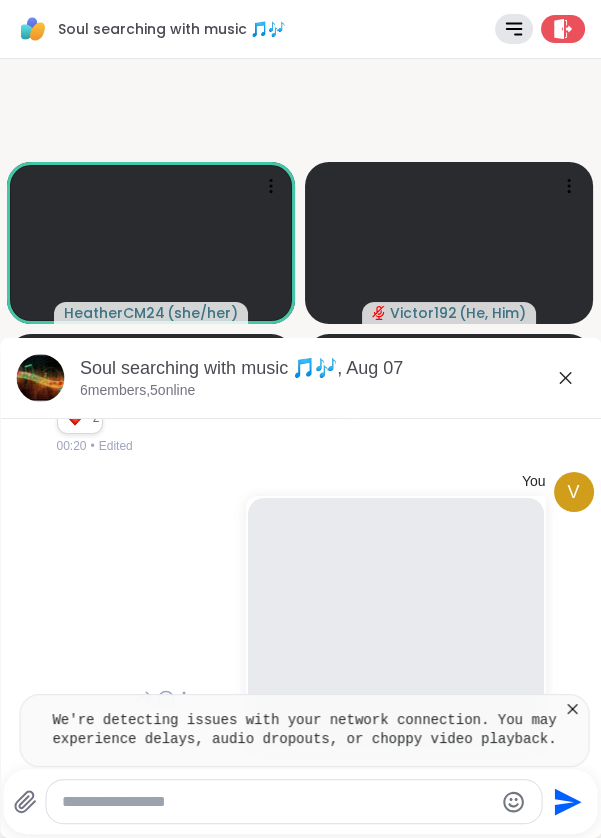 click 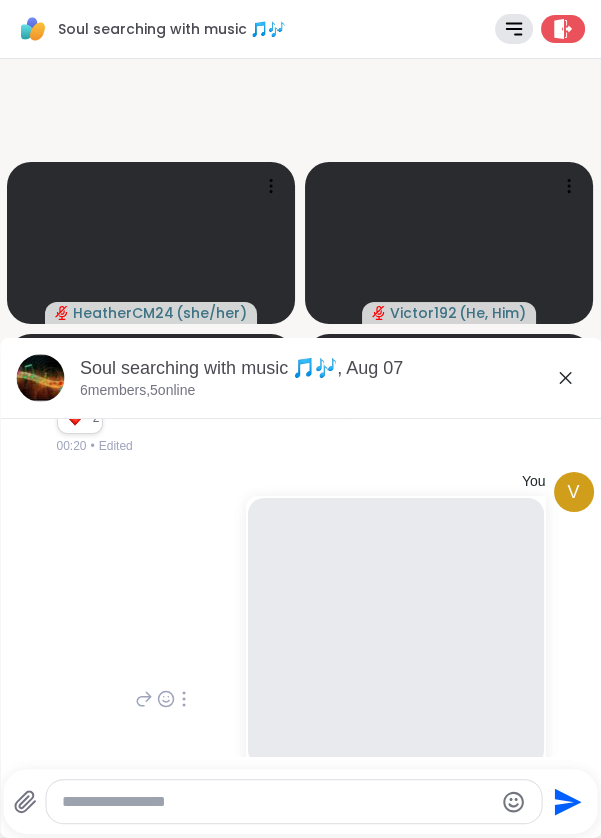 click 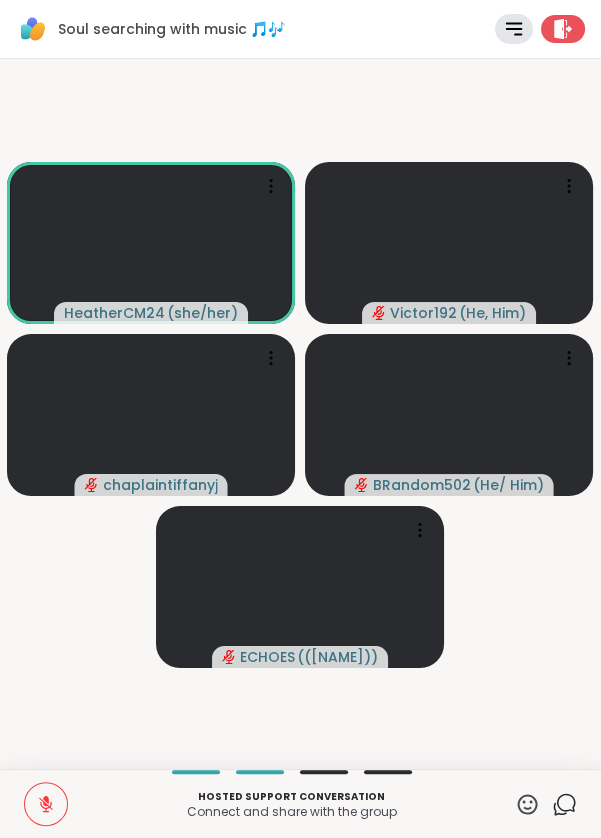 click at bounding box center (46, 804) 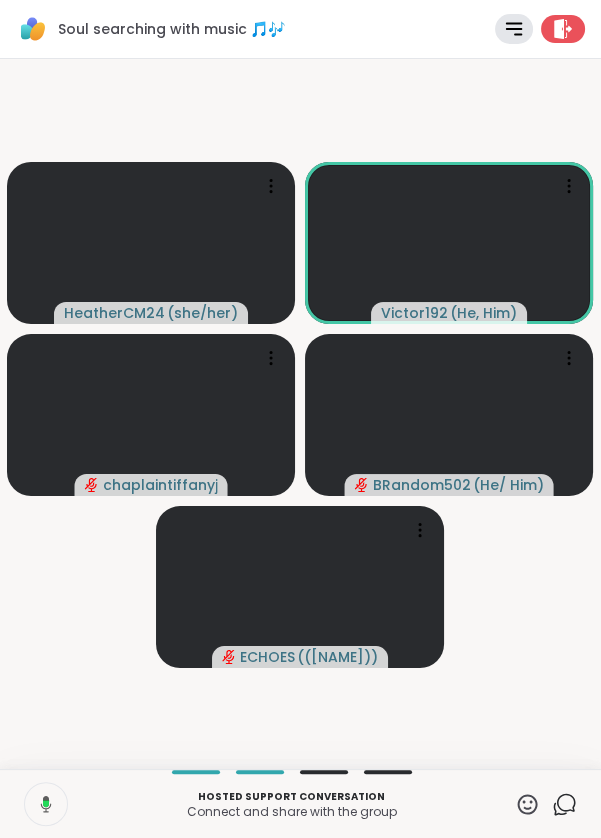 click 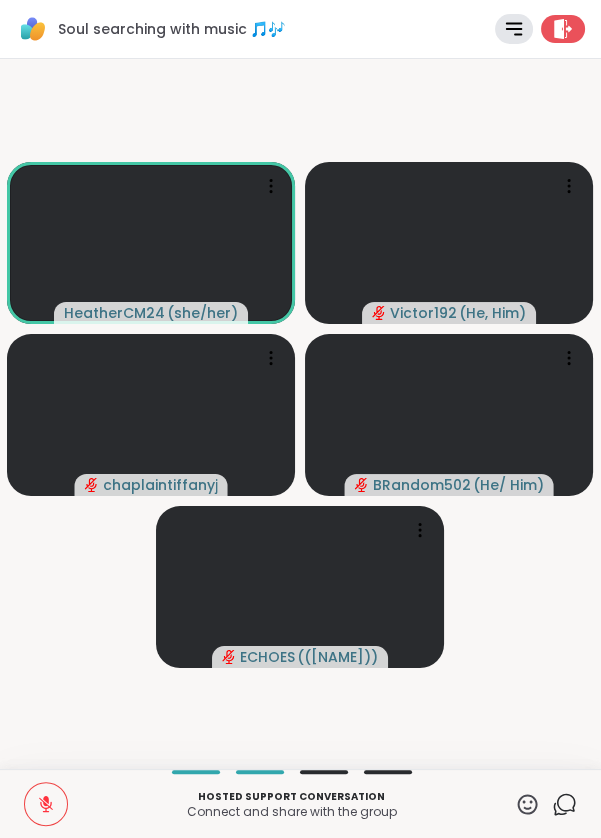 click at bounding box center [151, 415] 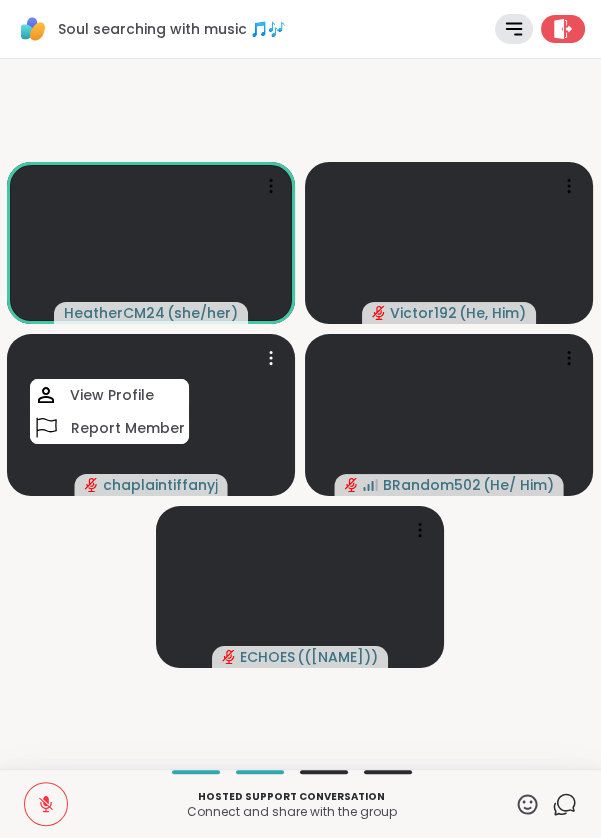 click on "HeatherCM24 ( she/her ) Victor192 ( He, Him ) chaplaintiffanyj View Profile Report Member BRandom502 ( He/ Him ) ECHOES ( (Kelly) )" at bounding box center [300, 414] 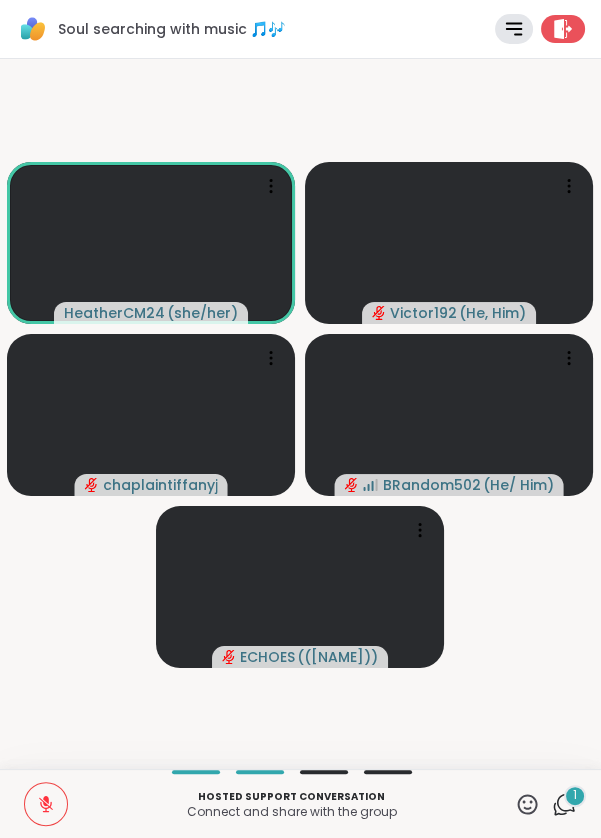 click 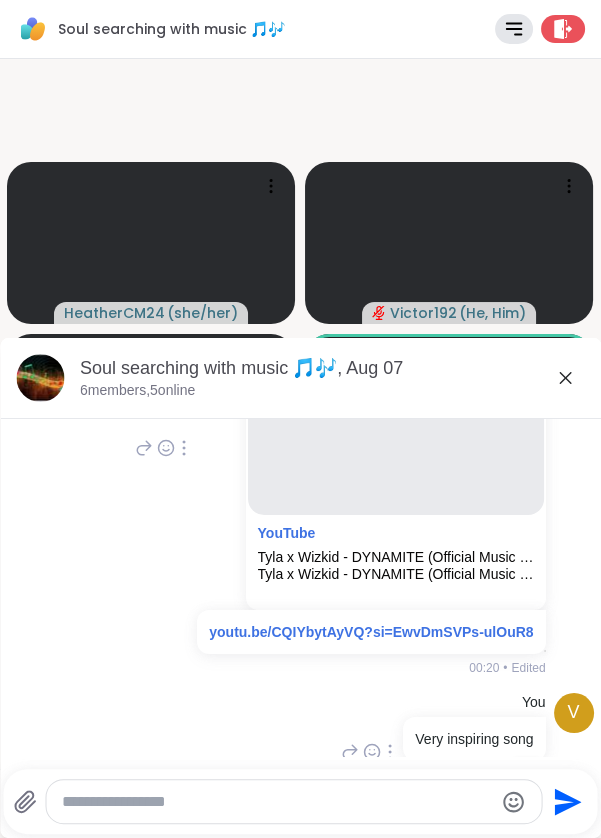 scroll, scrollTop: 3121, scrollLeft: 0, axis: vertical 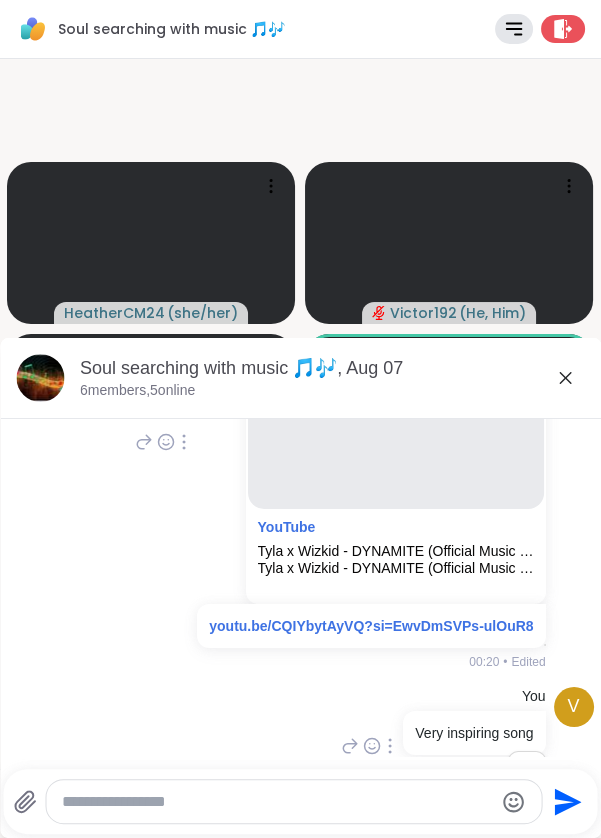 click 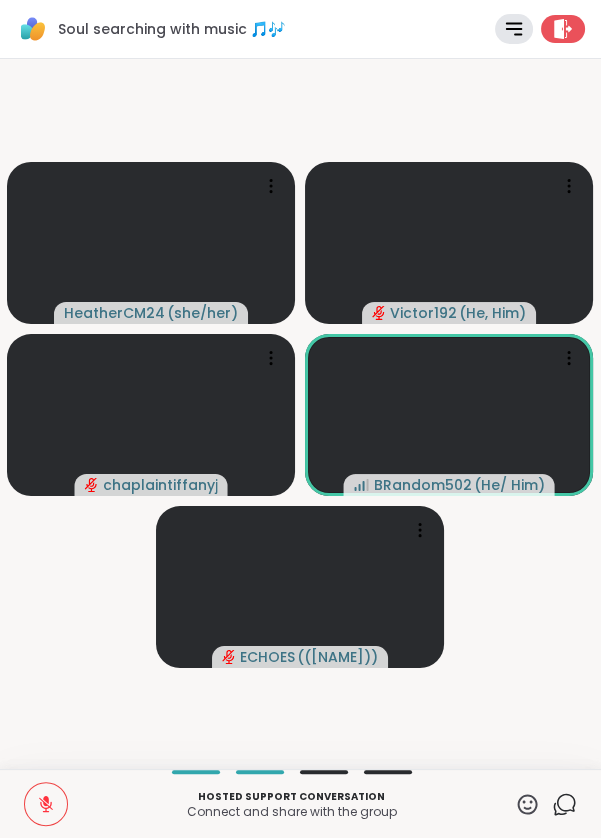 click at bounding box center (46, 804) 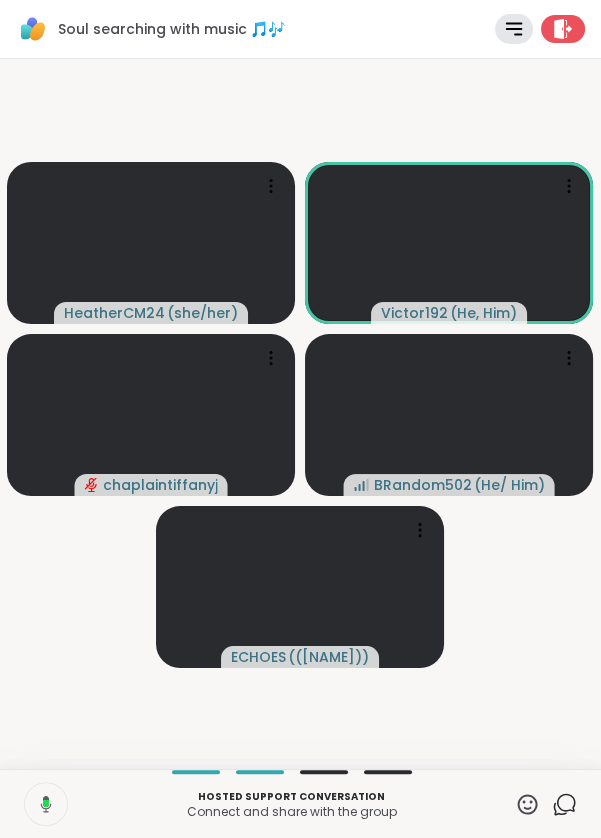 click at bounding box center [44, 804] 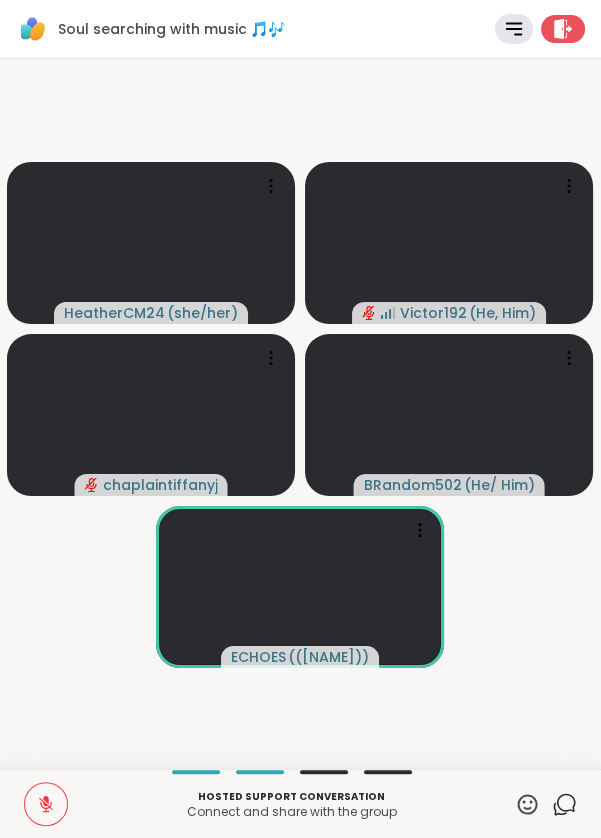 click 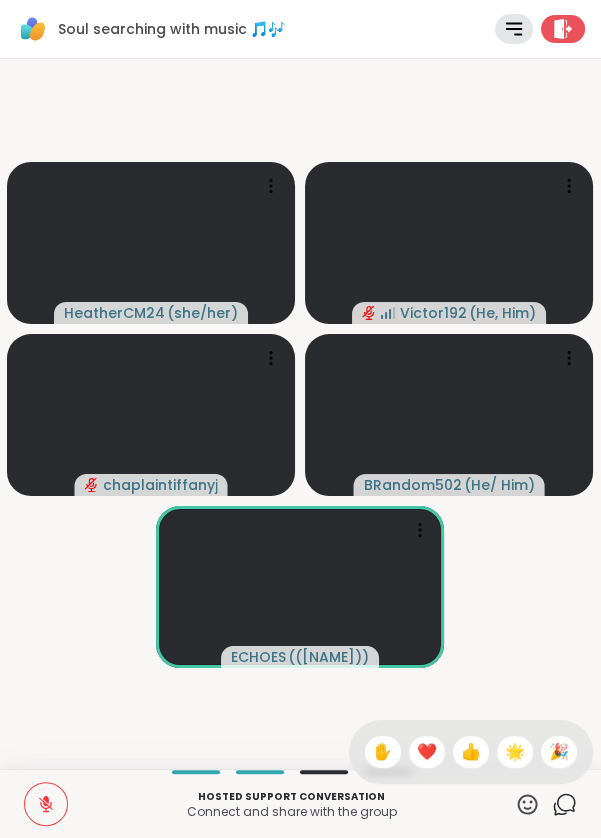 click on "✋ ❤️ 👍 🌟 🎉" at bounding box center [471, 752] 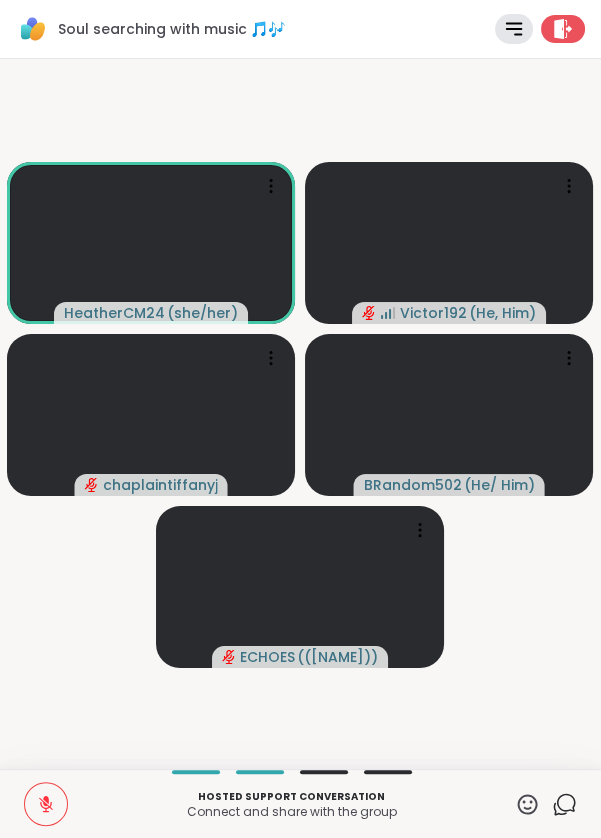 click 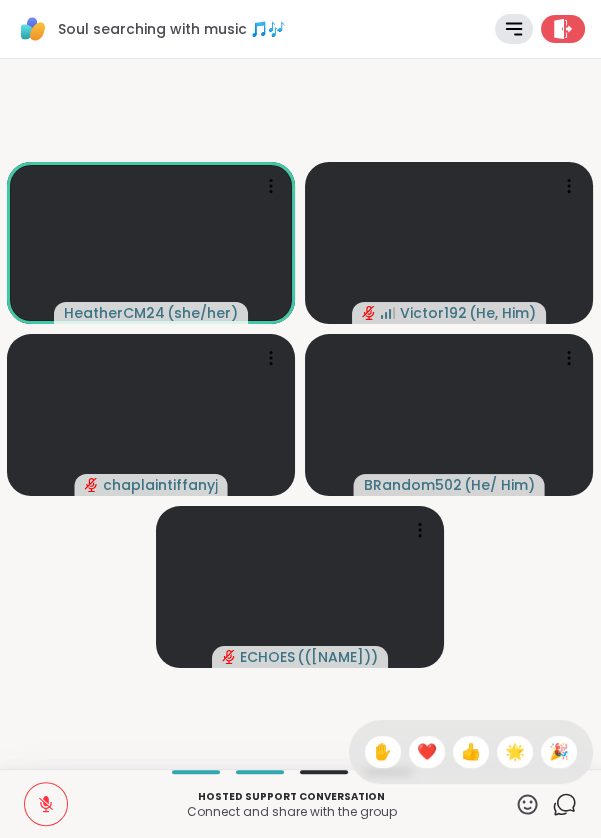 click on "👍" at bounding box center (471, 752) 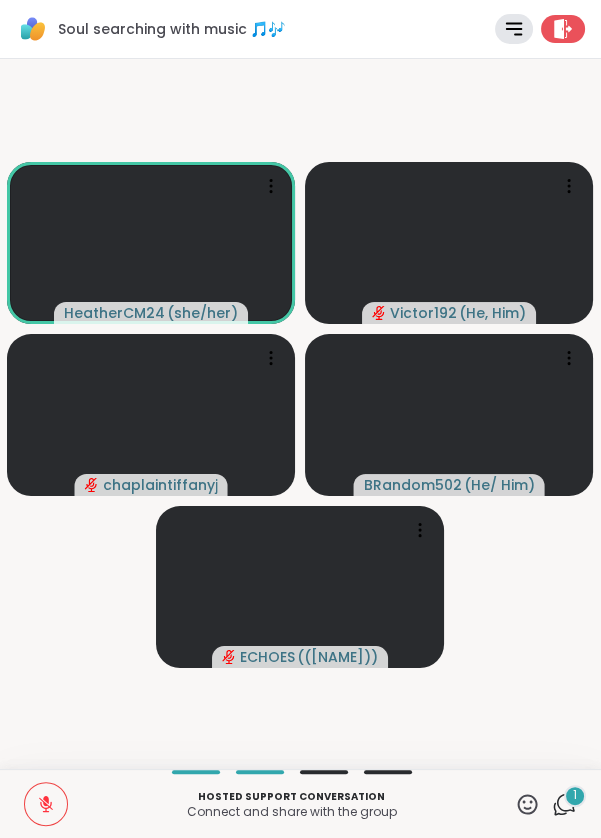 click 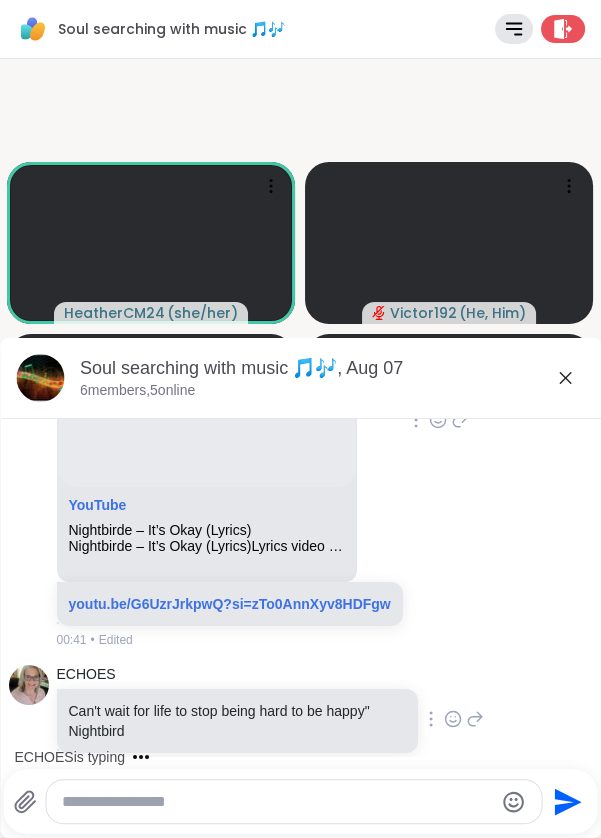 scroll, scrollTop: 4241, scrollLeft: 0, axis: vertical 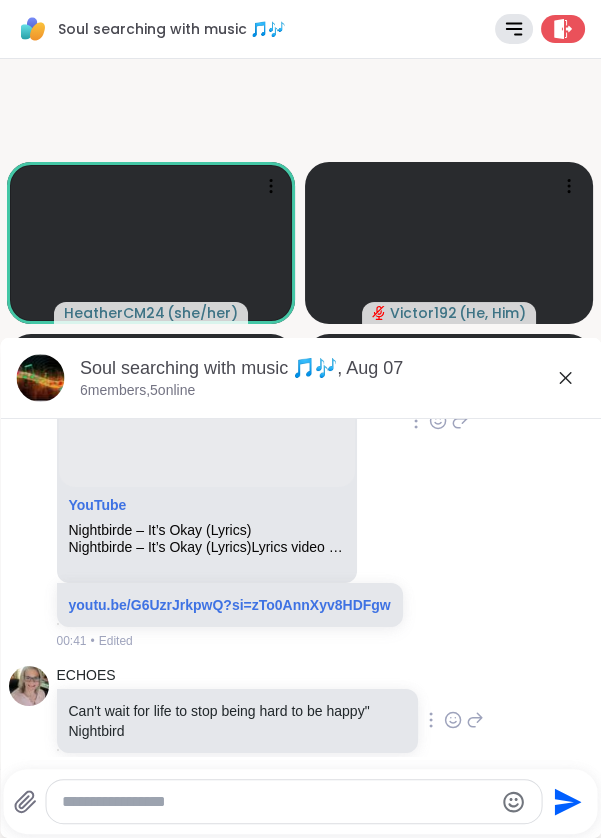 click 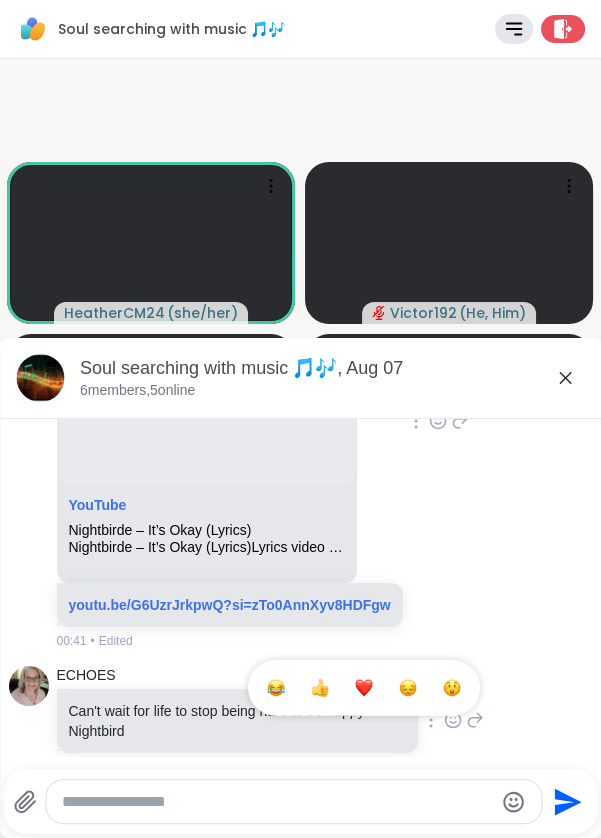 click at bounding box center (275, 688) 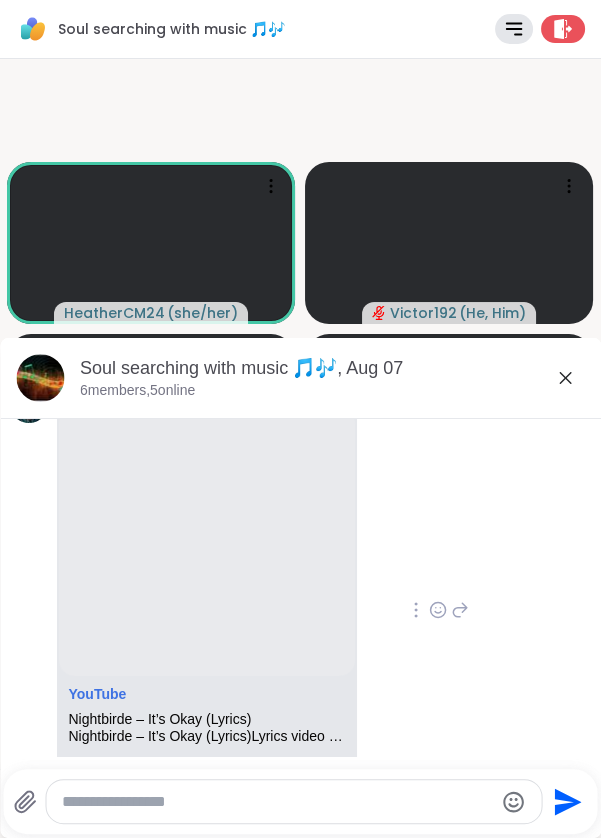 scroll, scrollTop: 4048, scrollLeft: 0, axis: vertical 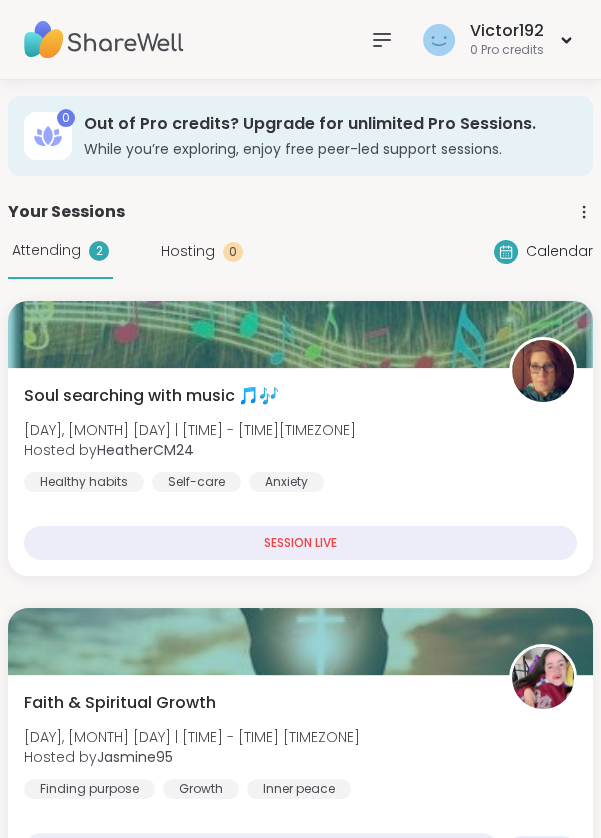 click on "SESSION LIVE" at bounding box center (300, 543) 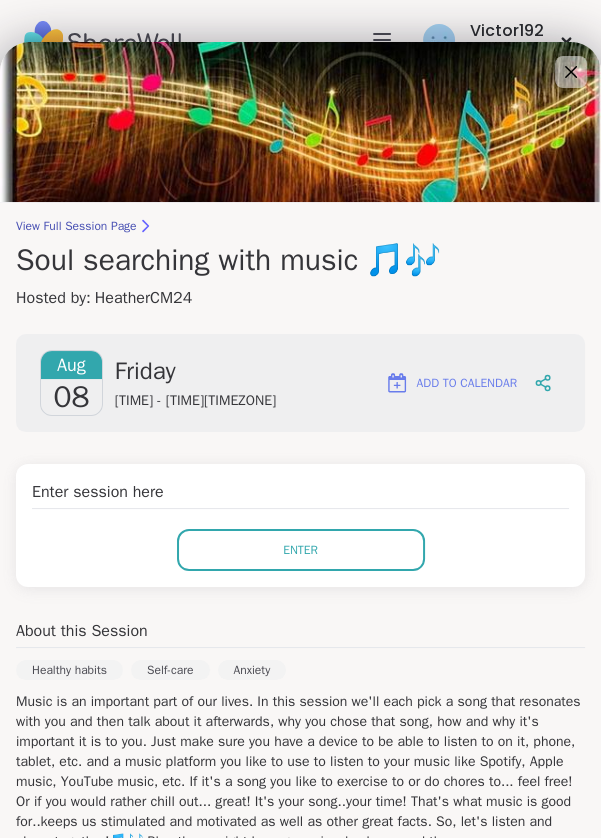 click on "Enter" at bounding box center [300, 550] 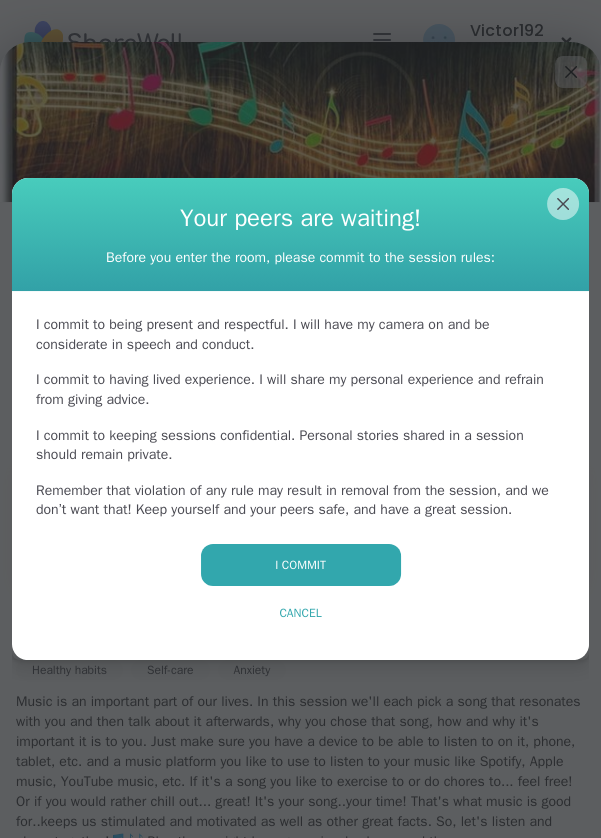 click on "I commit" at bounding box center [301, 565] 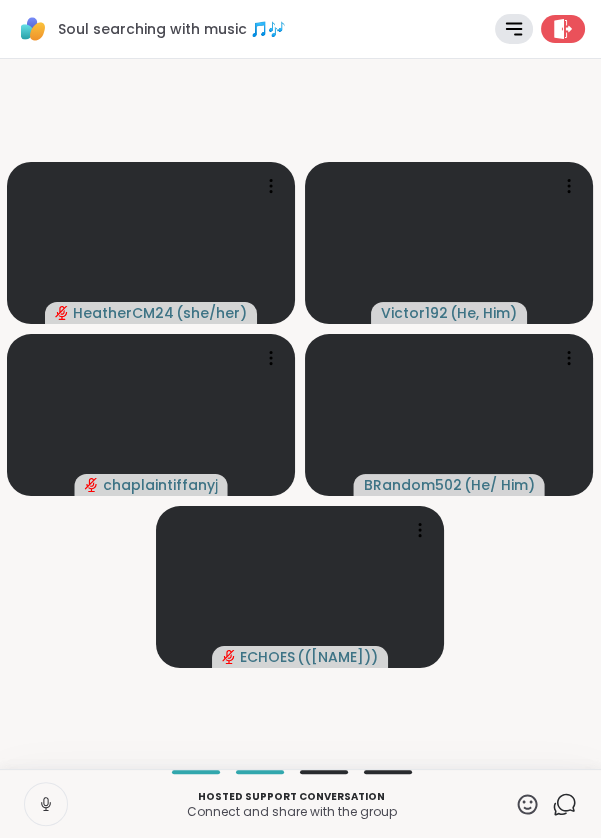 click at bounding box center (46, 804) 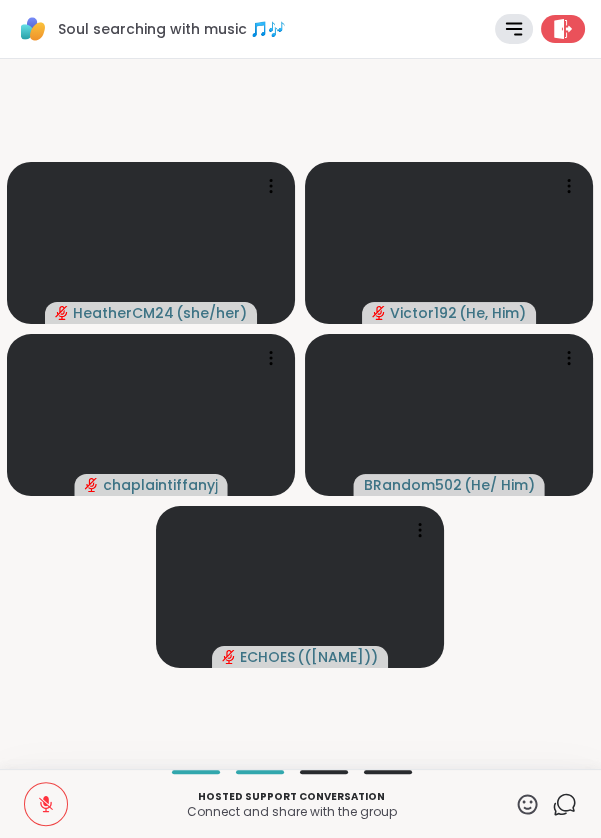 click 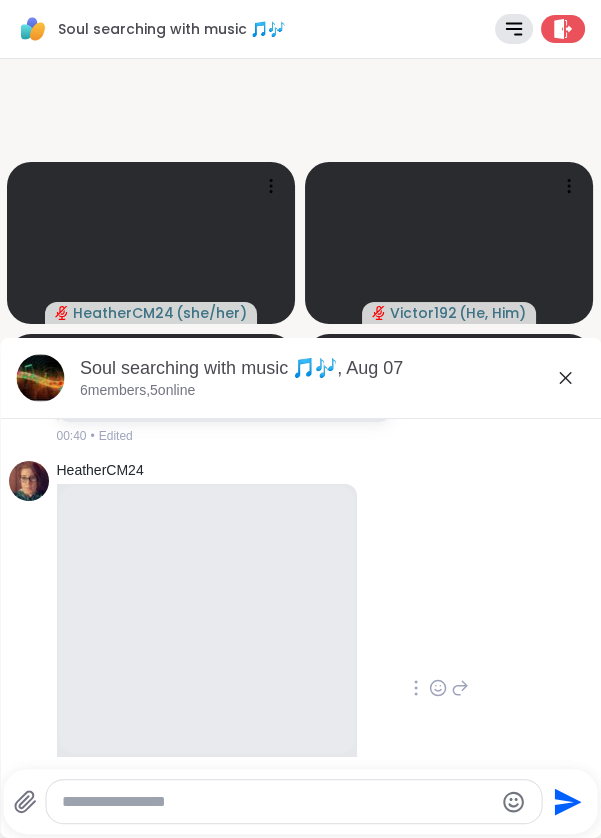 scroll, scrollTop: 3953, scrollLeft: 0, axis: vertical 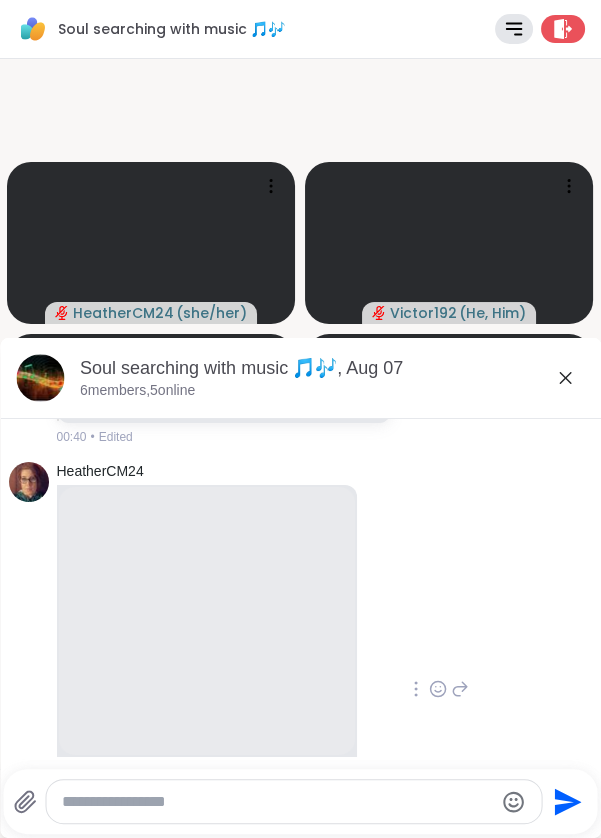 click 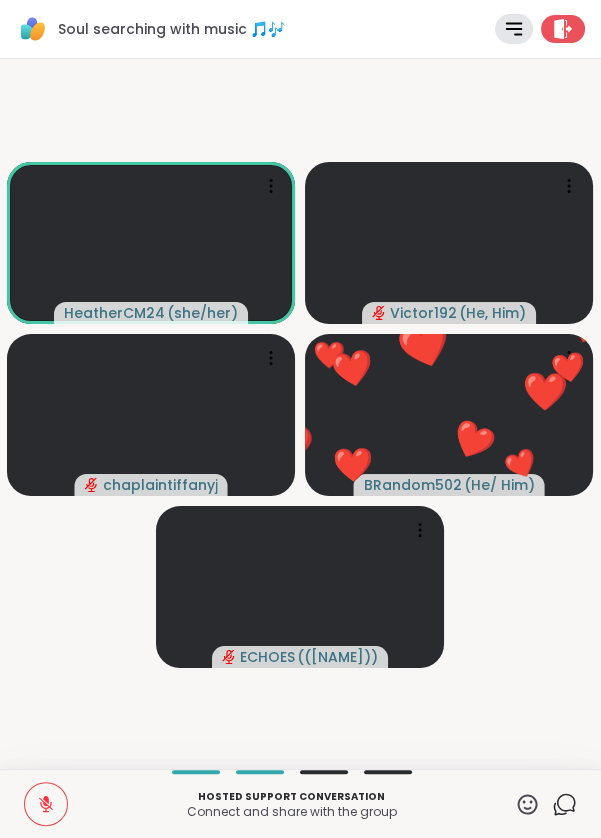 click 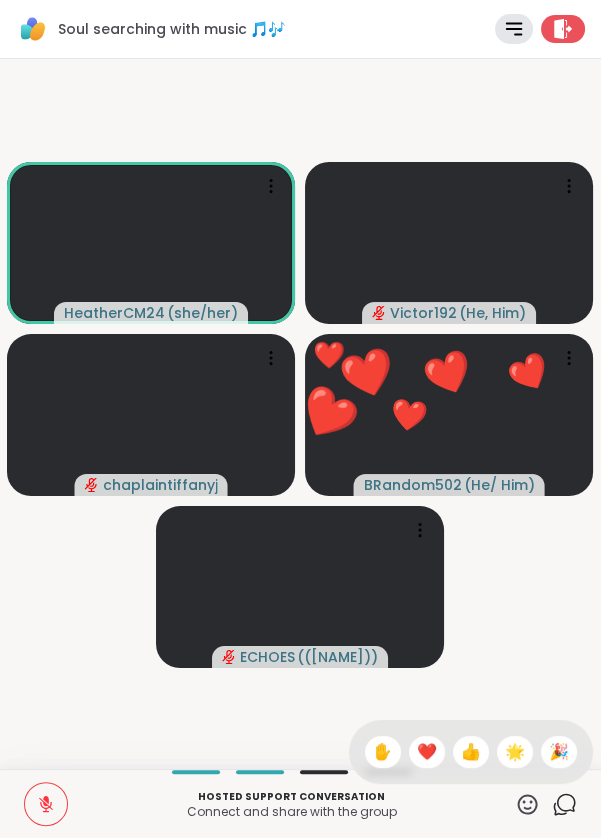 click on "👍" at bounding box center (471, 752) 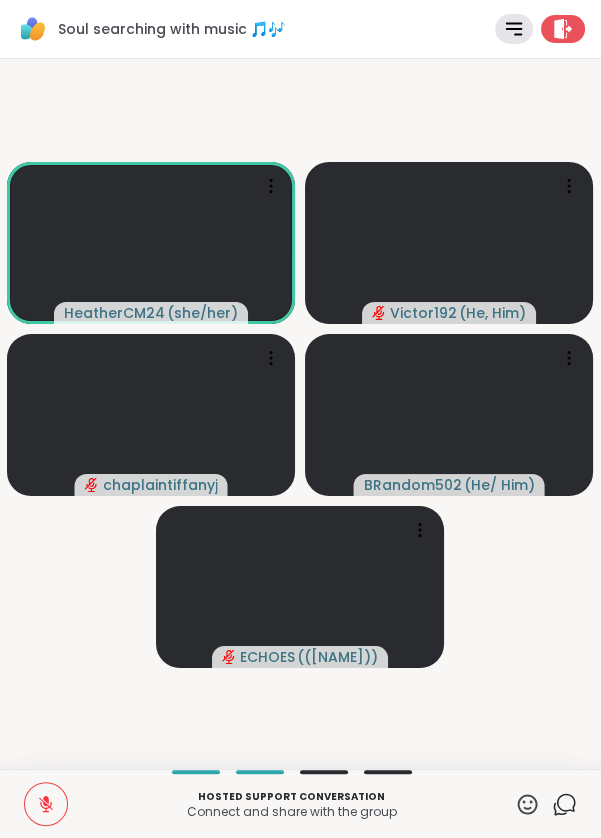 click at bounding box center [46, 804] 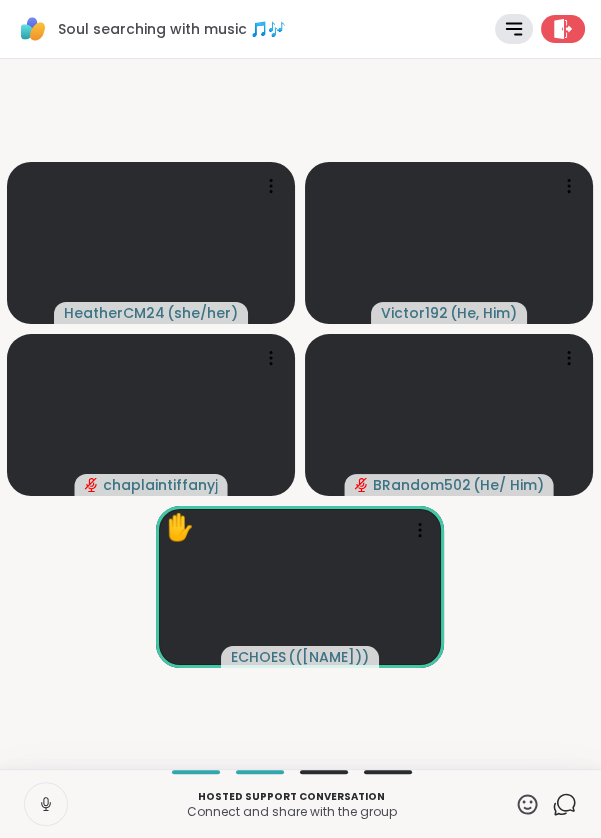 click at bounding box center [46, 804] 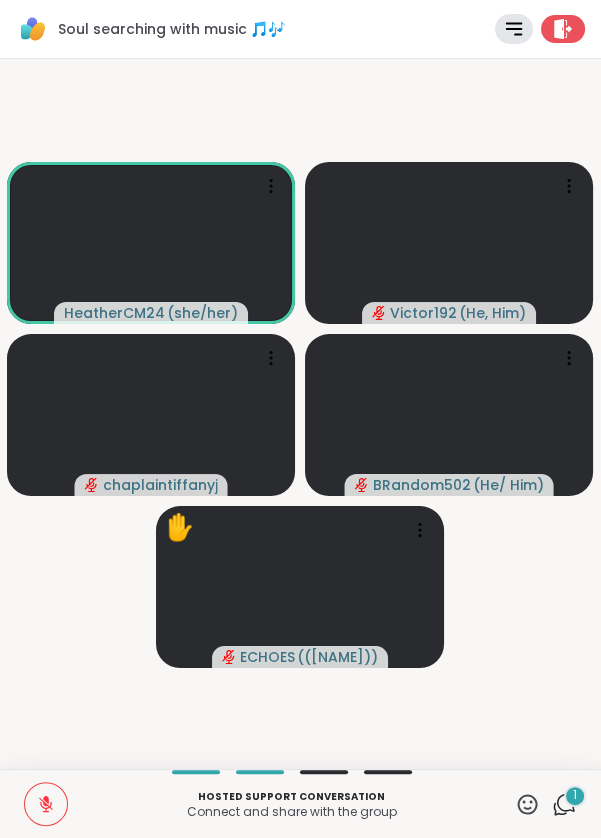 click 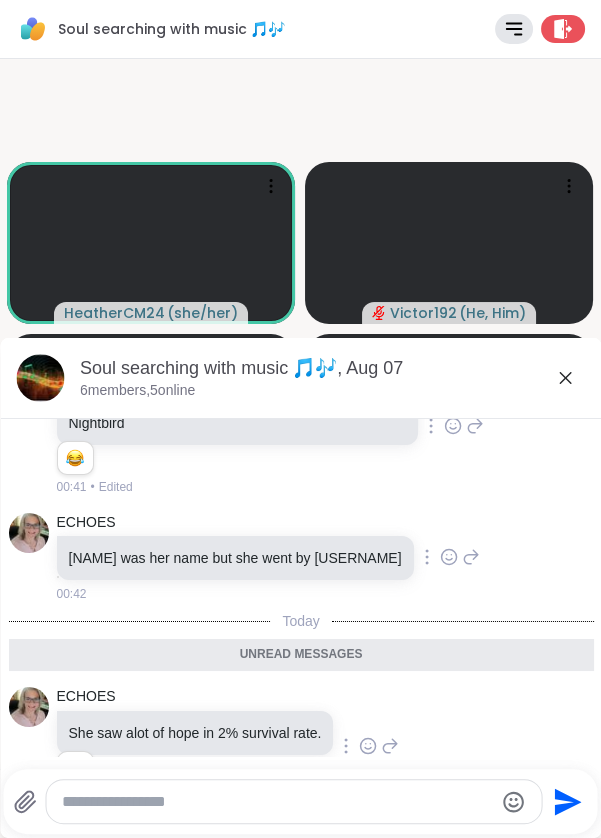 scroll, scrollTop: 4558, scrollLeft: 0, axis: vertical 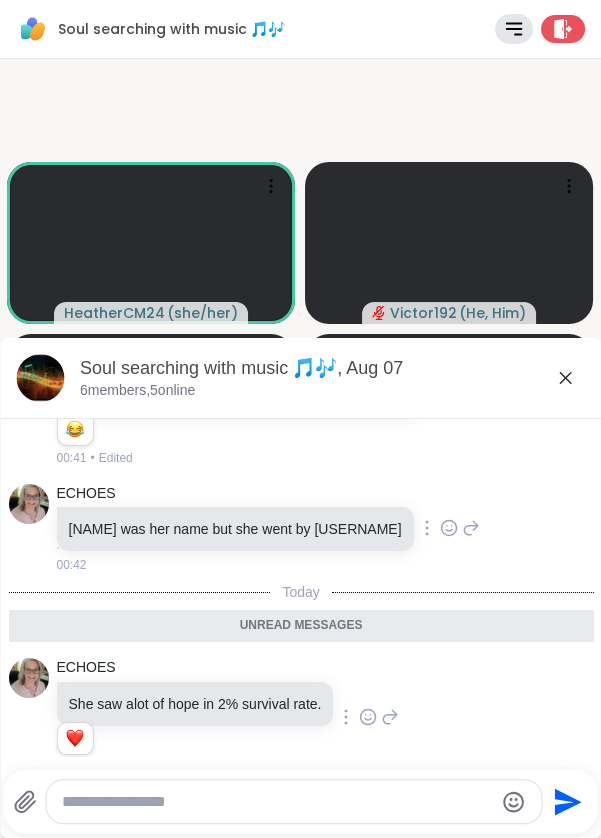click at bounding box center [74, 738] 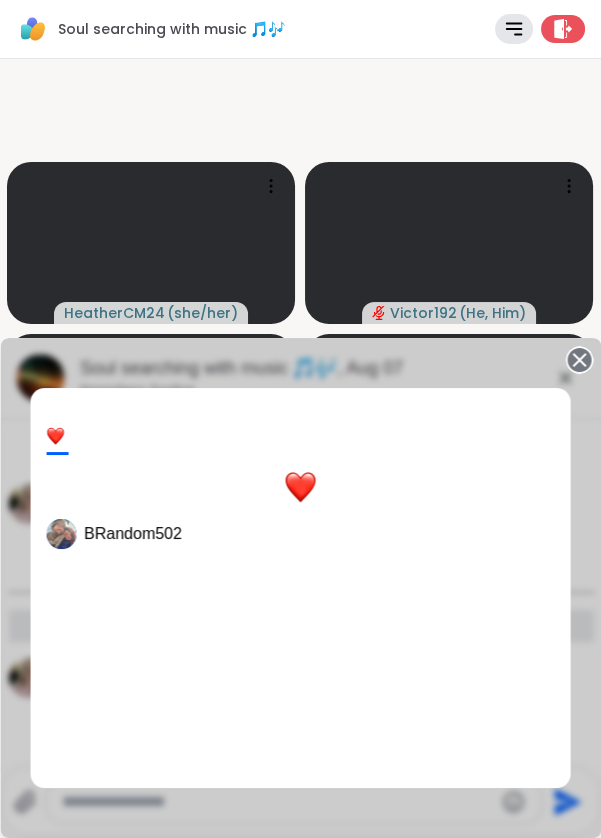 click on "1 BRandom502" at bounding box center [300, 588] 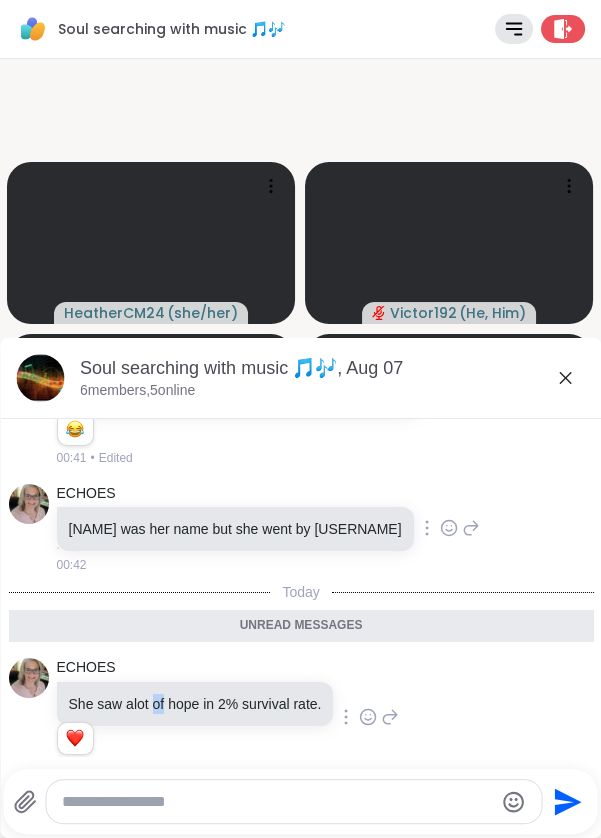 click on "ECHOES She saw alot of hope in 2% survival rate.   1 1 00:50 • Edited" at bounding box center (300, 717) 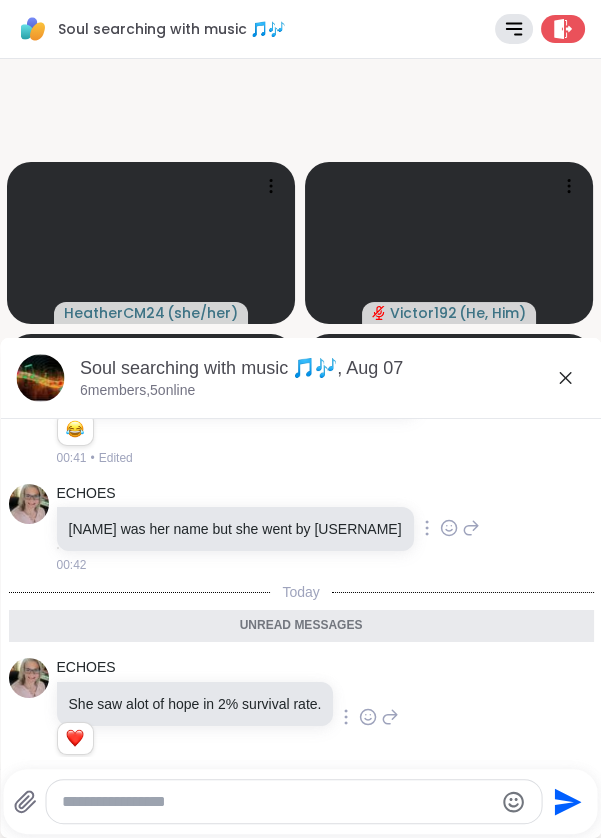 click on "00:50 • Edited" at bounding box center [196, 767] 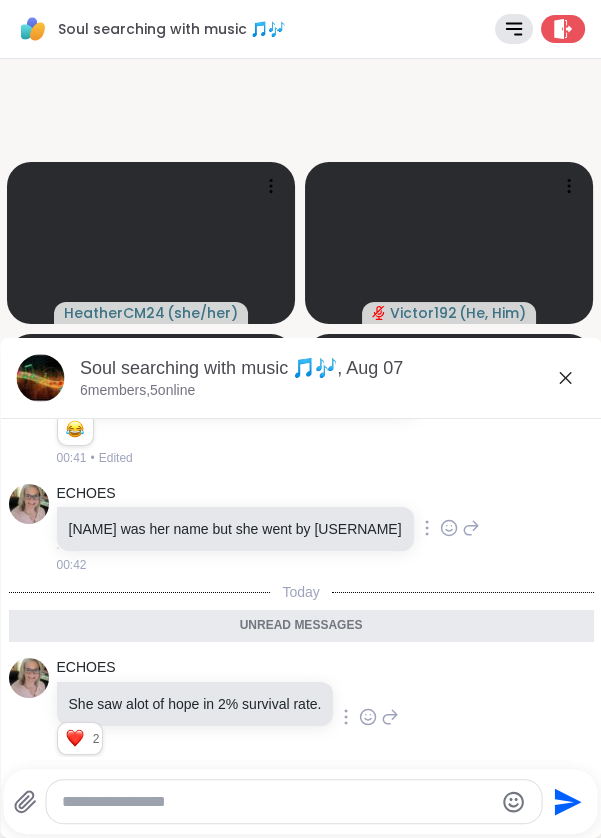 click 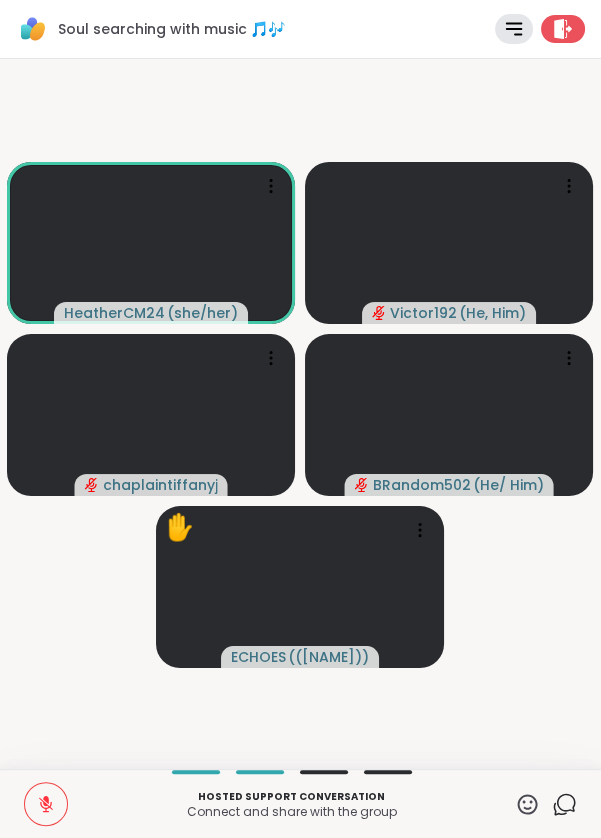 click 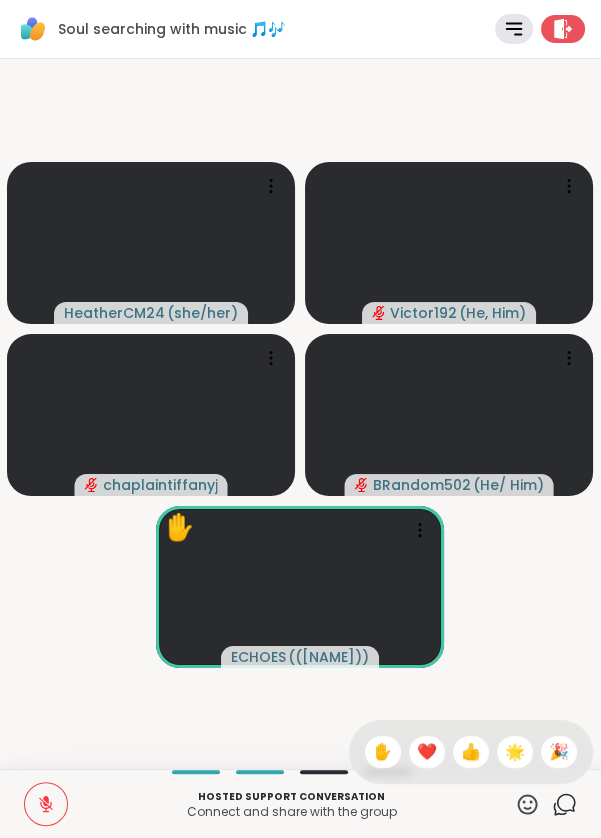 click on "👍" at bounding box center [471, 752] 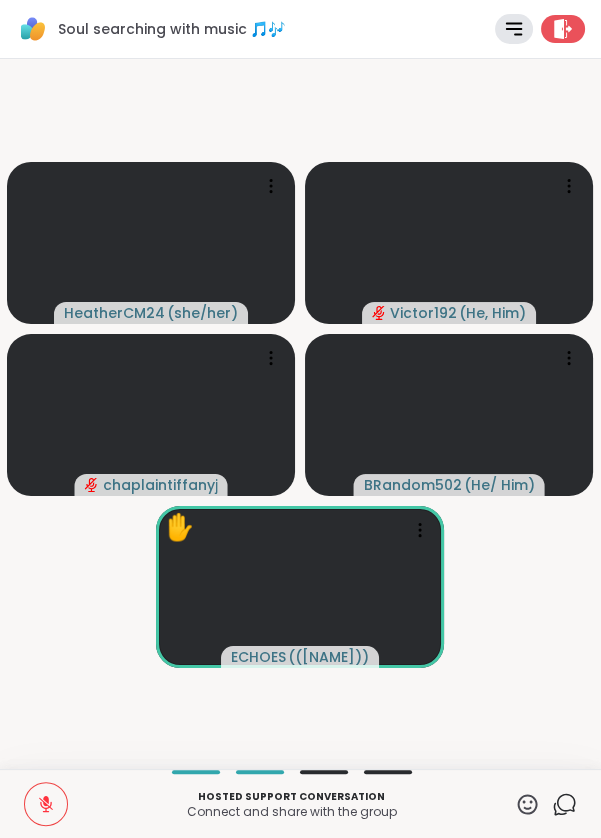 click 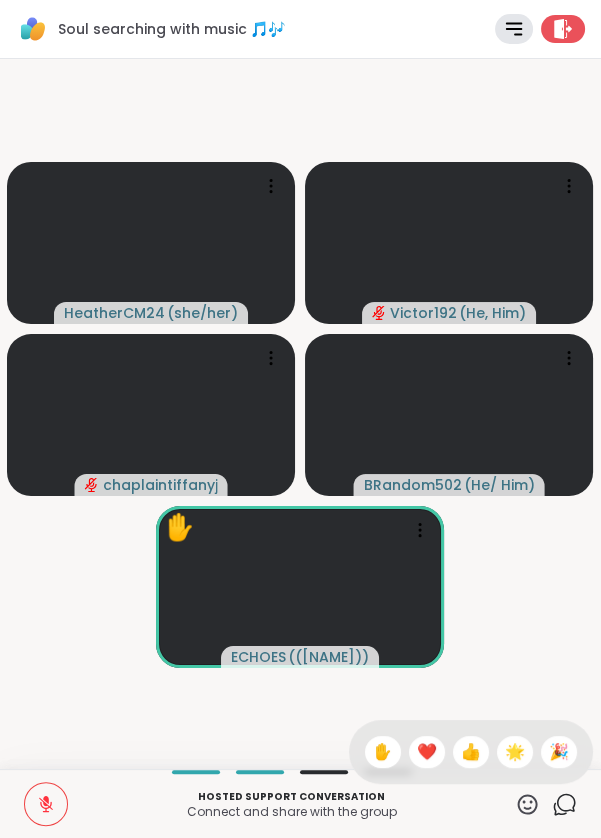 click on "👍" at bounding box center (471, 752) 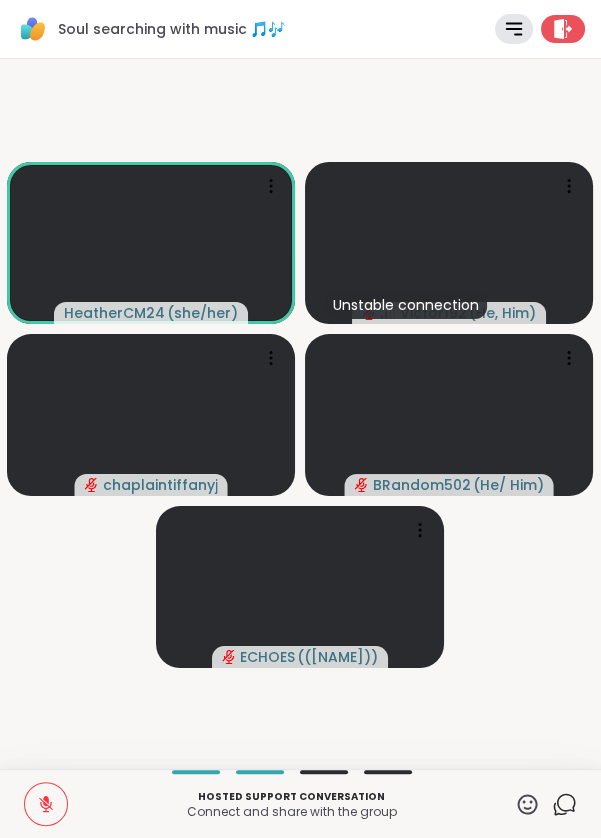 click 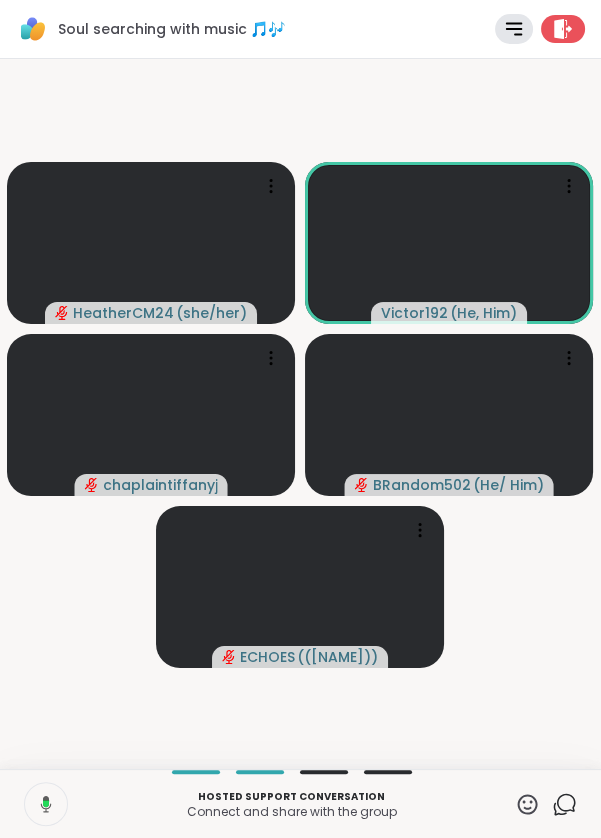 click 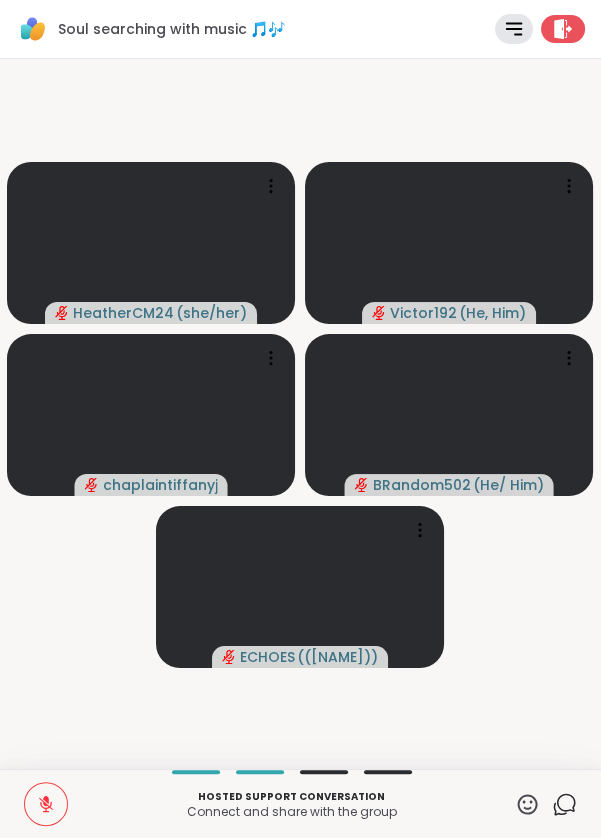 click 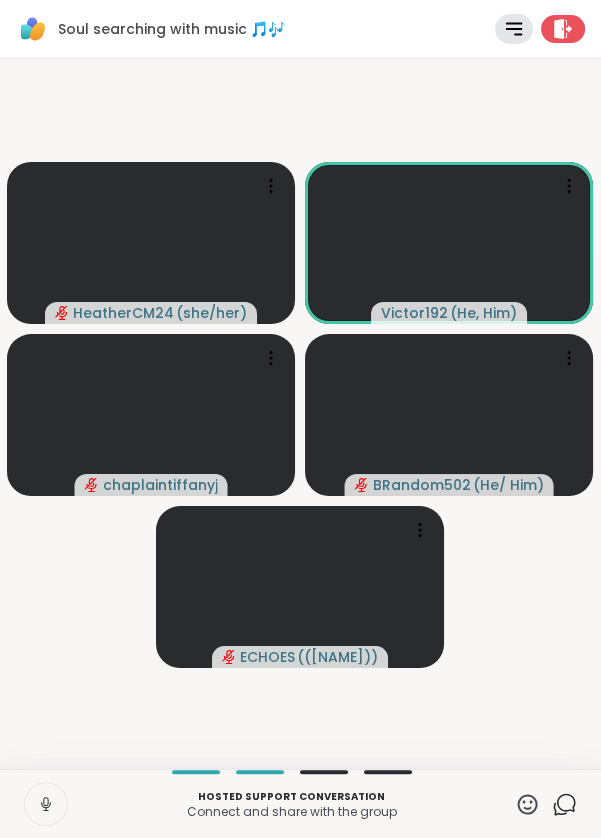 click 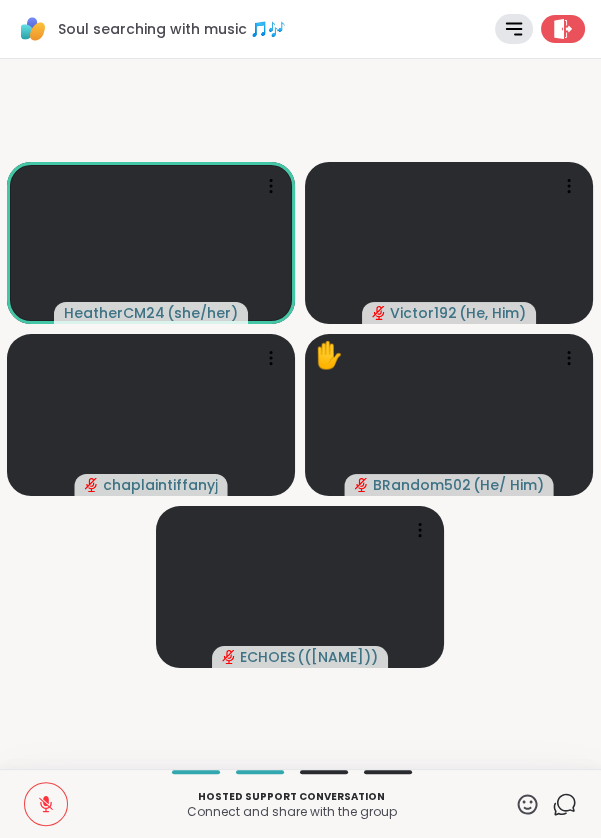 click 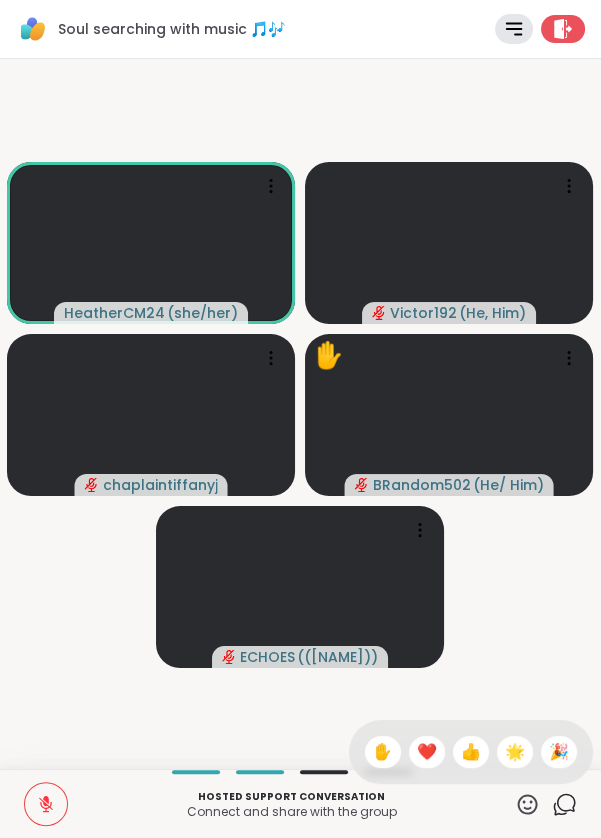 click on "👍" at bounding box center (471, 752) 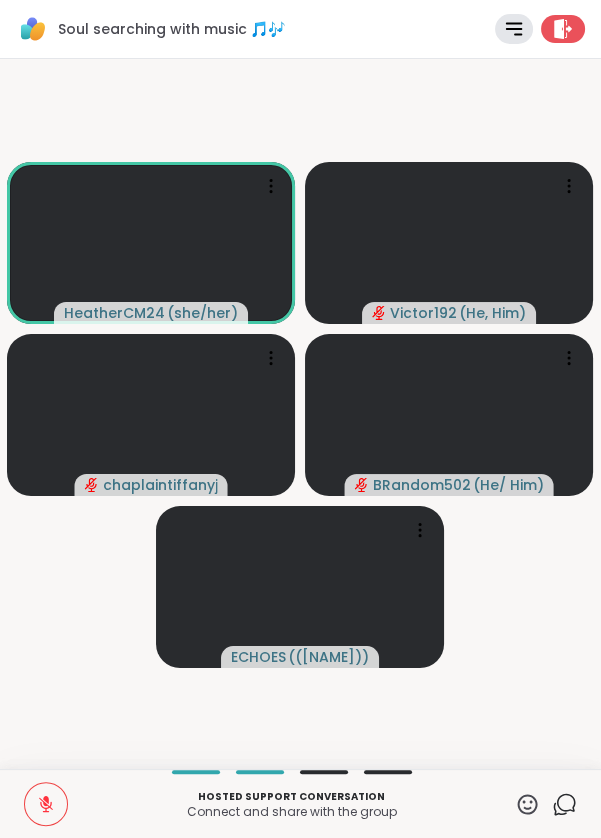 click 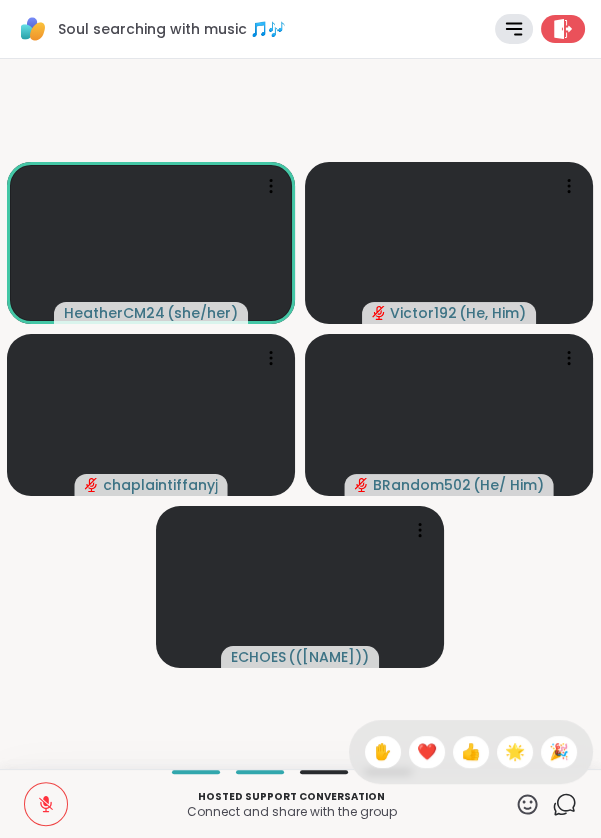 click 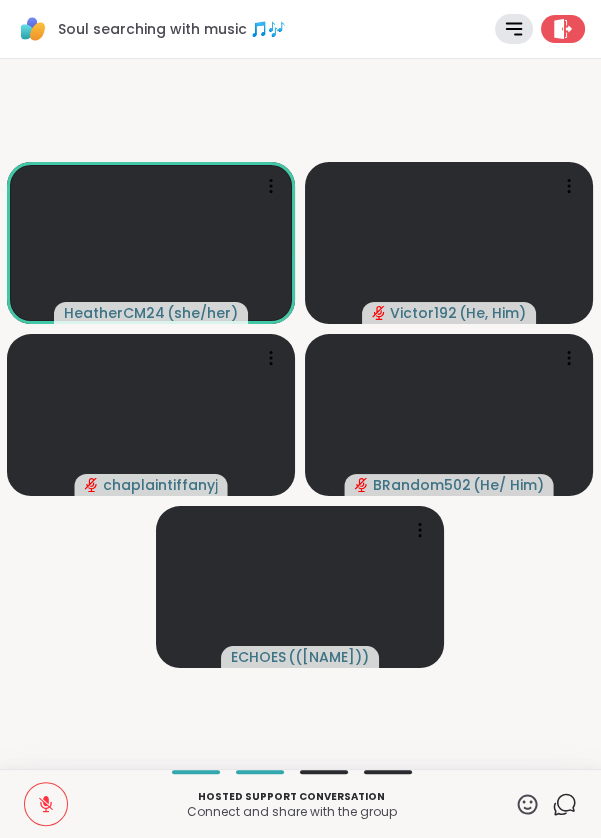 click at bounding box center (46, 804) 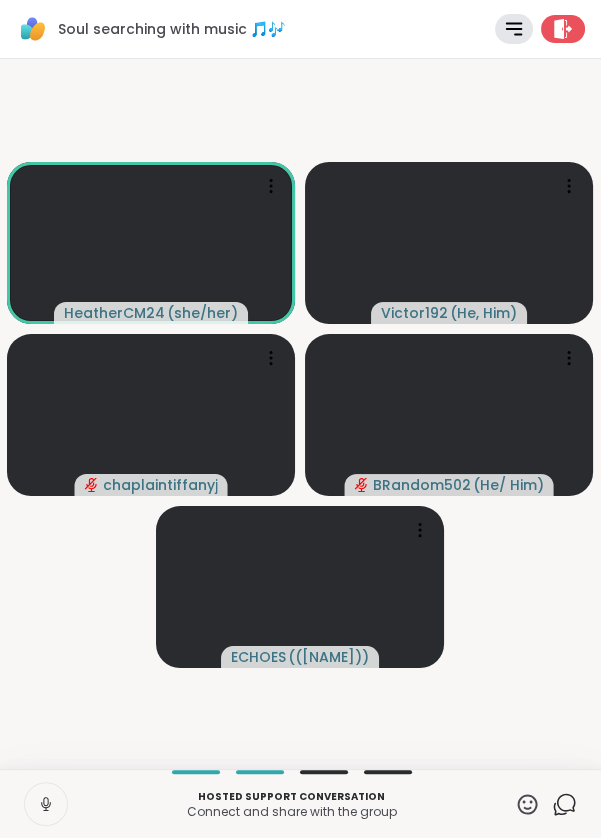 click at bounding box center (46, 804) 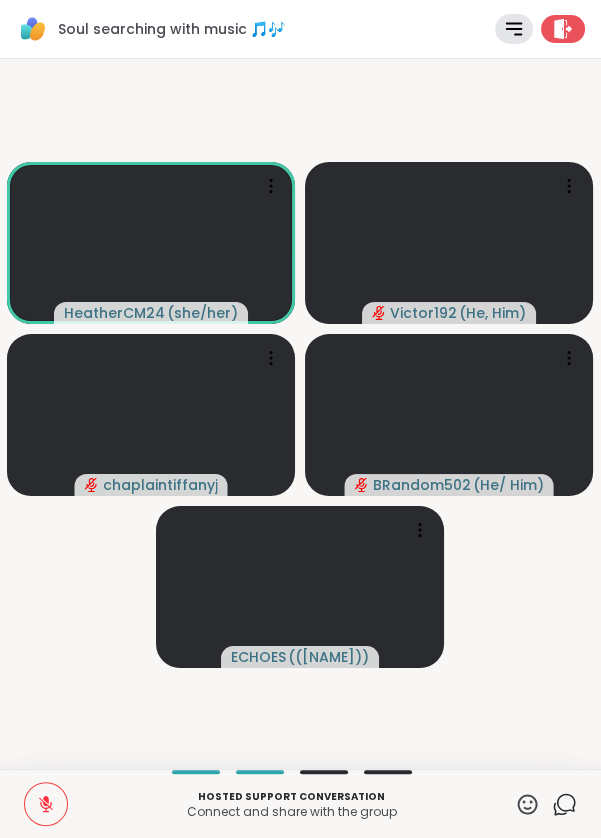 click 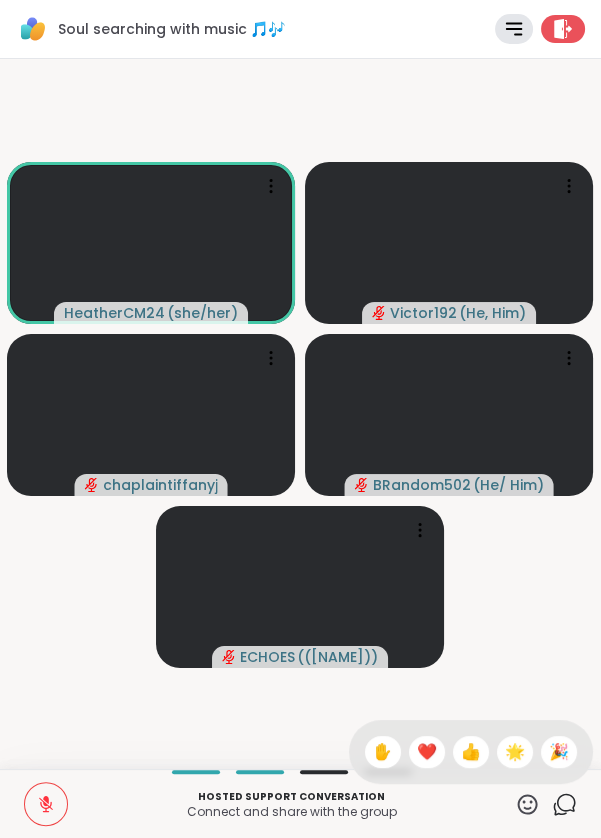 click on "👍" at bounding box center (471, 752) 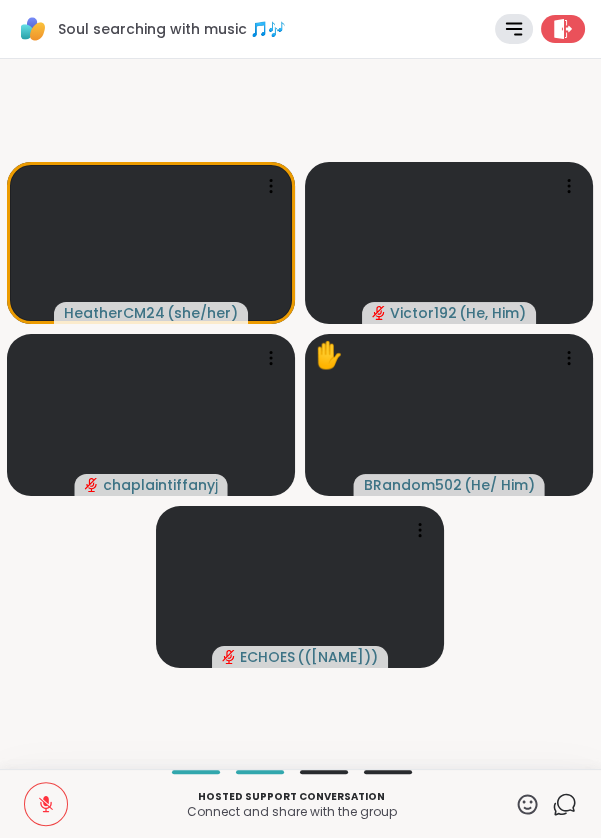 click 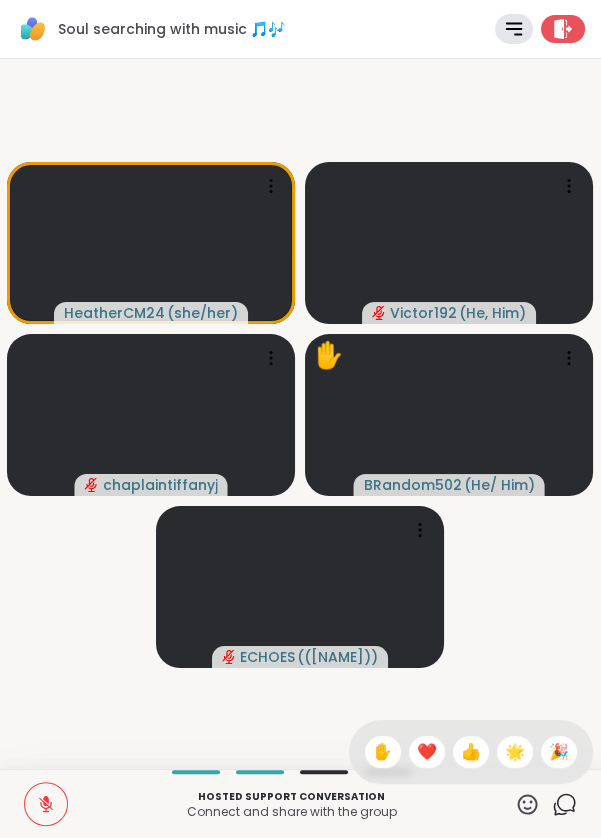 click on "👍" at bounding box center (471, 752) 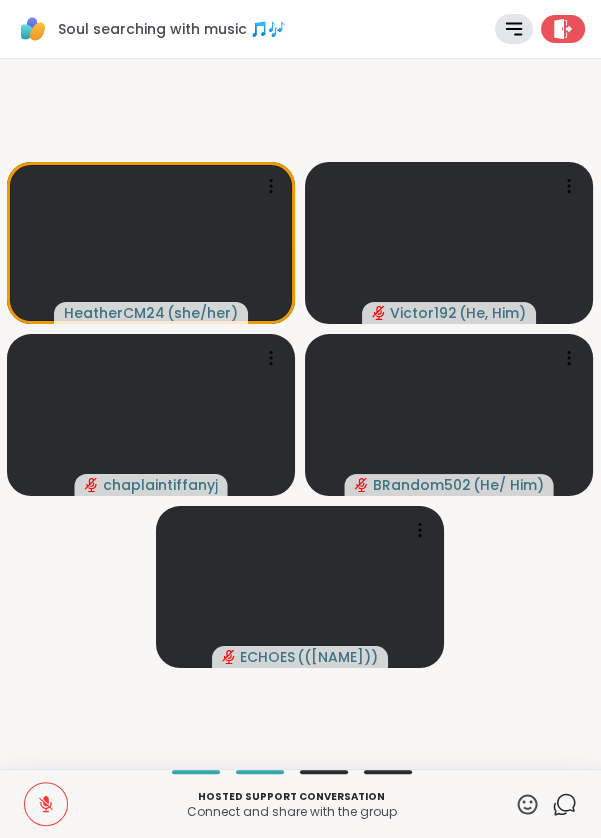 click 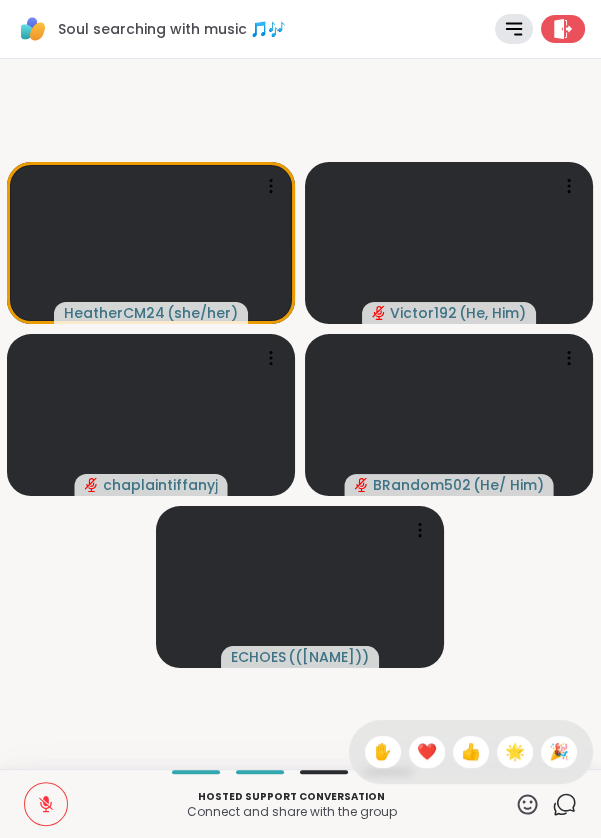 click on "👍" at bounding box center (471, 752) 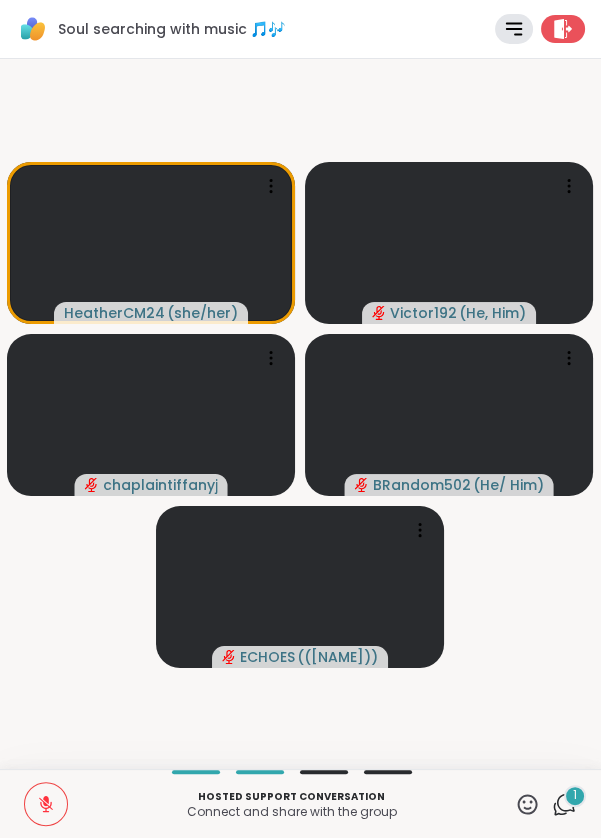 click 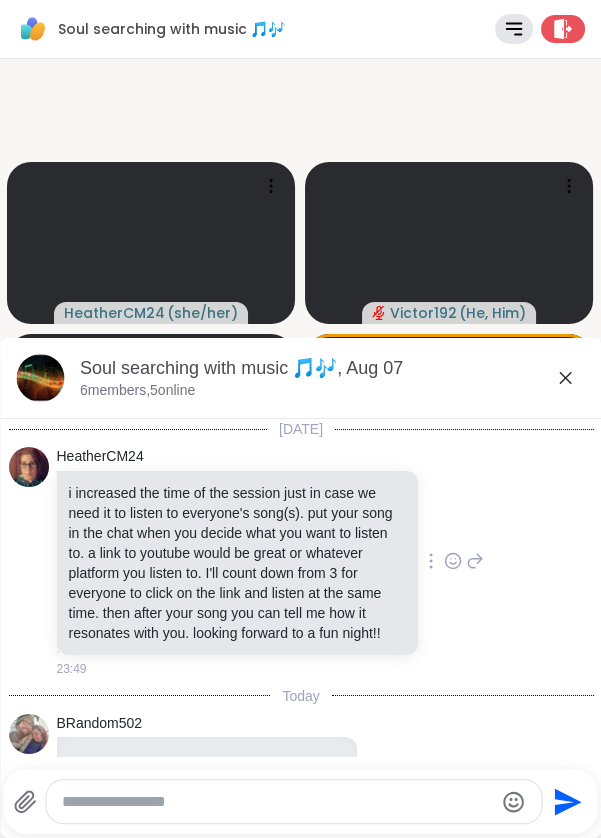 click 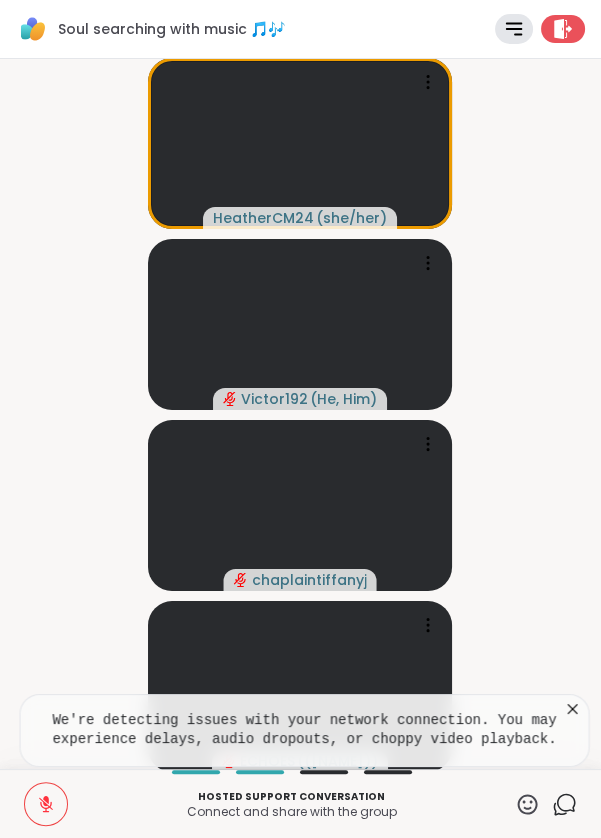 click 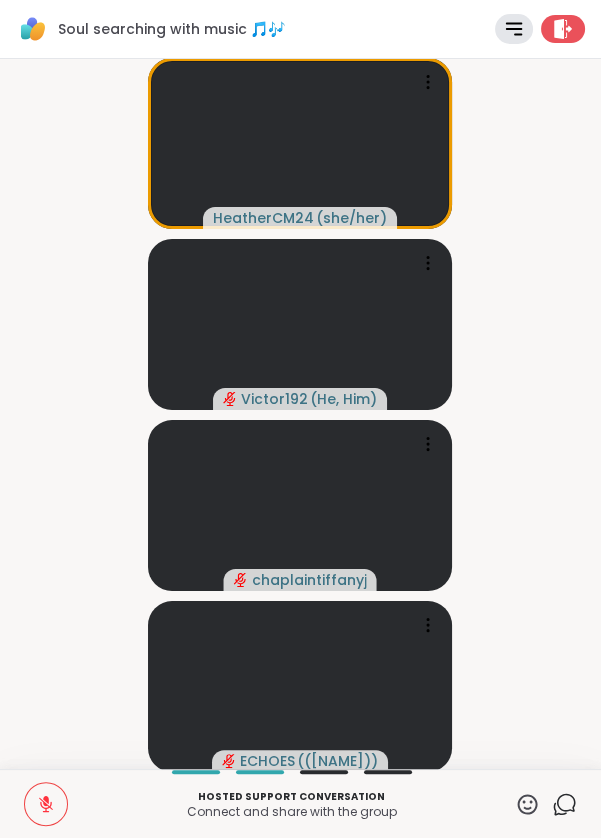 click 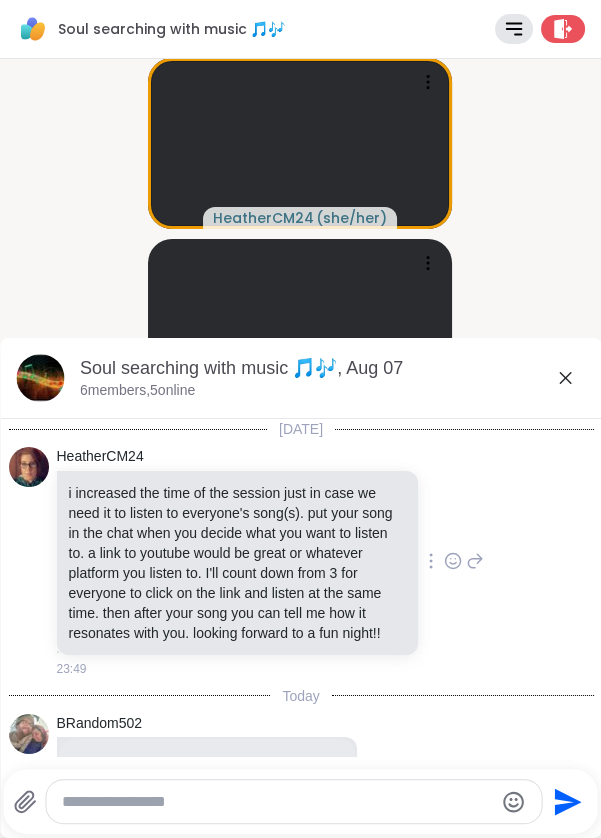 scroll, scrollTop: 4742, scrollLeft: 0, axis: vertical 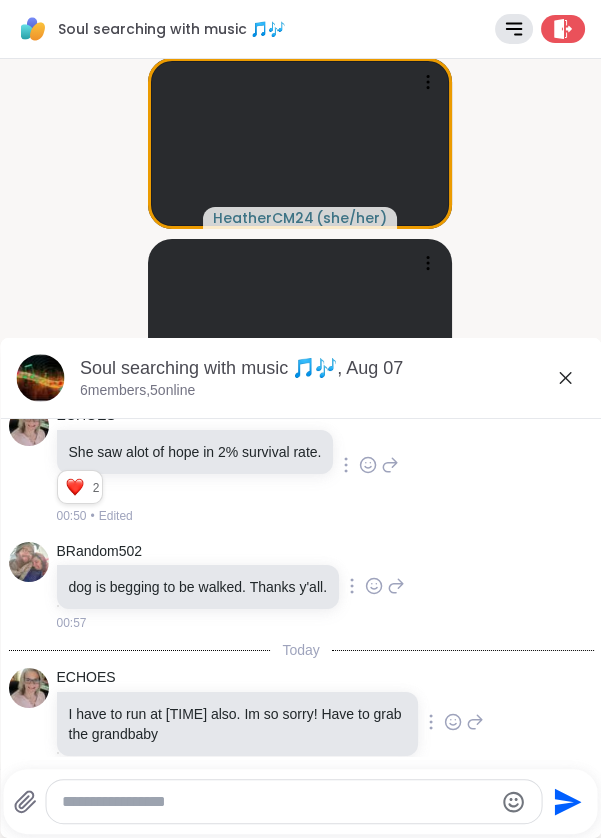 click on "Soul searching with music  🎵🎶, Aug 07 6  members,  5  online" at bounding box center [300, 378] 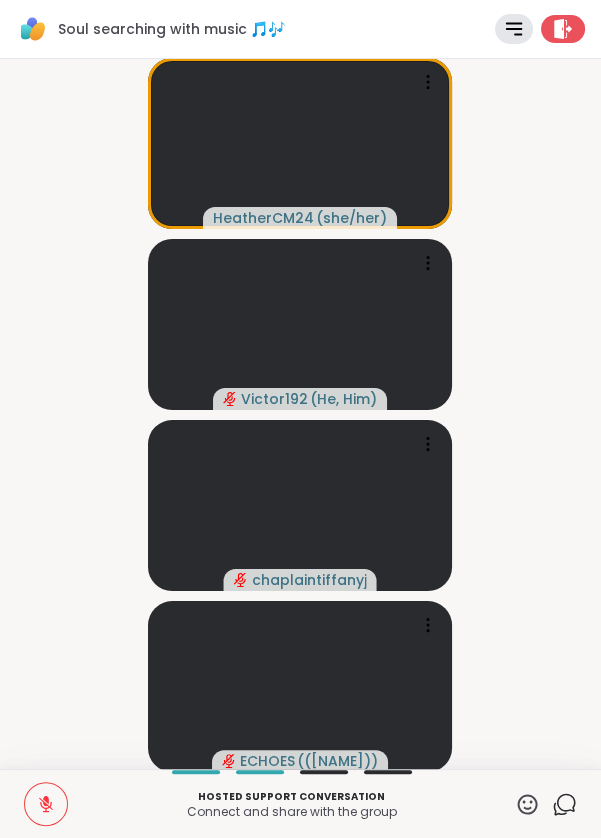 click 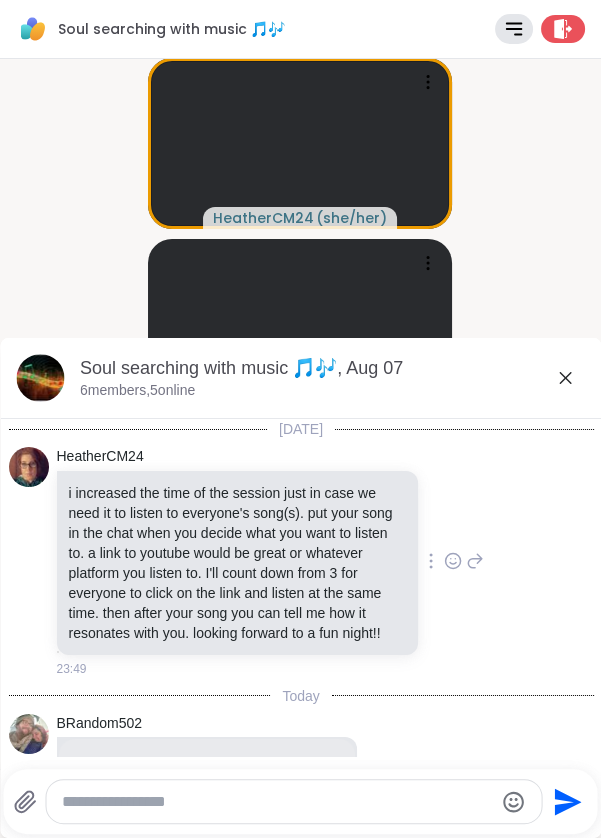scroll, scrollTop: 4722, scrollLeft: 0, axis: vertical 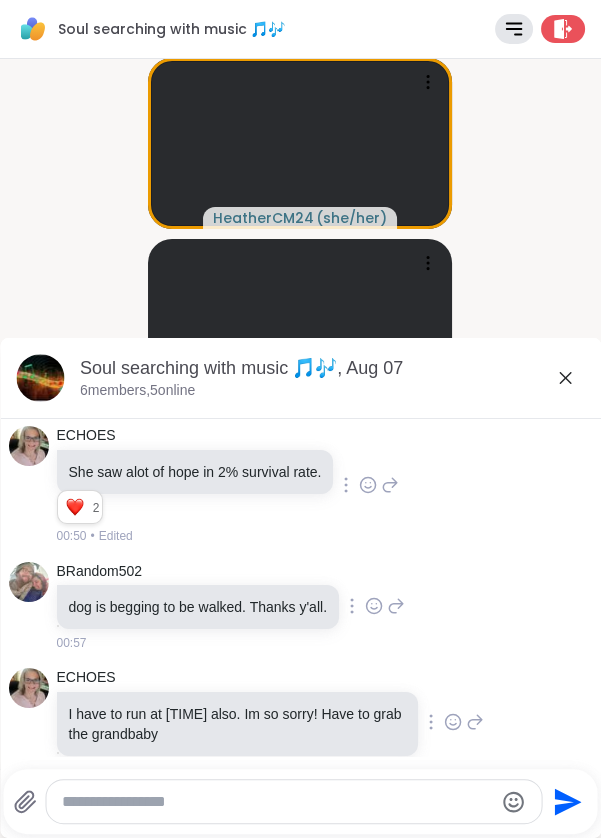 click on "Soul searching with music  🎵🎶, Aug 07 6  members,  5  online" at bounding box center (300, 378) 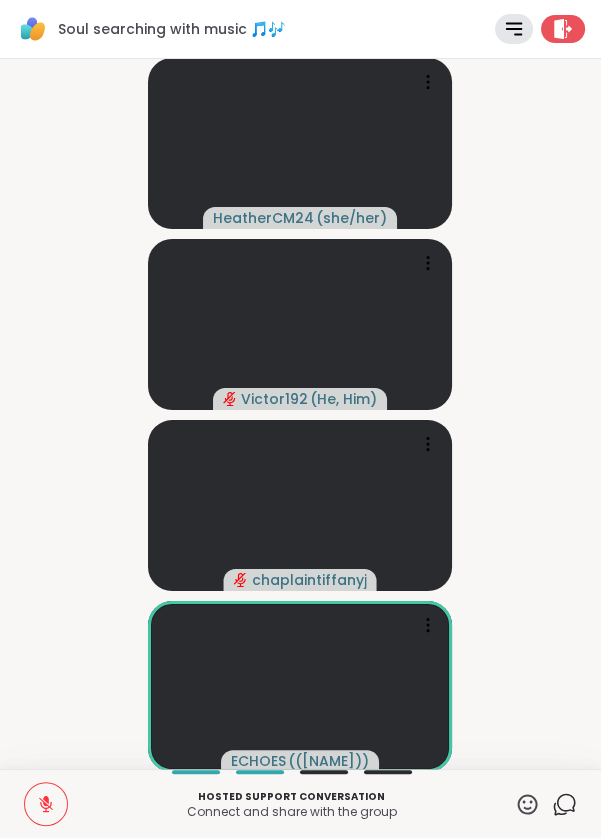 click 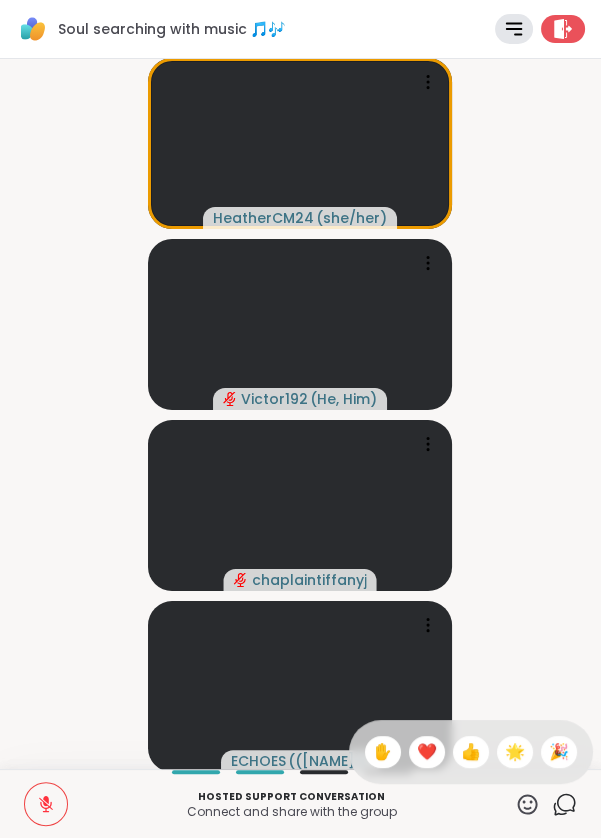 click on "HeatherCM24 ( she/her ) Victor192 ( He, Him ) chaplaintiffanyj ECHOES ( (Kelly) )" at bounding box center [300, 414] 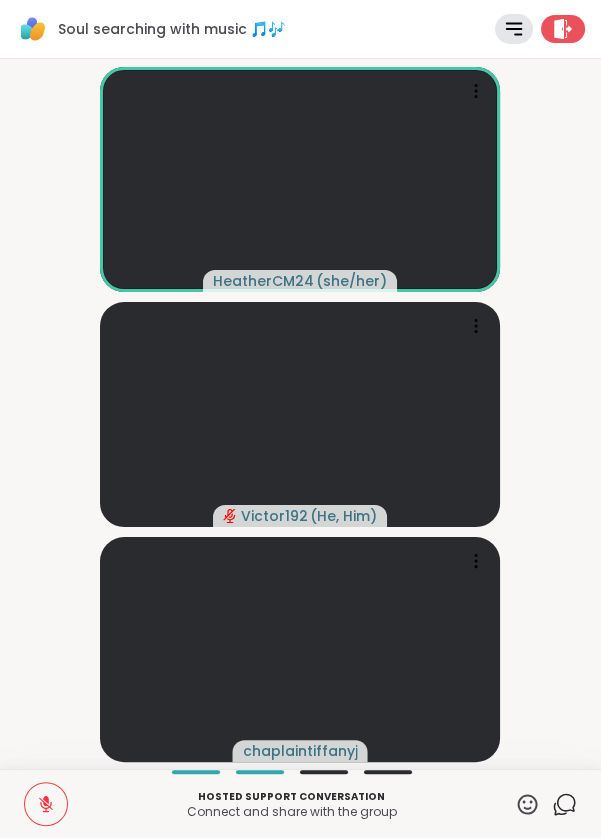 click 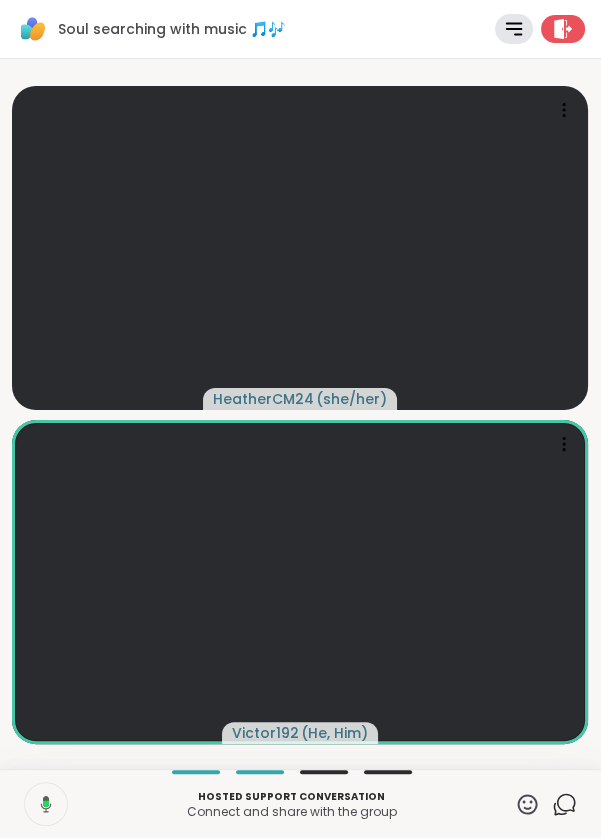 click 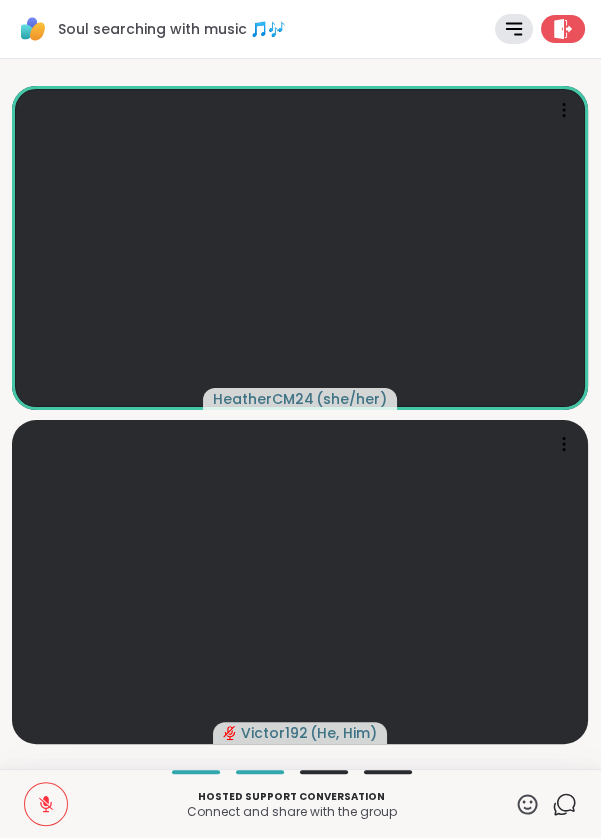 click 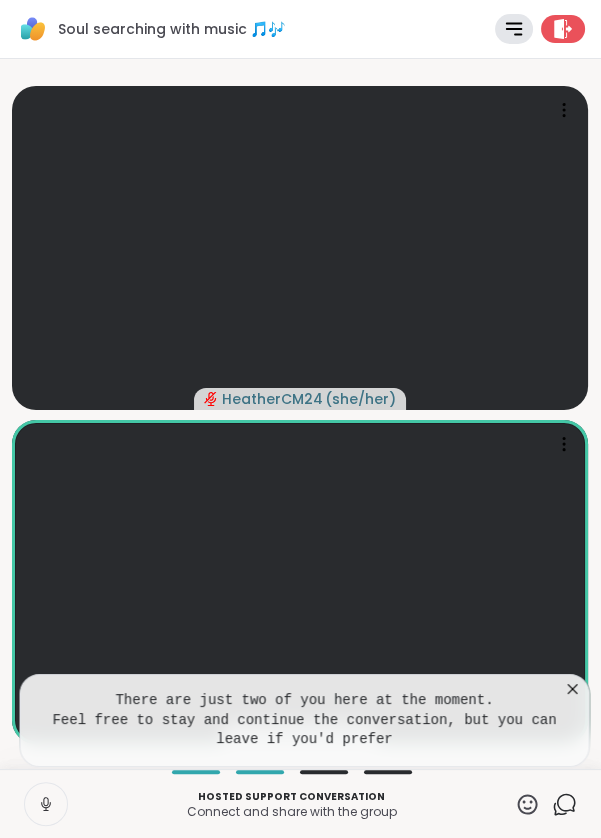 click 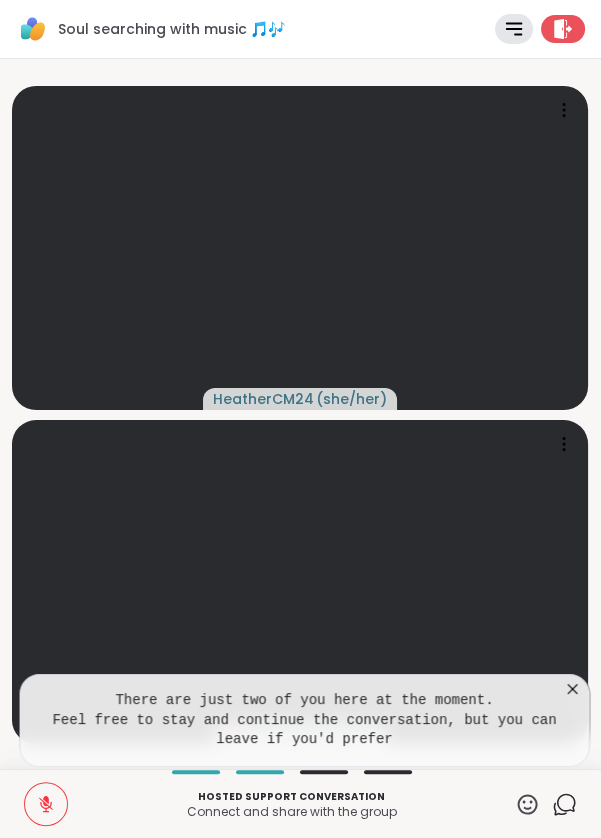click 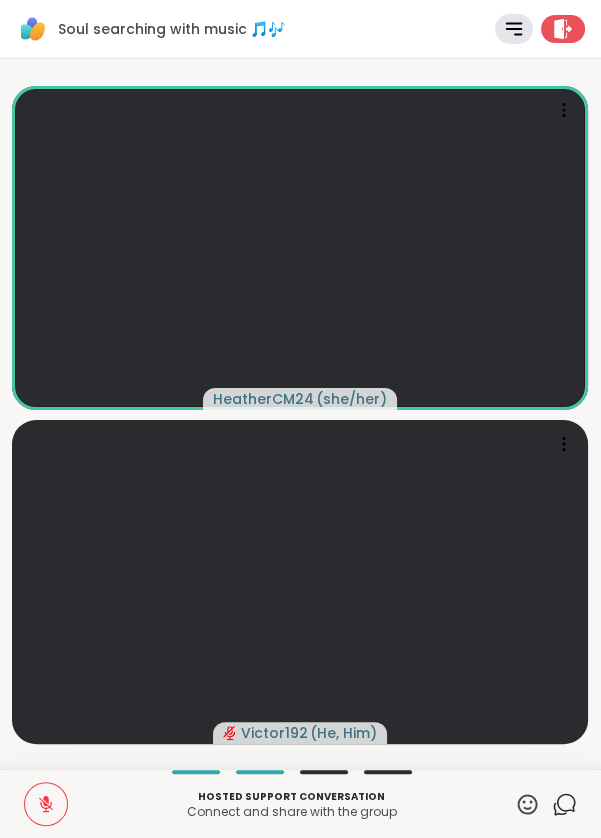 click 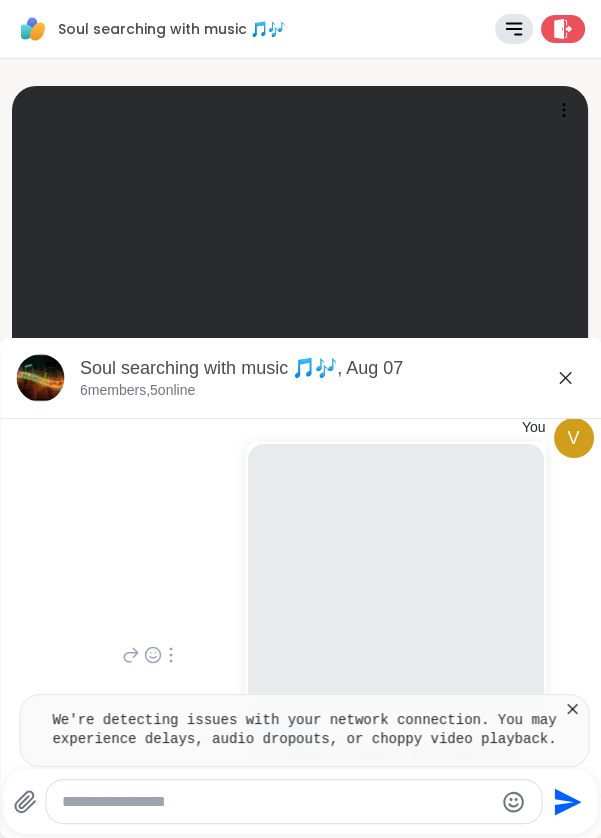 scroll, scrollTop: 2327, scrollLeft: 0, axis: vertical 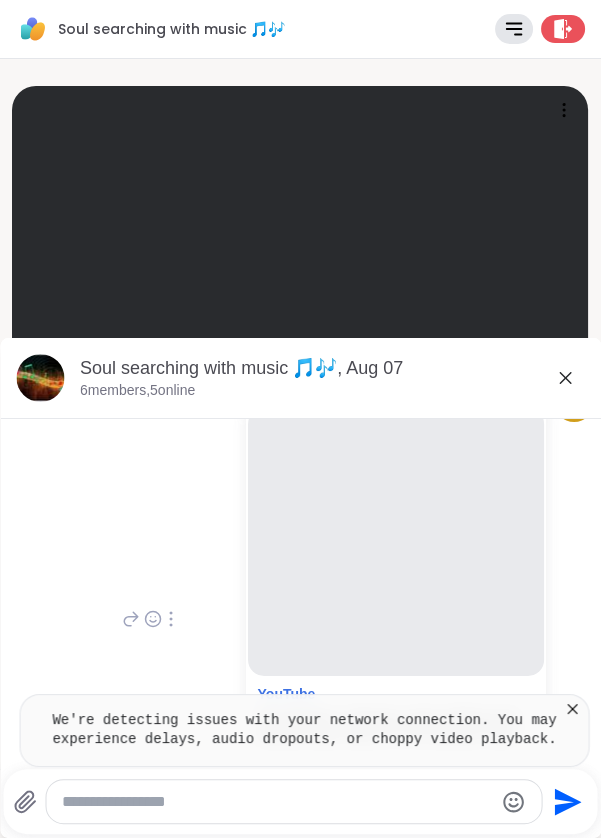 click 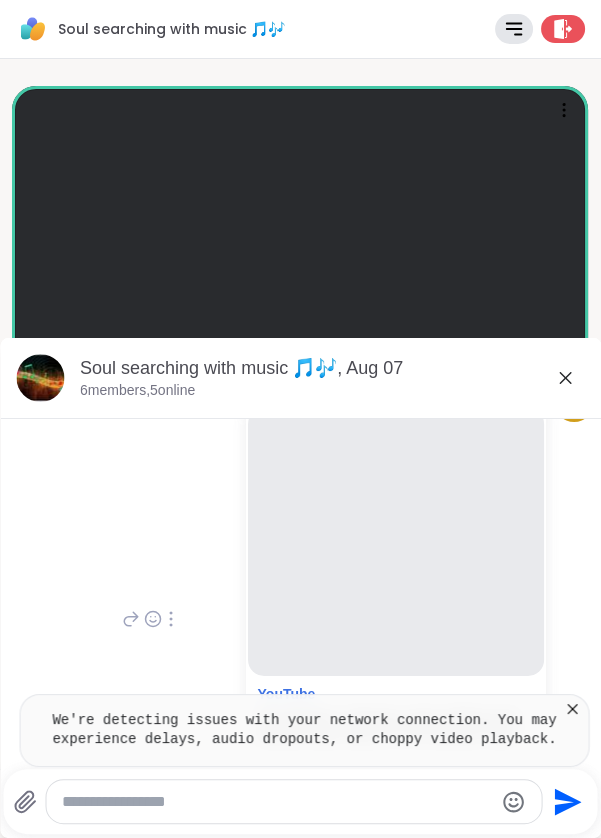 click 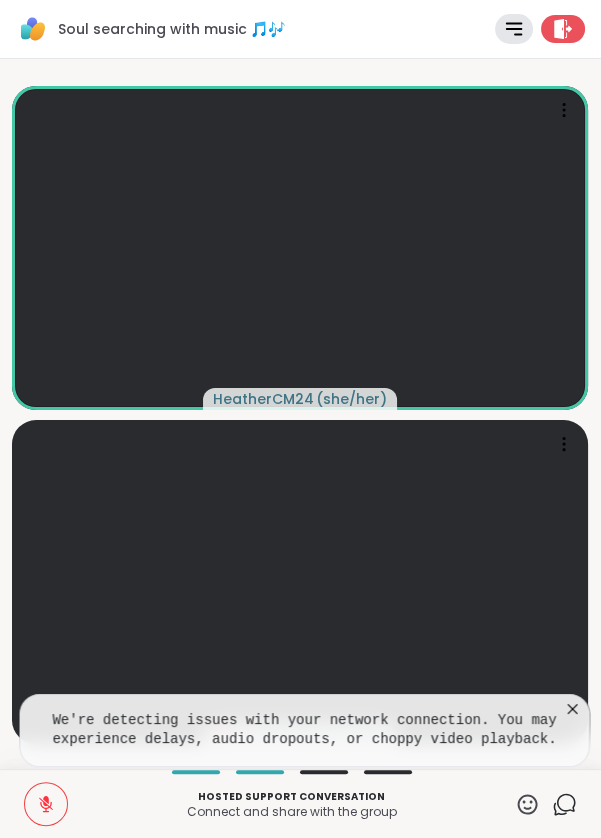 click 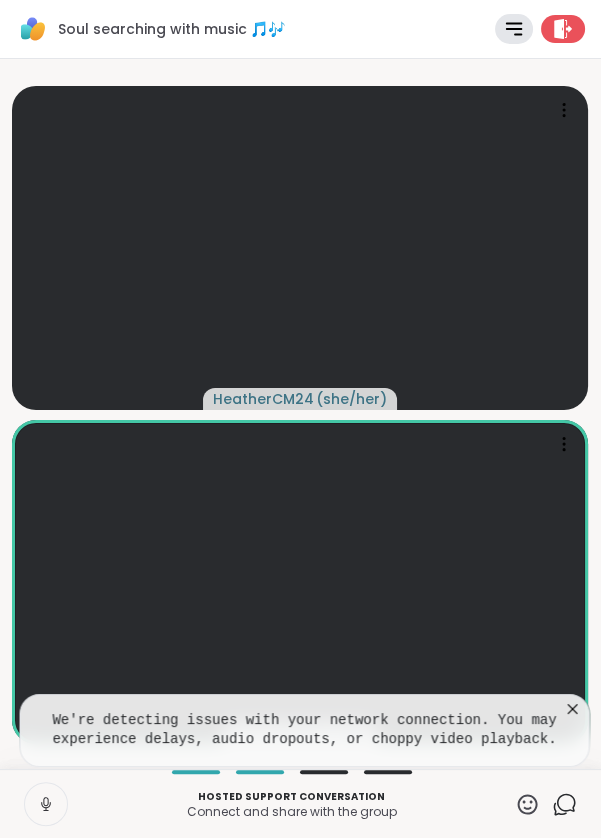 click 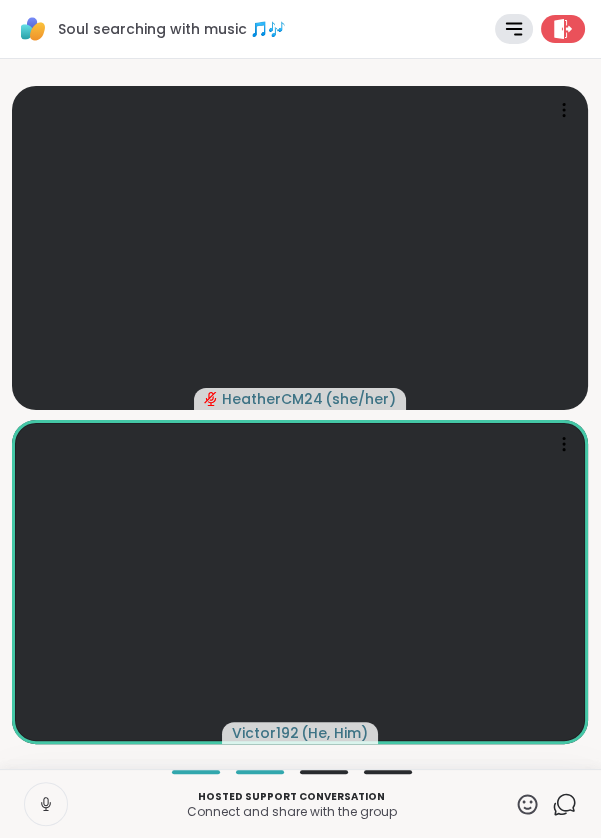 click 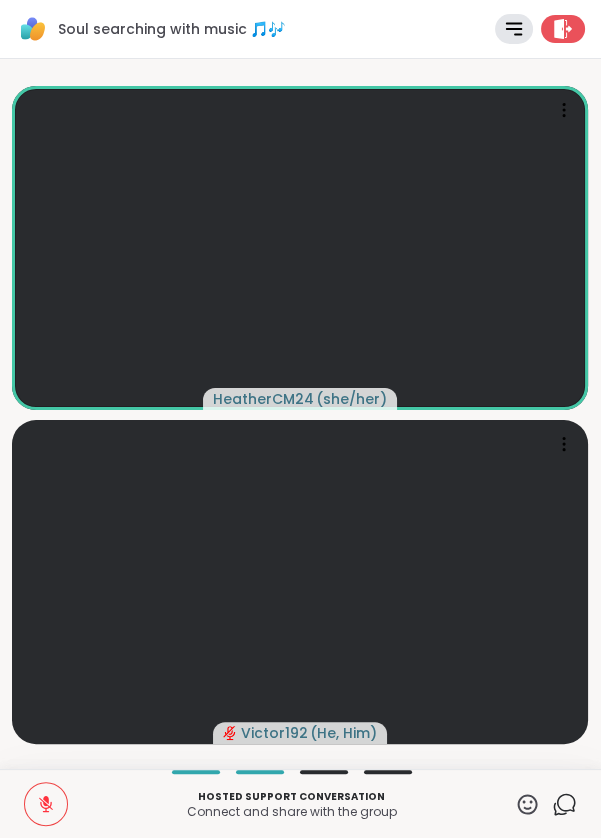 click 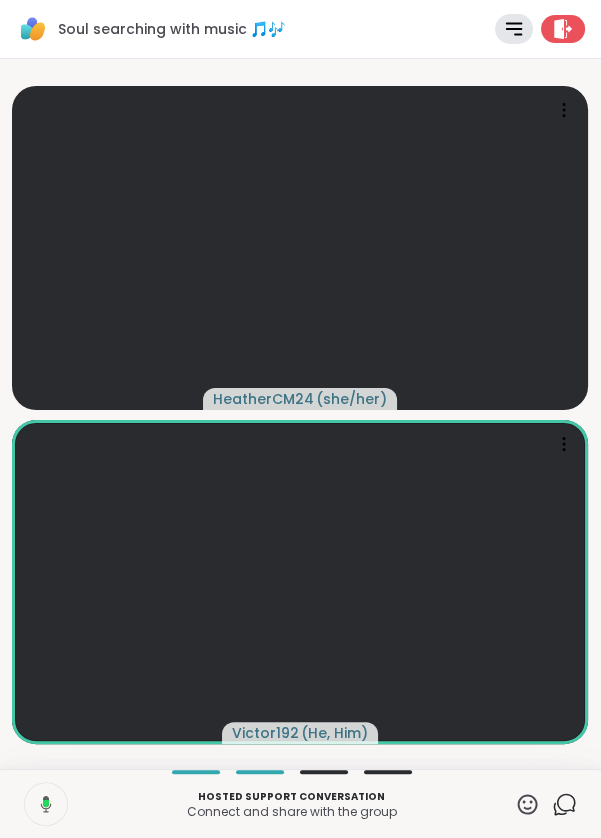 click at bounding box center (44, 804) 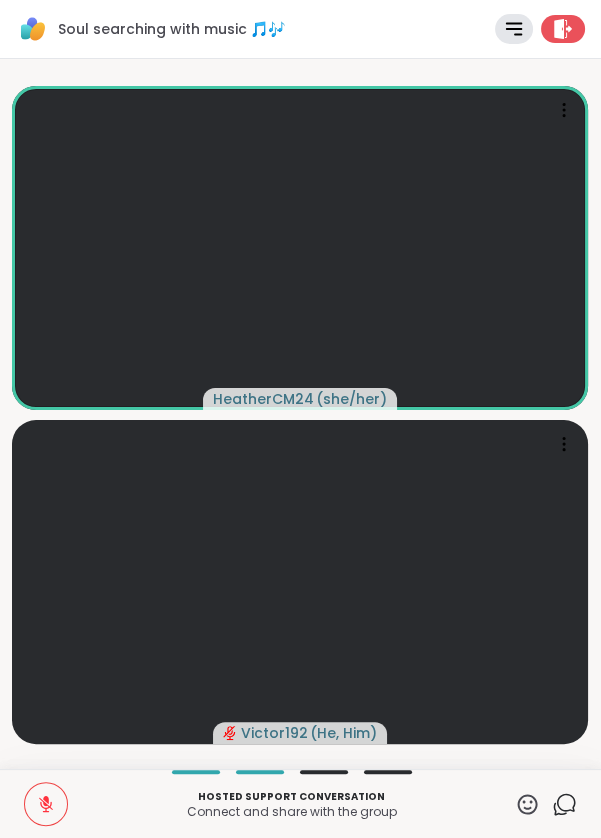 click 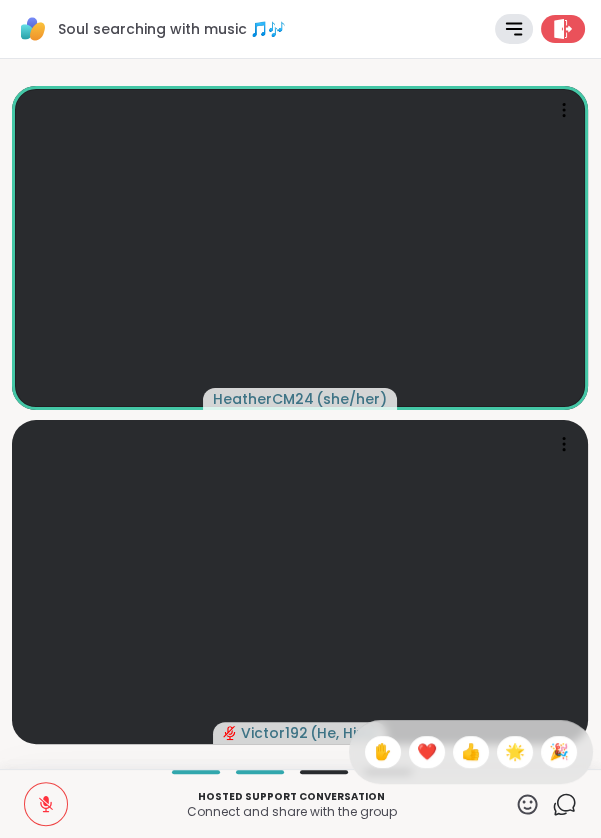 click on "👍" at bounding box center [471, 752] 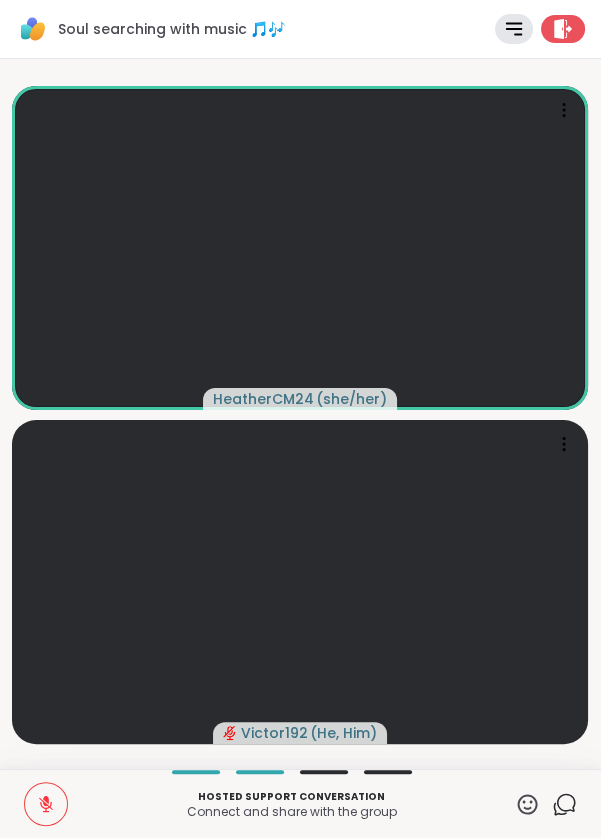 click at bounding box center [46, 804] 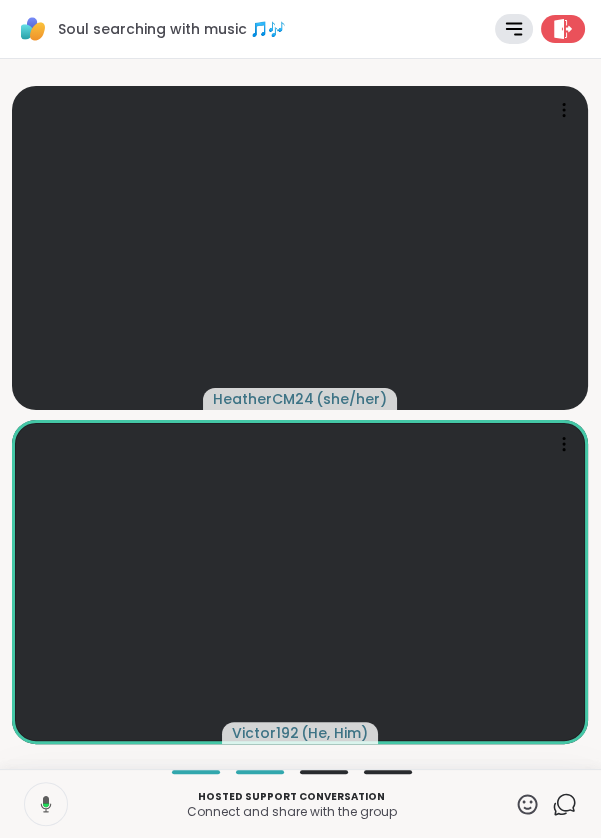 click at bounding box center [44, 804] 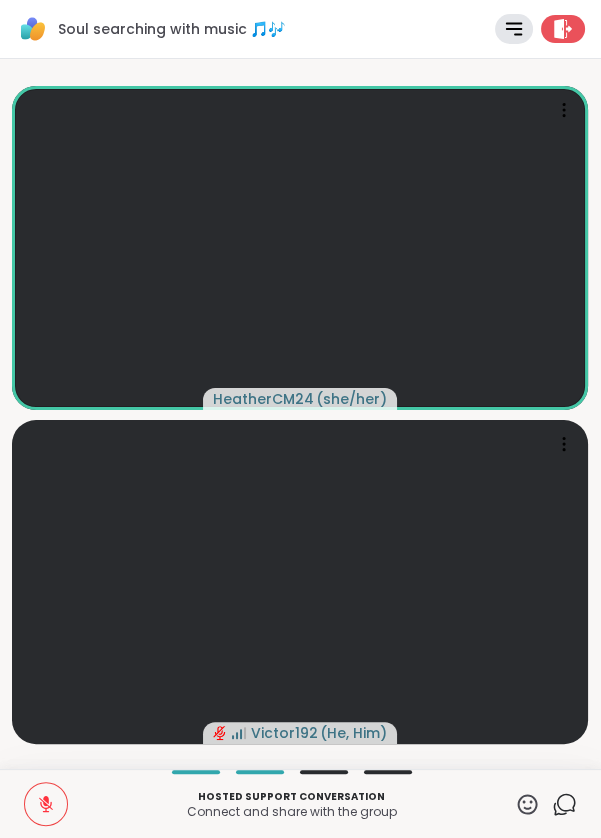 click at bounding box center [300, 582] 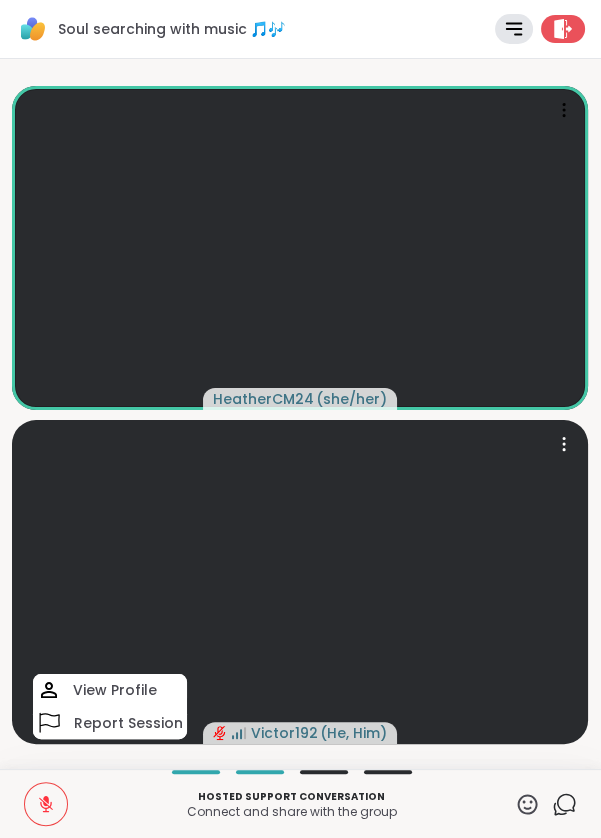 click at bounding box center (46, 804) 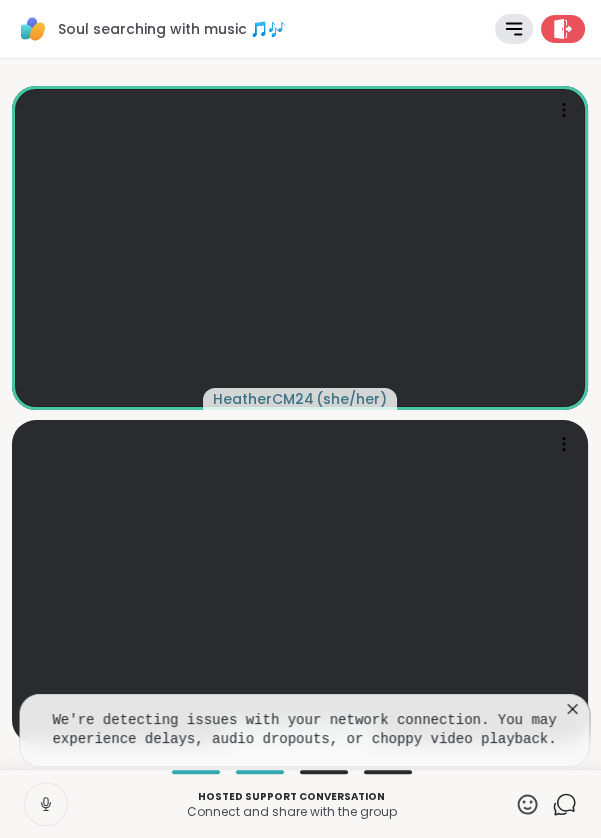 click 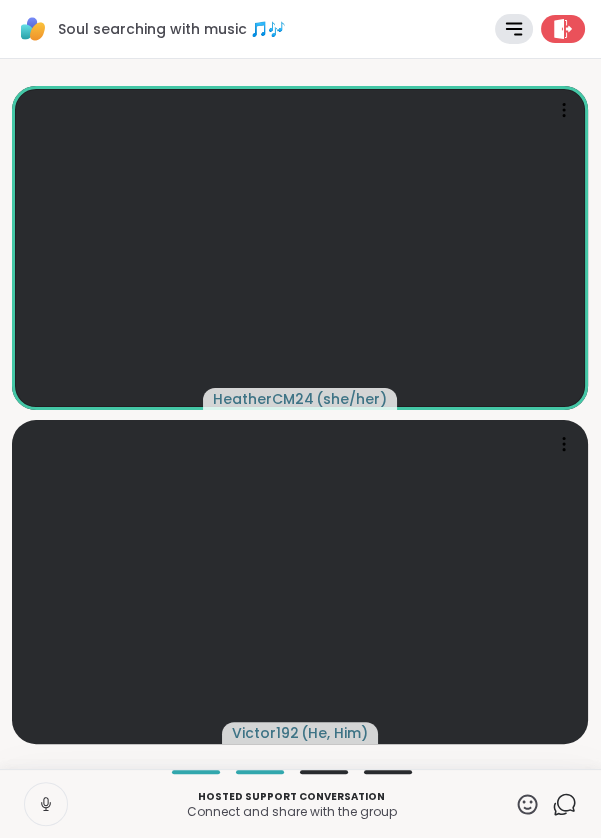 click at bounding box center (300, 582) 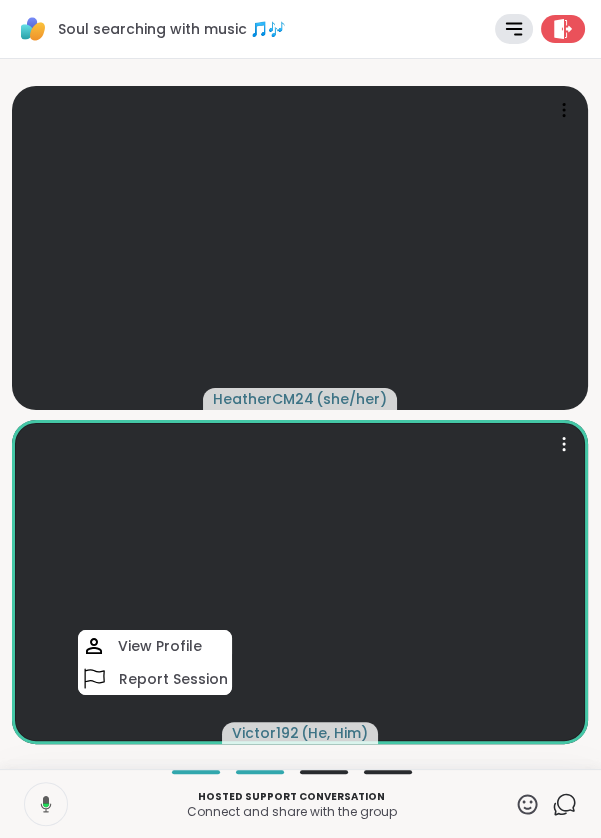 click at bounding box center [300, 582] 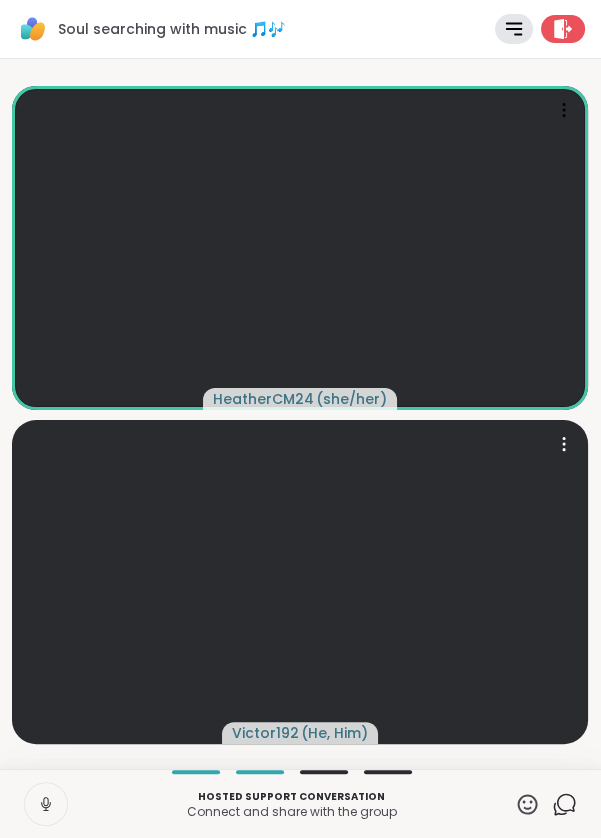 click at bounding box center (300, 582) 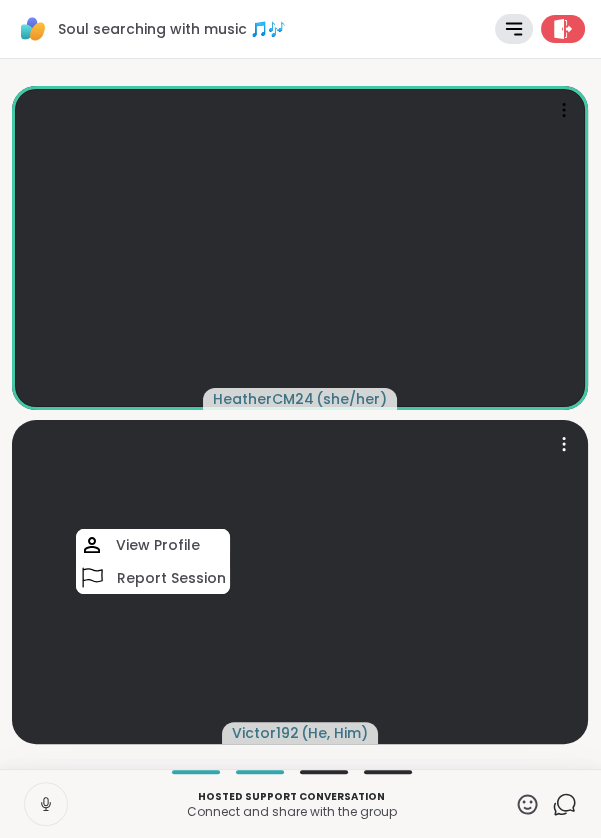 click at bounding box center (300, 582) 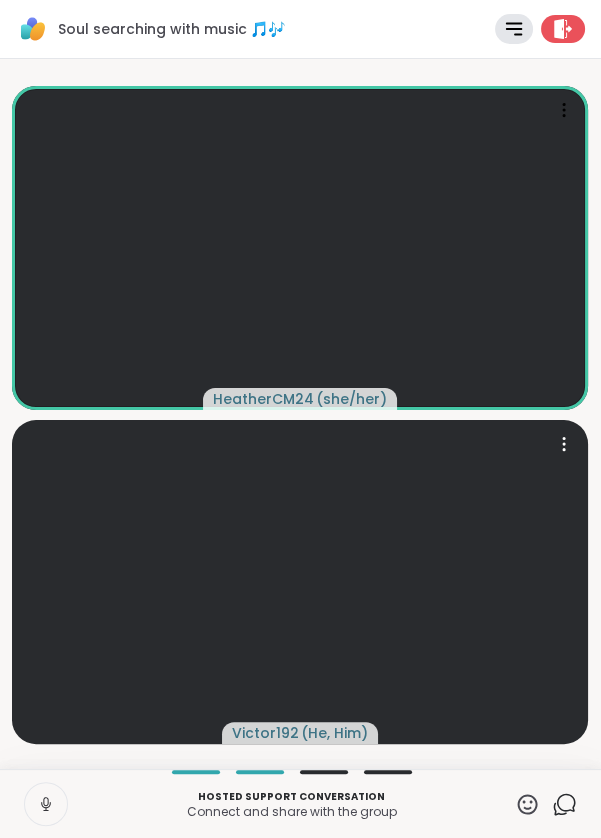 click at bounding box center [563, 29] 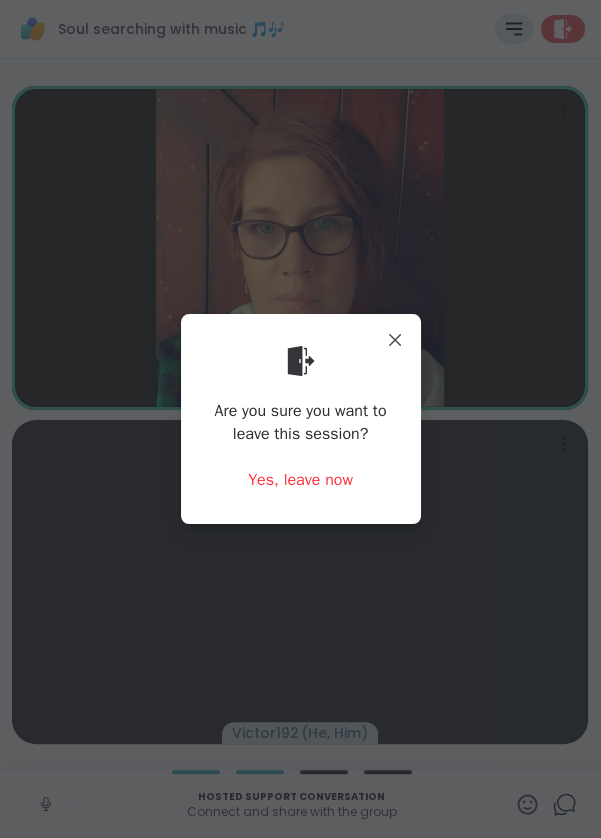 click on "Yes, leave now" at bounding box center (300, 480) 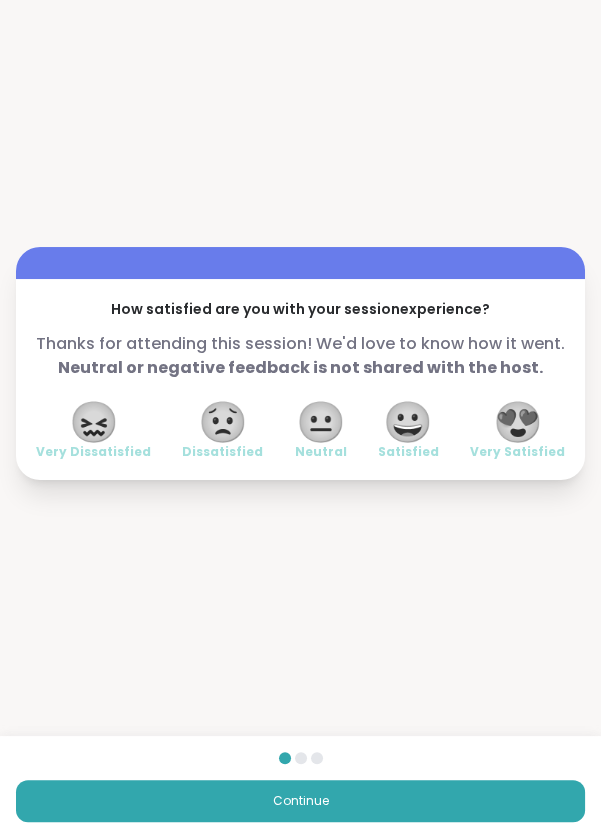click on "😍" at bounding box center (518, 422) 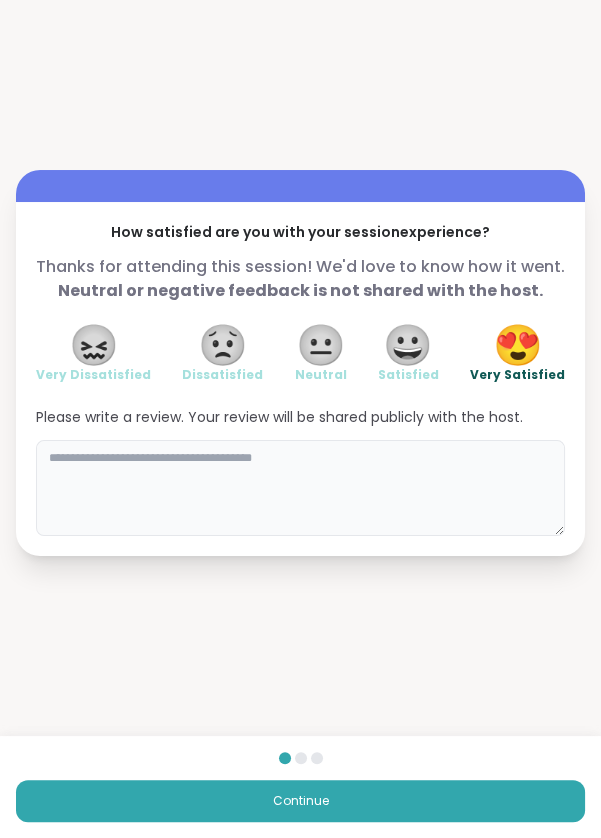 click at bounding box center [300, 488] 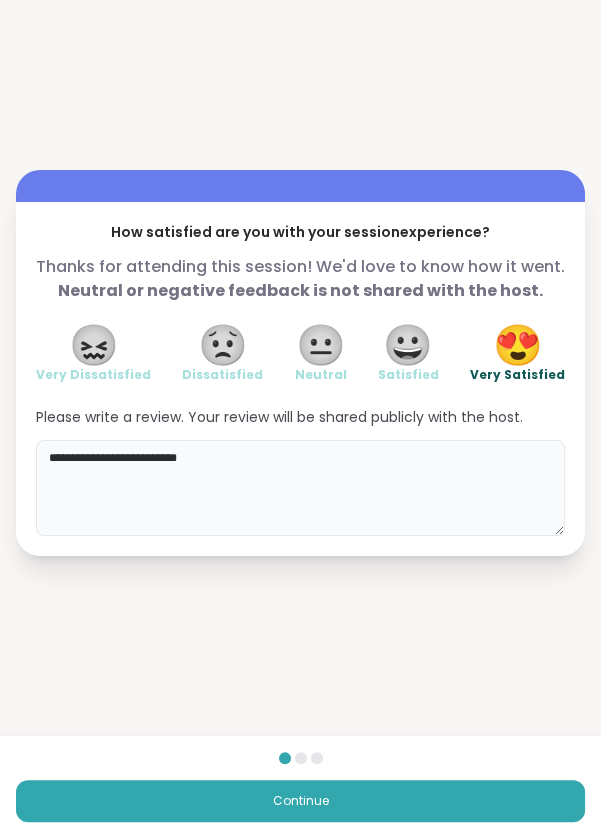 type on "**********" 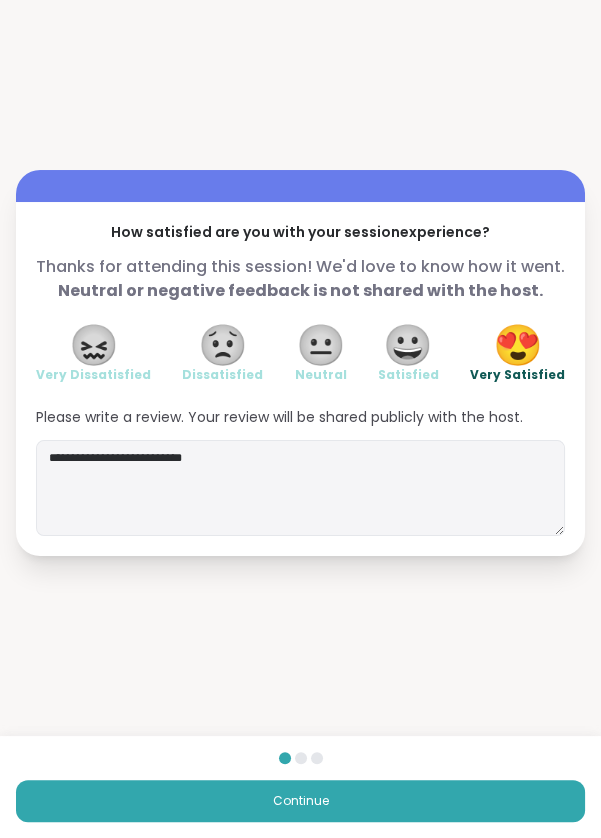 click on "Continue" at bounding box center [300, 801] 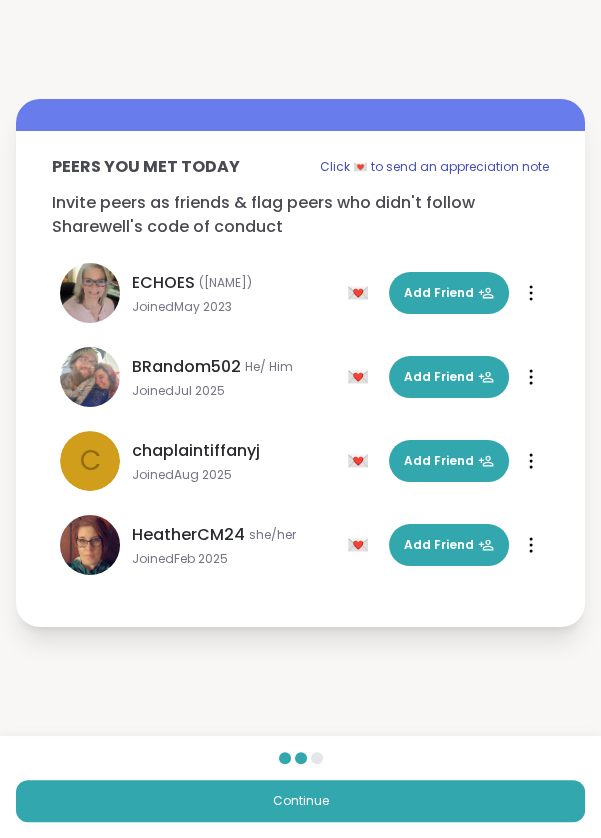 click on "Add Friend" at bounding box center [449, 293] 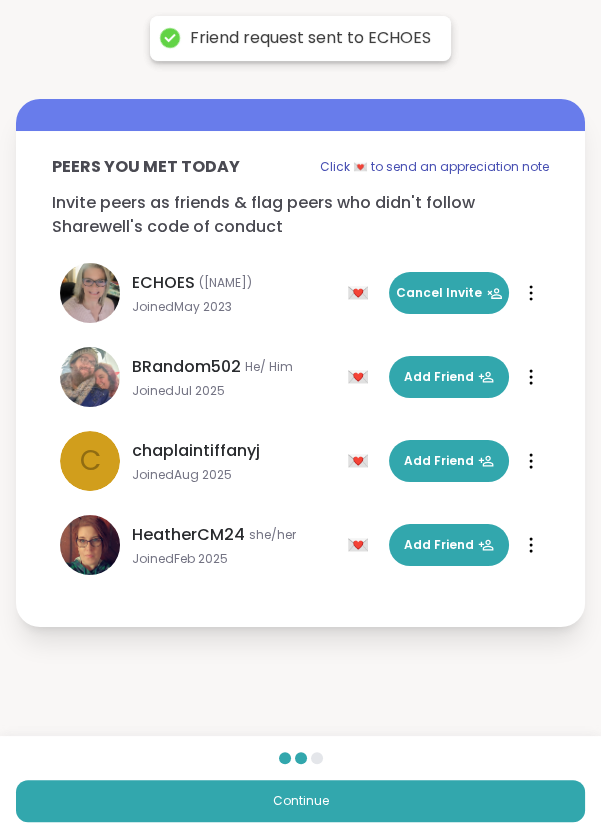 click on "Add Friend" at bounding box center (449, 545) 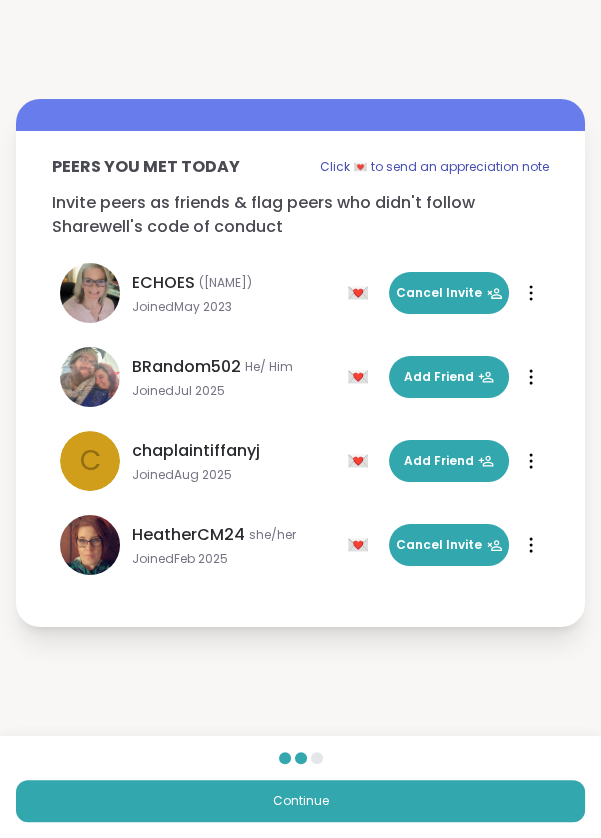 click on "Add Friend" at bounding box center (449, 461) 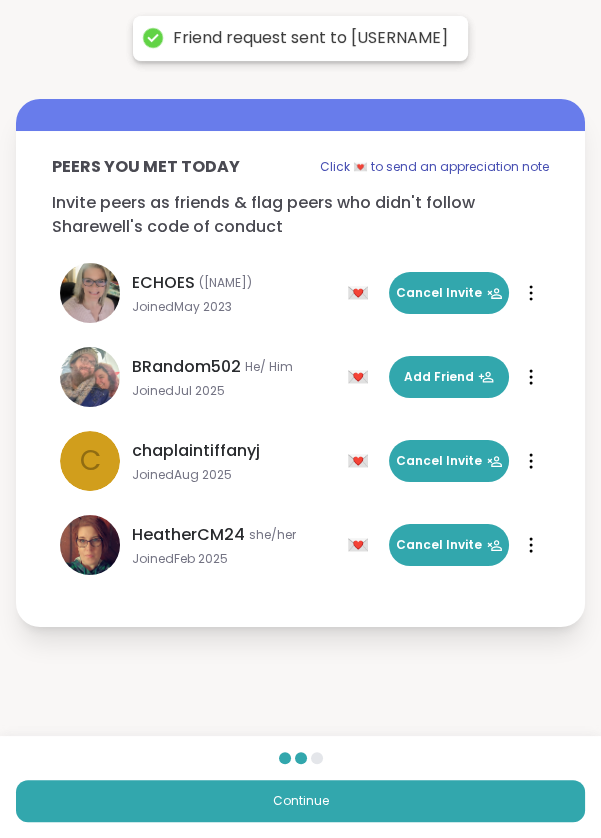 click on "Add Friend" at bounding box center (449, 377) 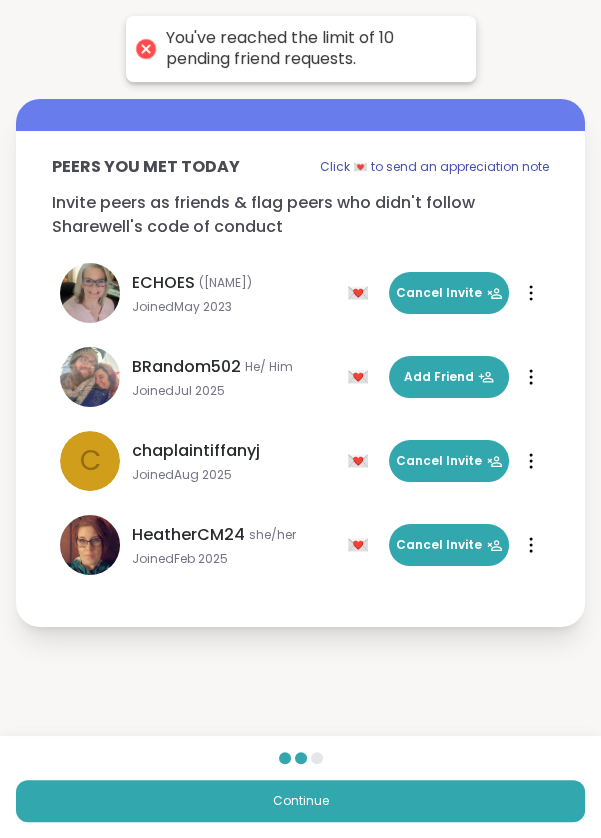 click on "Continue" at bounding box center [300, 787] 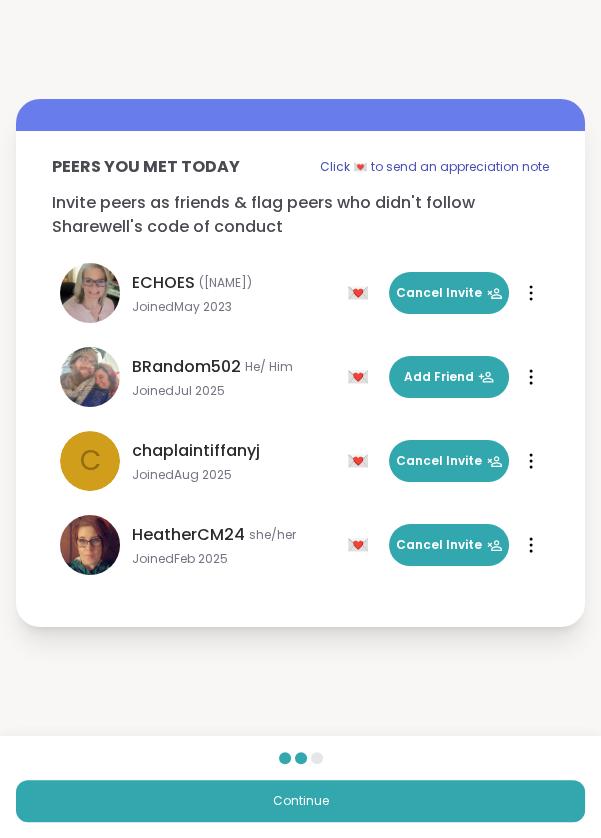 click on "Continue" at bounding box center [300, 801] 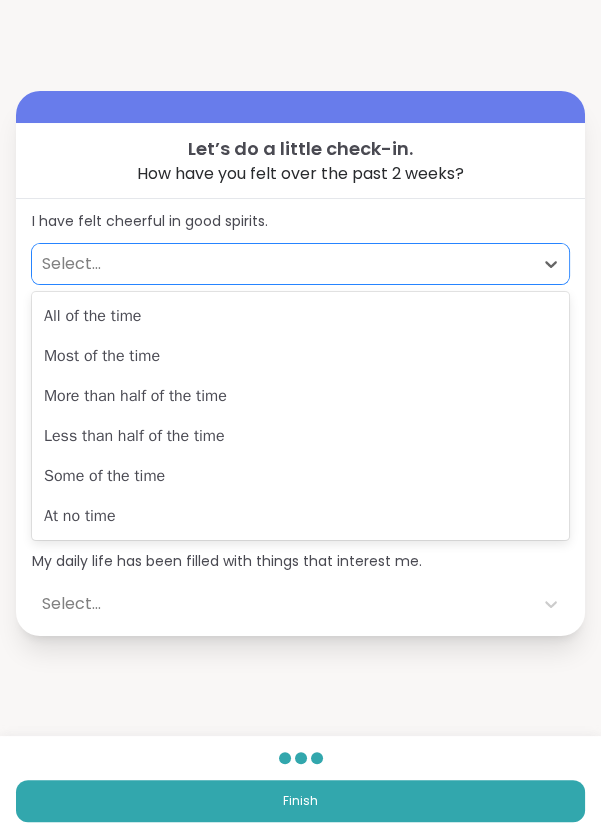click on "All of the time" at bounding box center [300, 316] 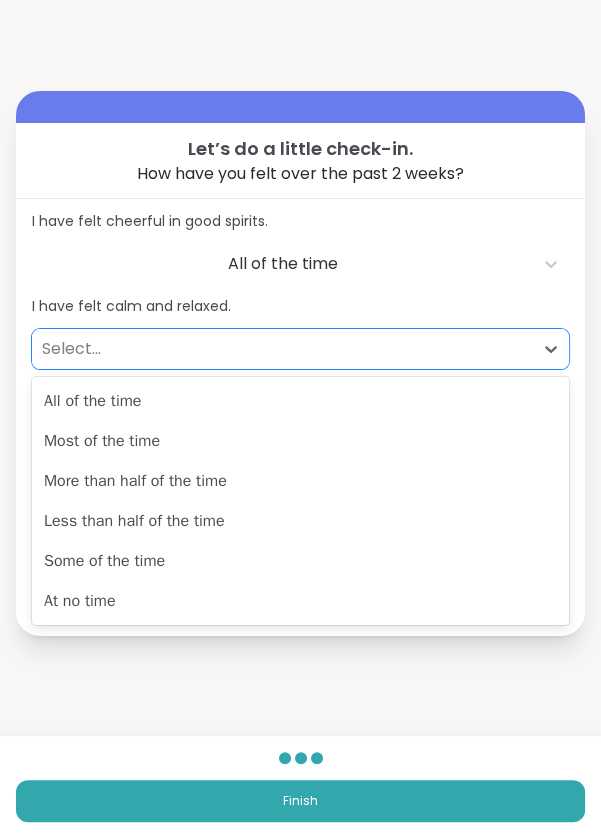 click on "All of the time" at bounding box center [300, 401] 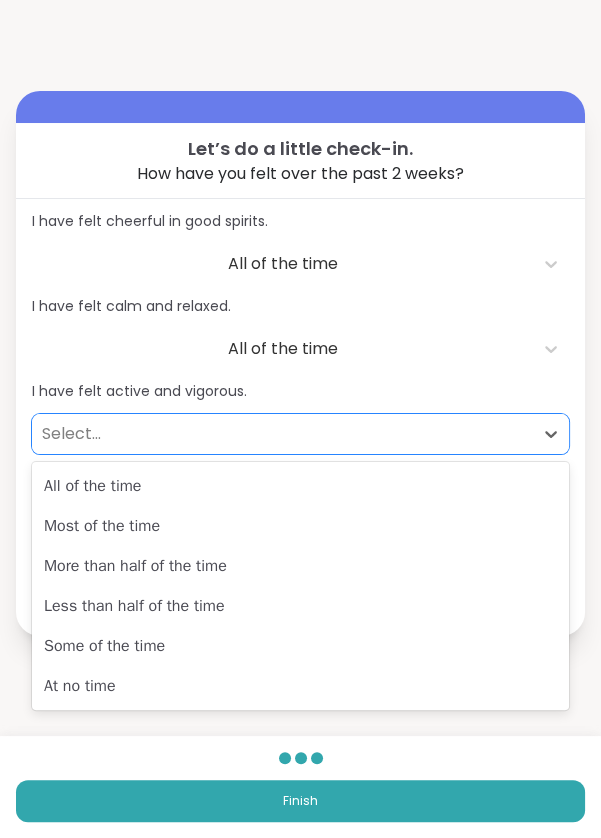 click on "All of the time" at bounding box center (300, 486) 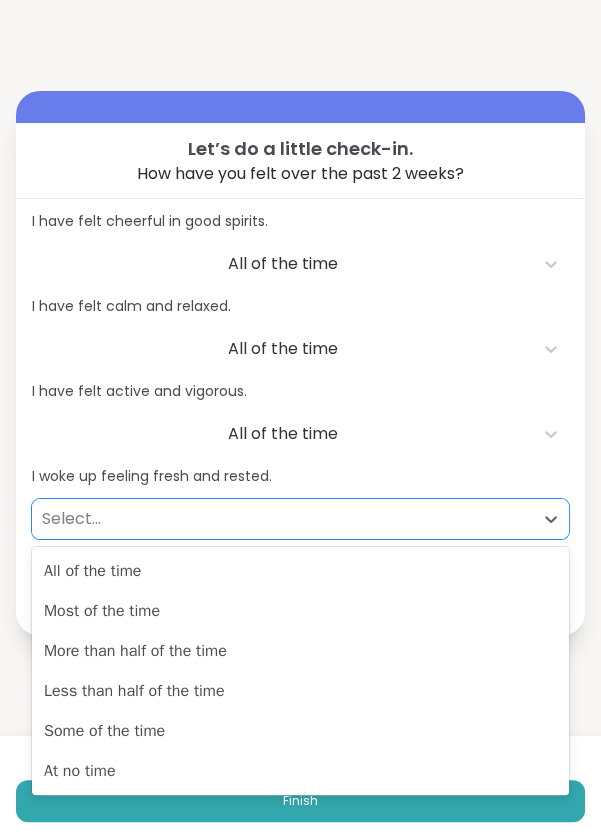 click on "All of the time" at bounding box center [300, 571] 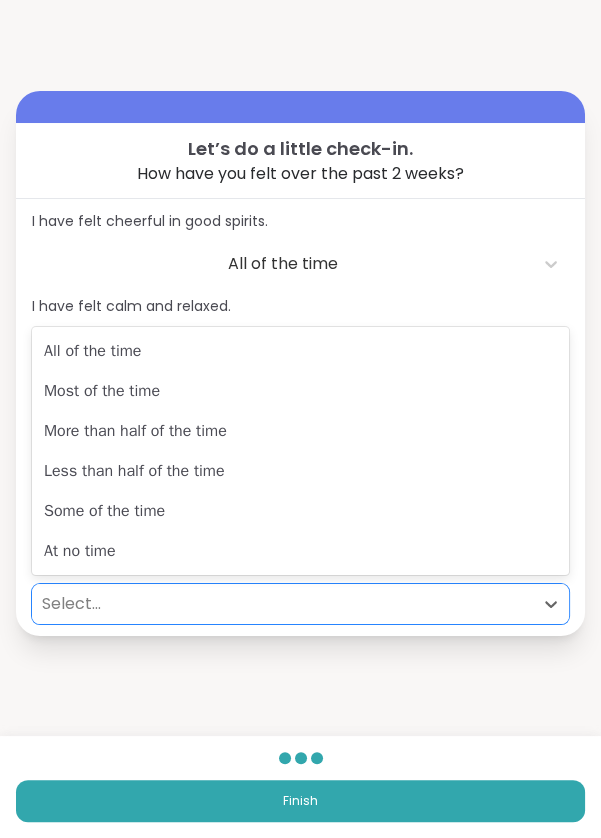 click on "All of the time" at bounding box center (300, 351) 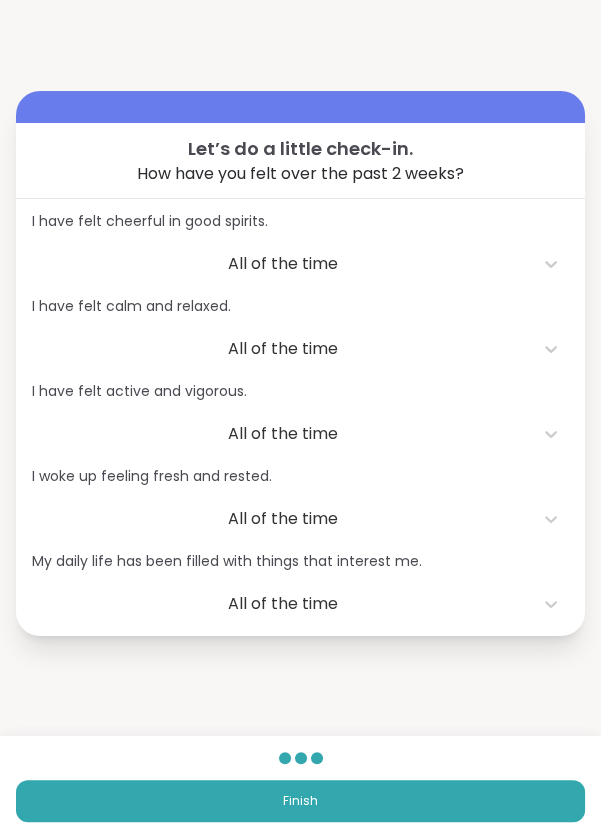 click on "Finish" at bounding box center (300, 801) 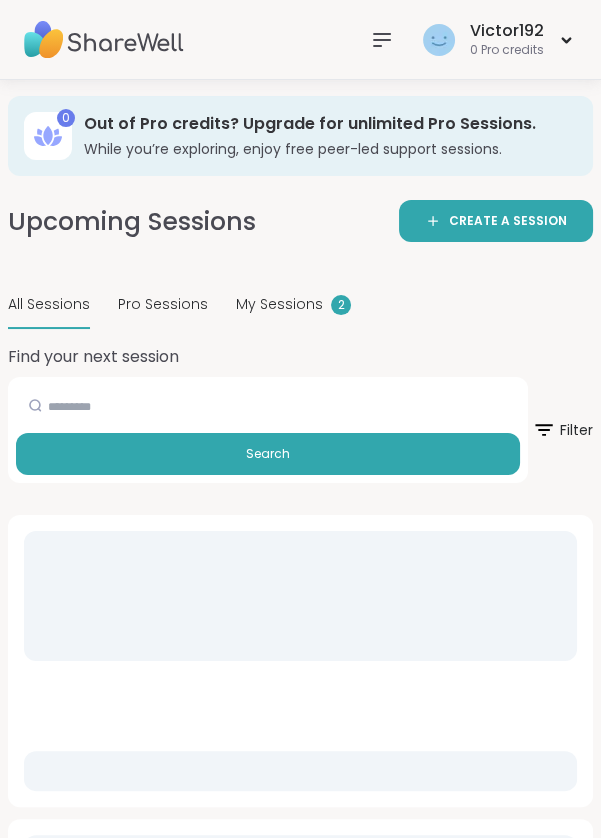 click on "My Sessions 2" at bounding box center (293, 305) 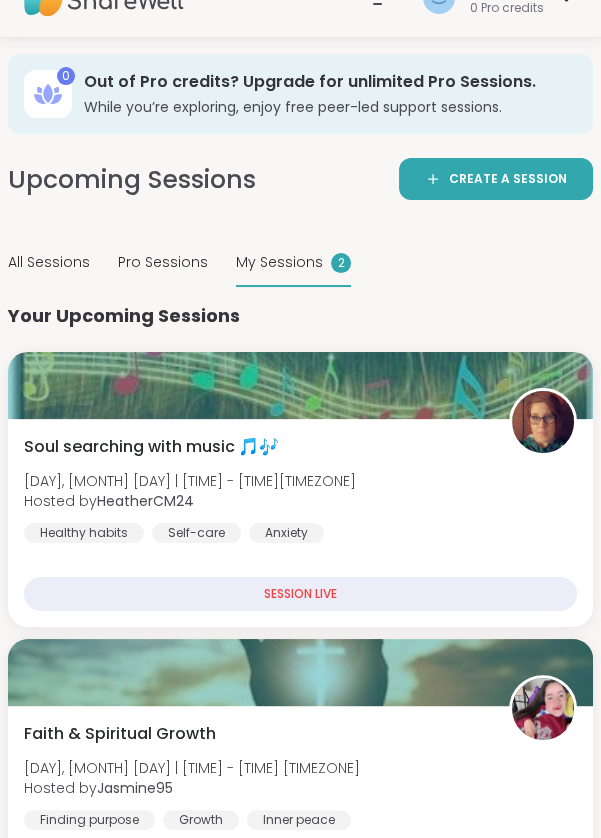 scroll, scrollTop: 0, scrollLeft: 0, axis: both 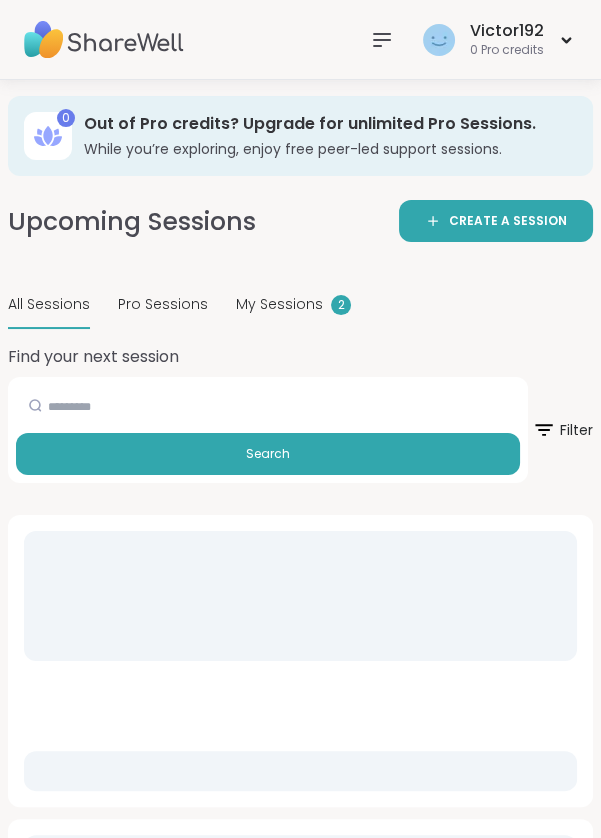 click on "My Sessions" at bounding box center (279, 304) 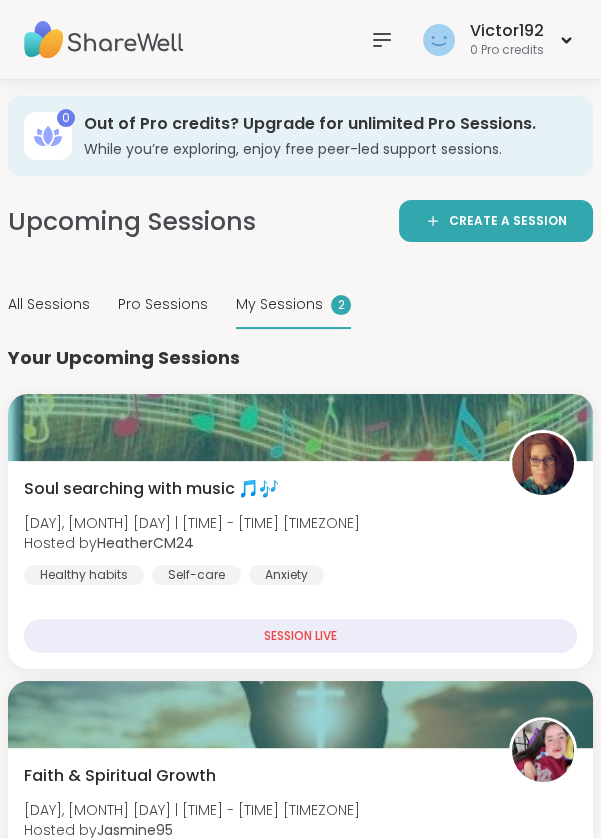 scroll, scrollTop: 0, scrollLeft: 0, axis: both 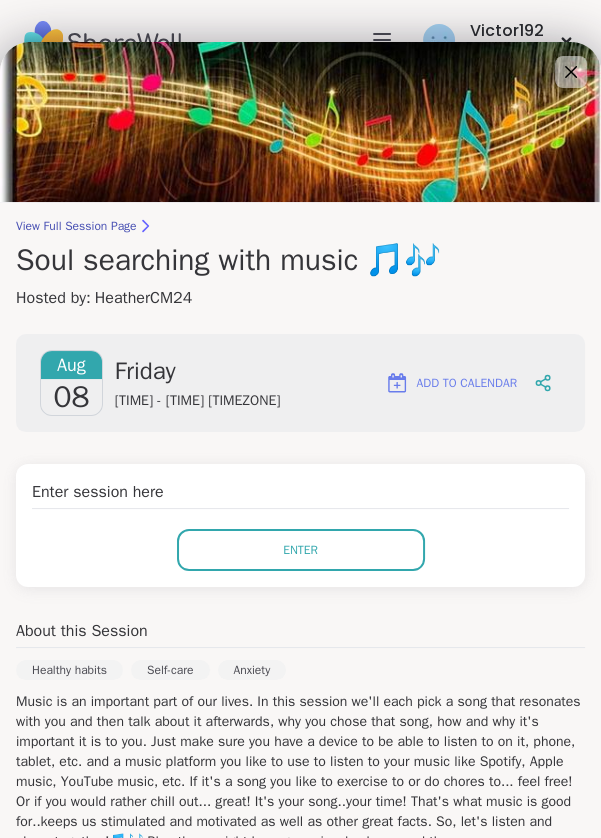 click 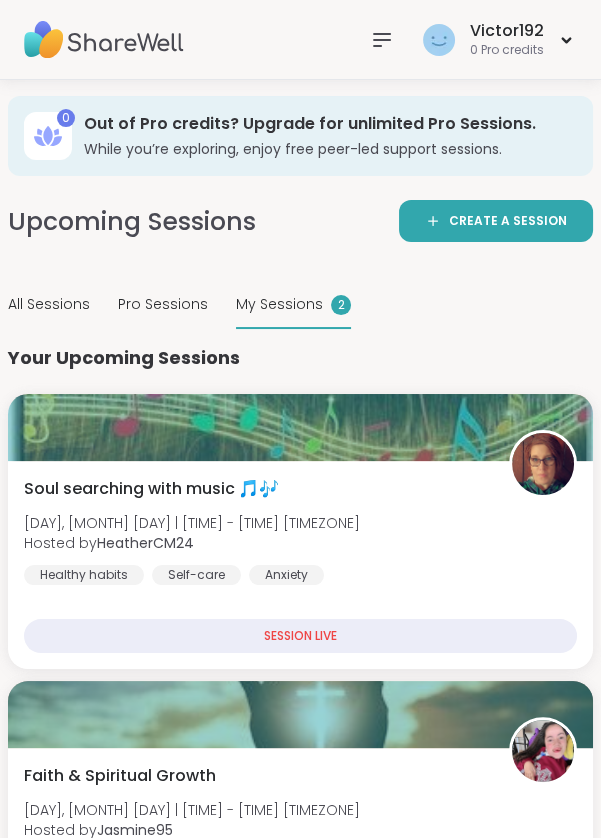 click 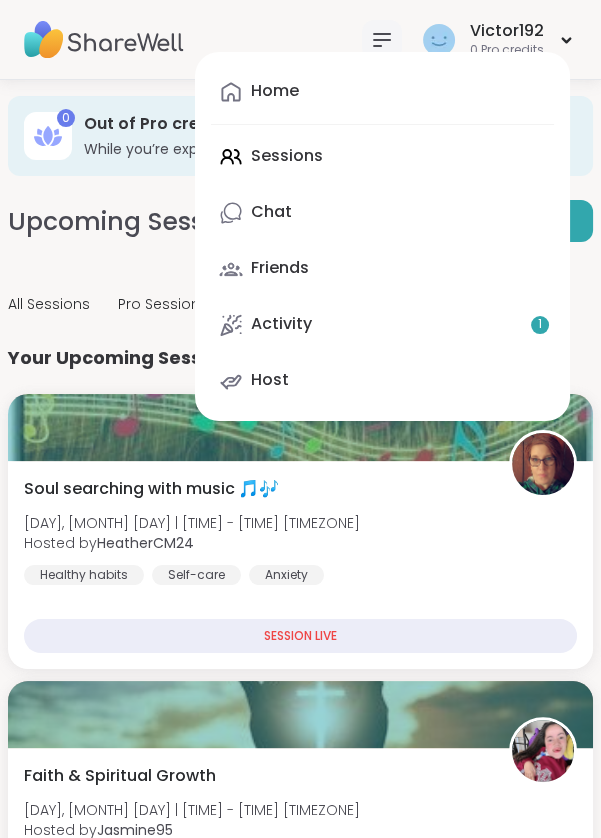 click on "Activity 1" at bounding box center (382, 325) 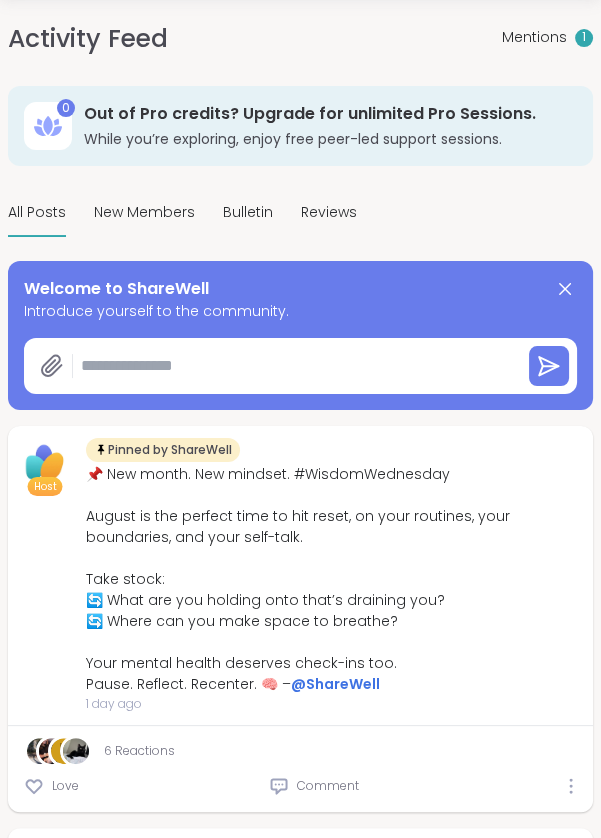 scroll, scrollTop: 85, scrollLeft: 0, axis: vertical 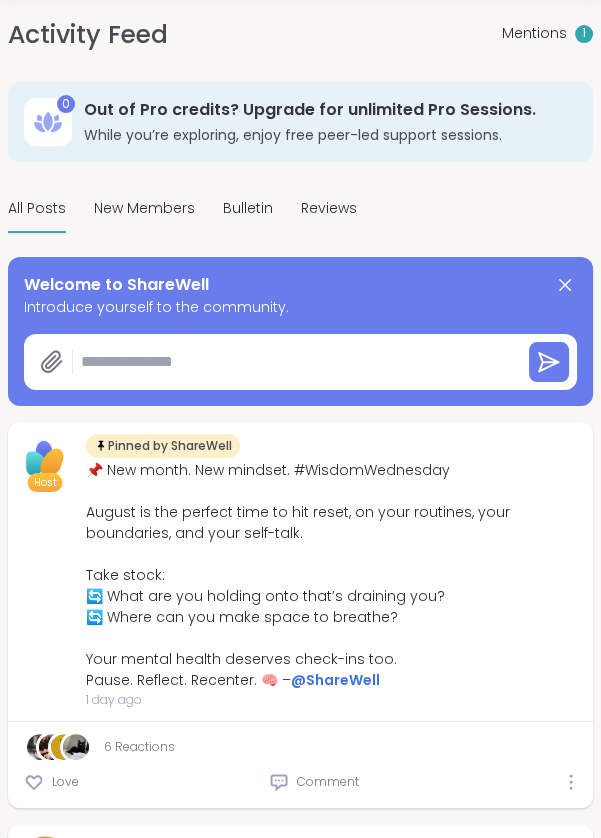 click 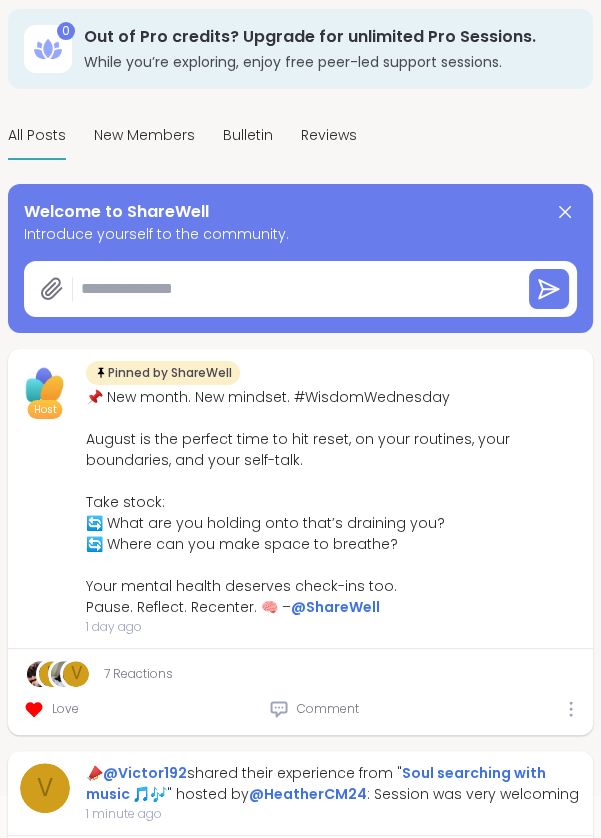 scroll, scrollTop: 0, scrollLeft: 0, axis: both 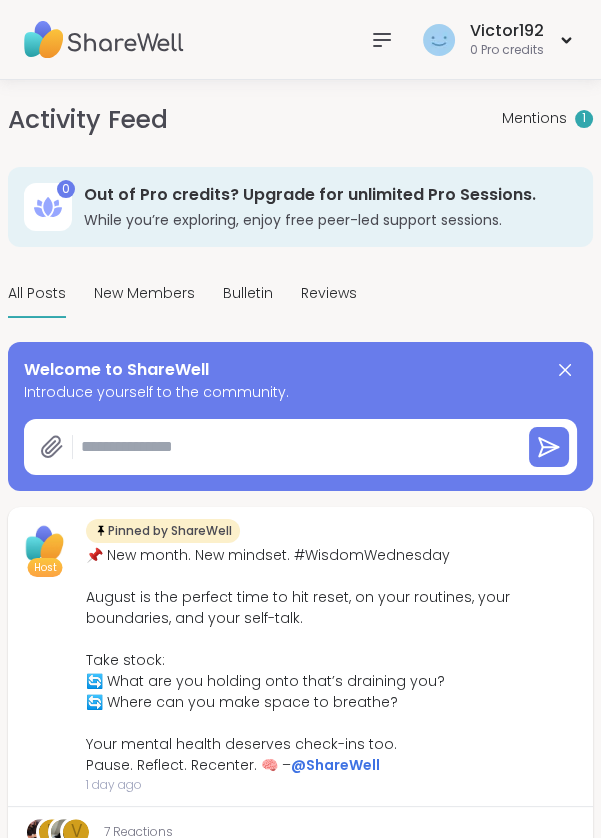 type on "*" 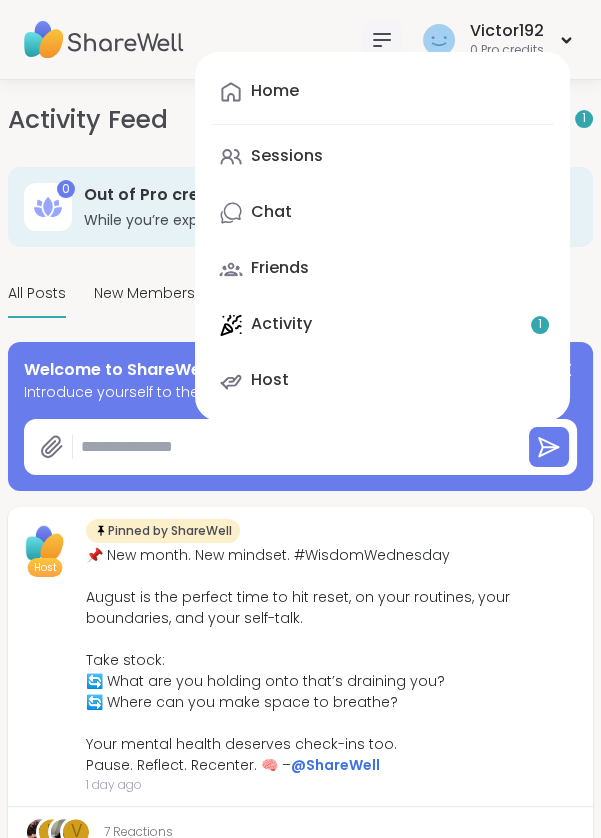 click on "Chat" at bounding box center (382, 213) 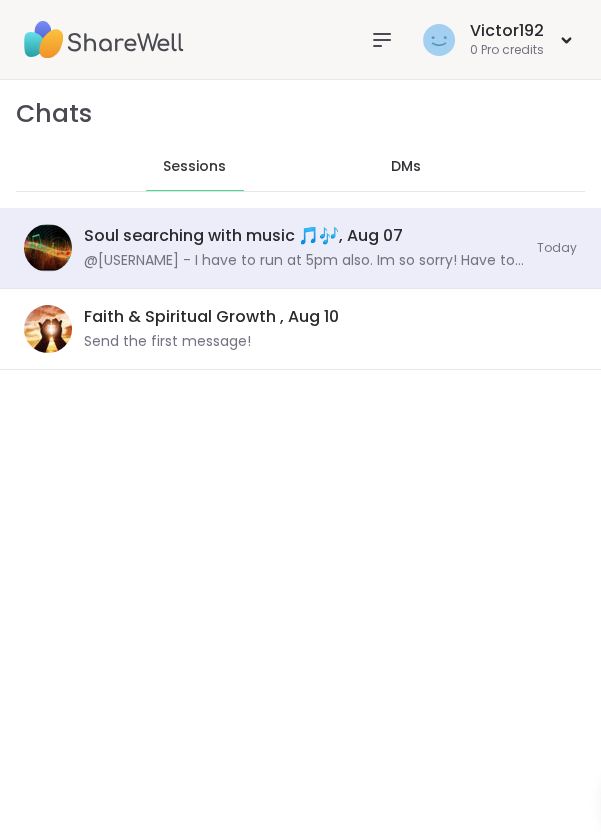 scroll, scrollTop: 4784, scrollLeft: 0, axis: vertical 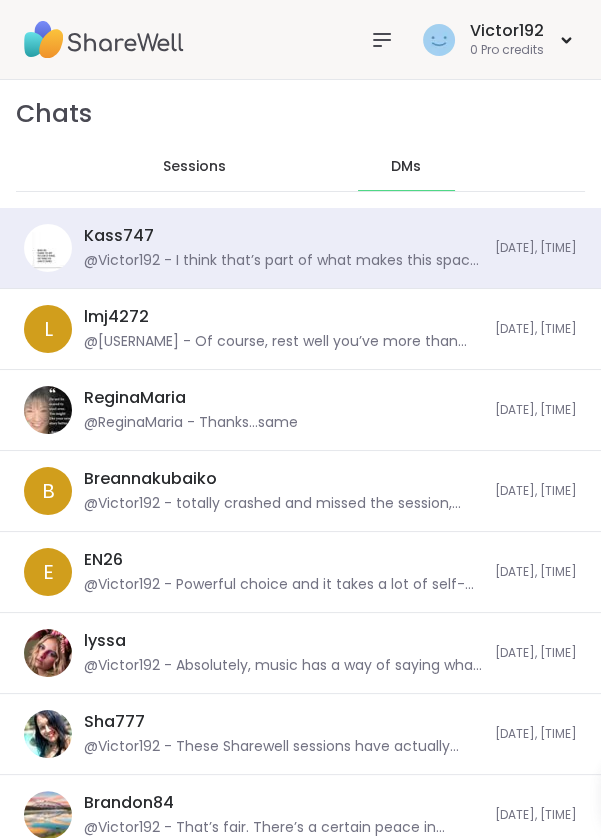 click on "[USERNAME] @[USERNAME] - I think that’s part of what makes this space between us feel rare it’s rooted in truth, not performance. And maybe in this kind of honesty, the right paths open too personally and professionally. I’m grateful for the energy you bring
[DATE], [TIME]" at bounding box center [300, 248] 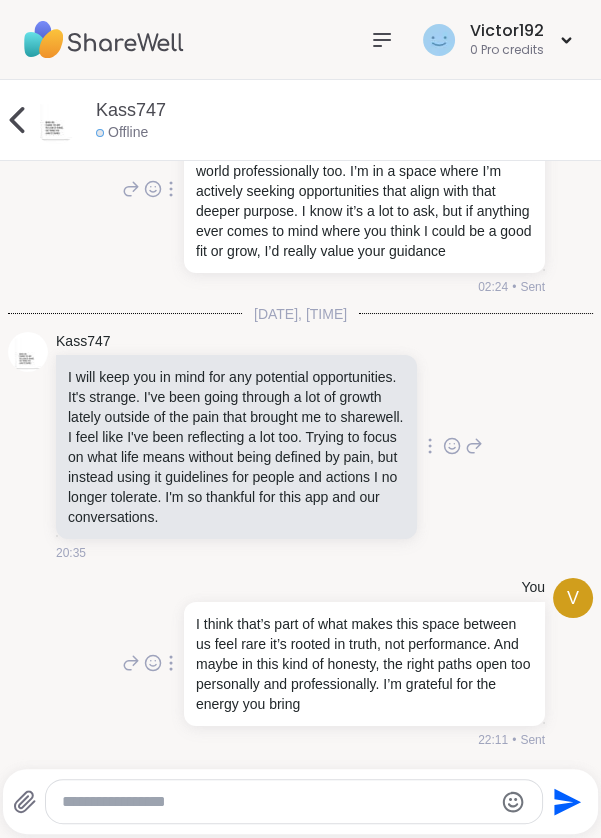 scroll, scrollTop: 11376, scrollLeft: 0, axis: vertical 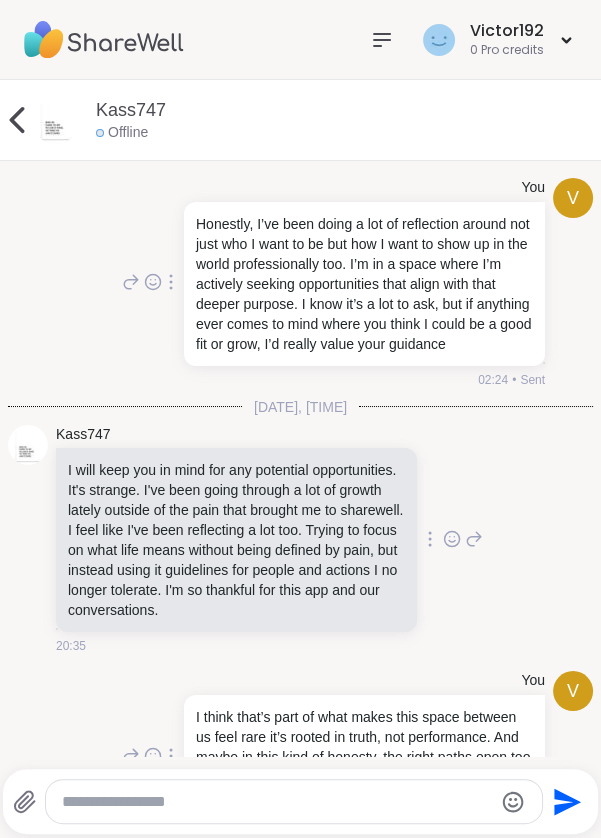 click 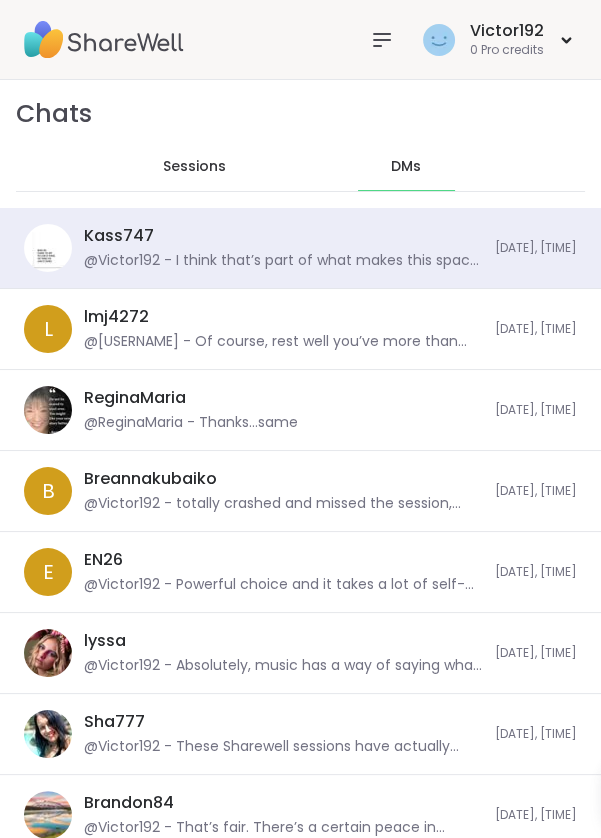 scroll, scrollTop: 33852, scrollLeft: 0, axis: vertical 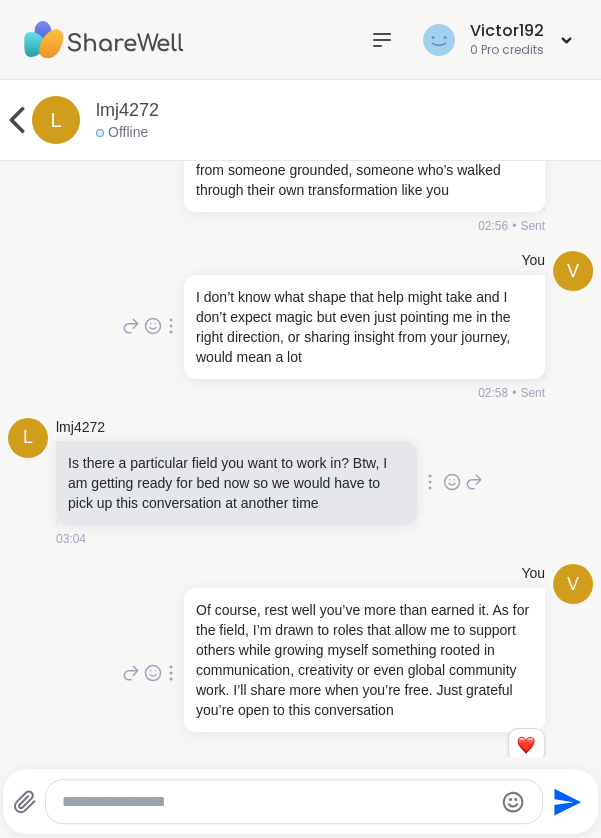 click 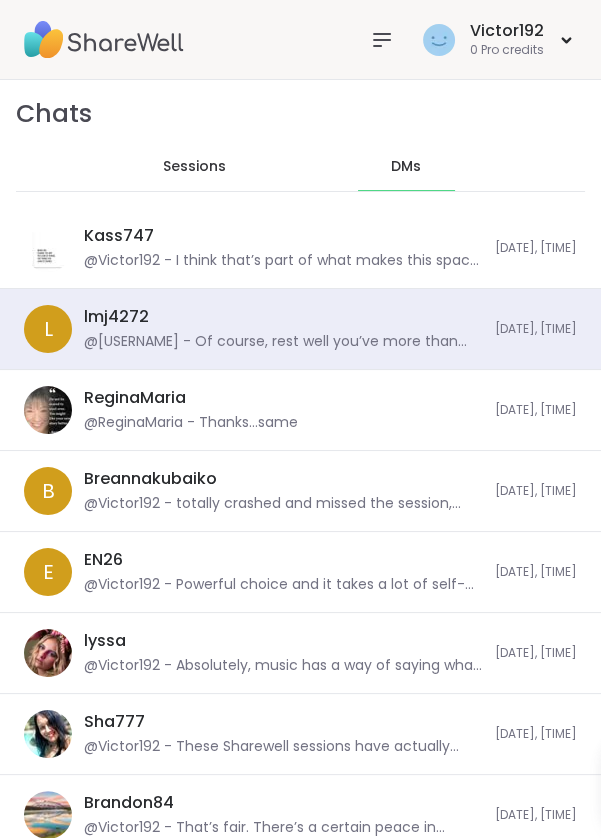 scroll, scrollTop: 38477, scrollLeft: 0, axis: vertical 